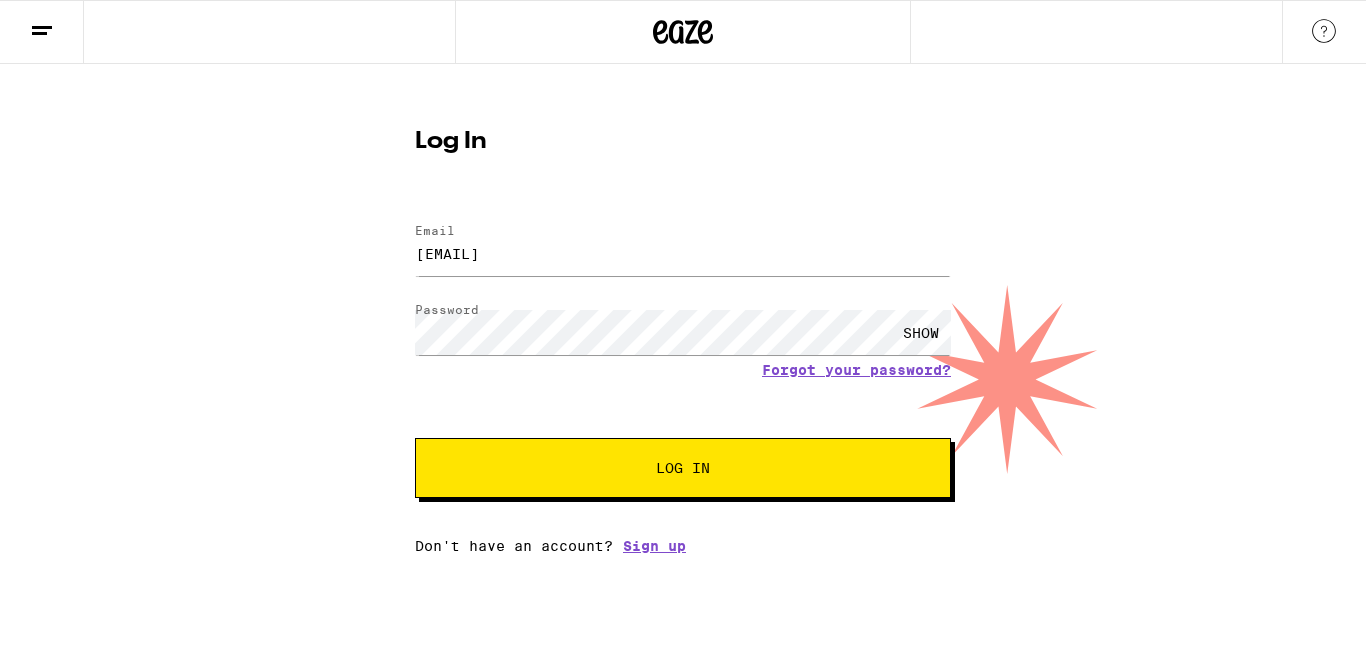 scroll, scrollTop: 0, scrollLeft: 0, axis: both 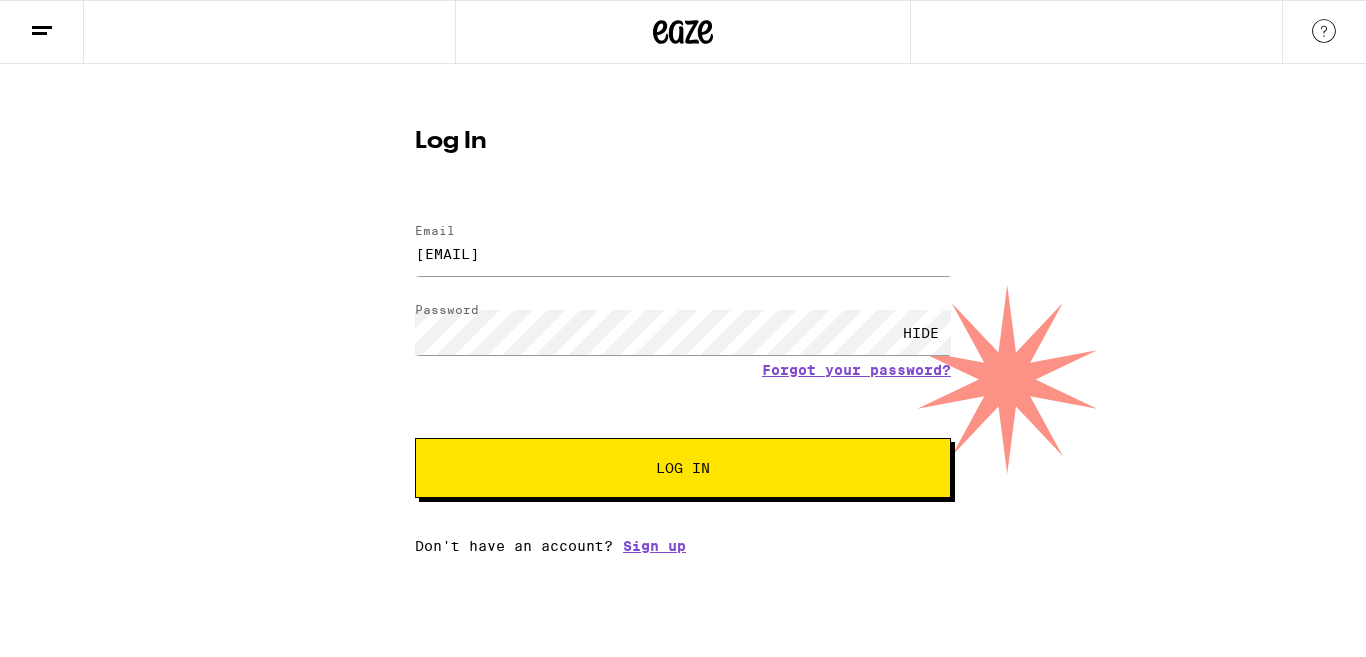 click on "Log In" at bounding box center (683, 468) 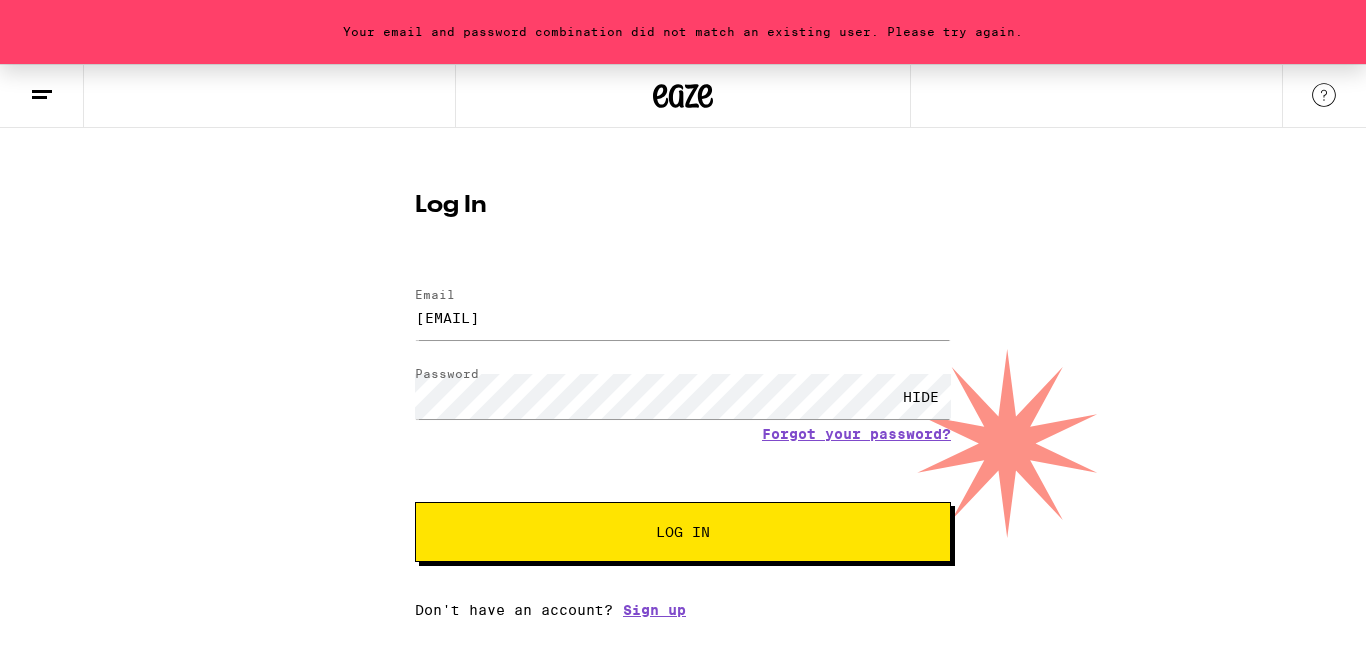 click on "Log In" at bounding box center [683, 532] 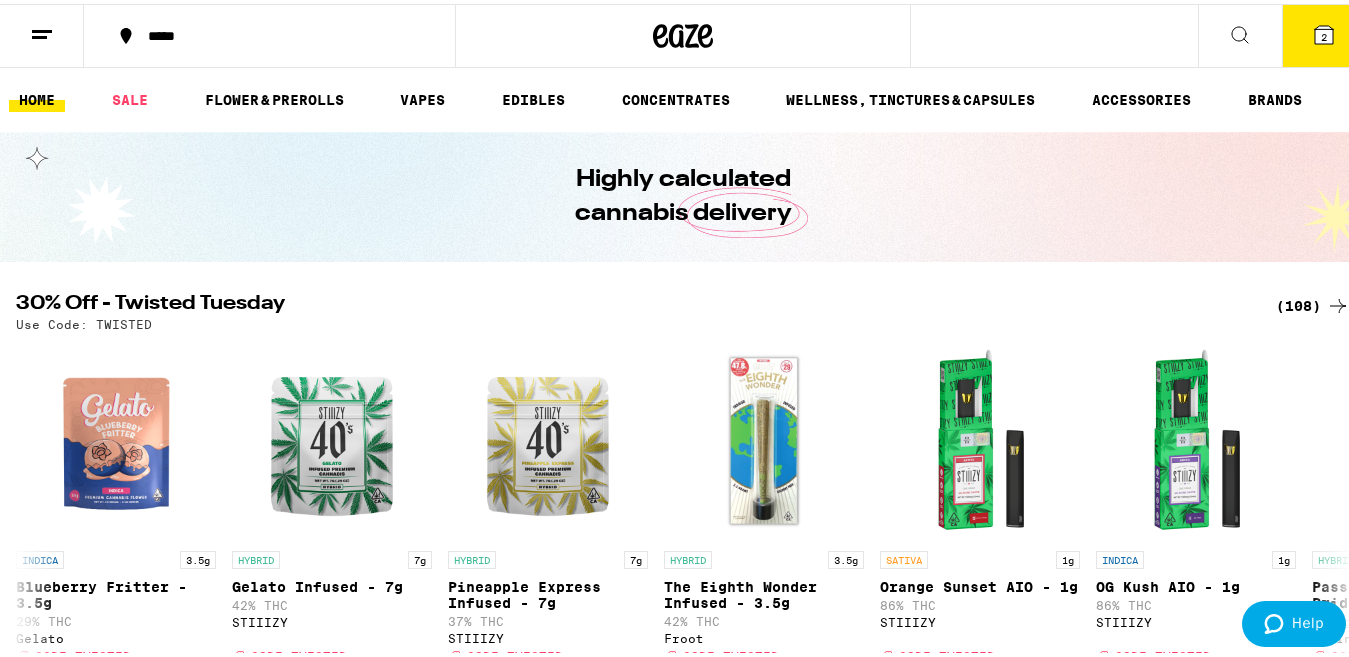 scroll, scrollTop: 40, scrollLeft: 0, axis: vertical 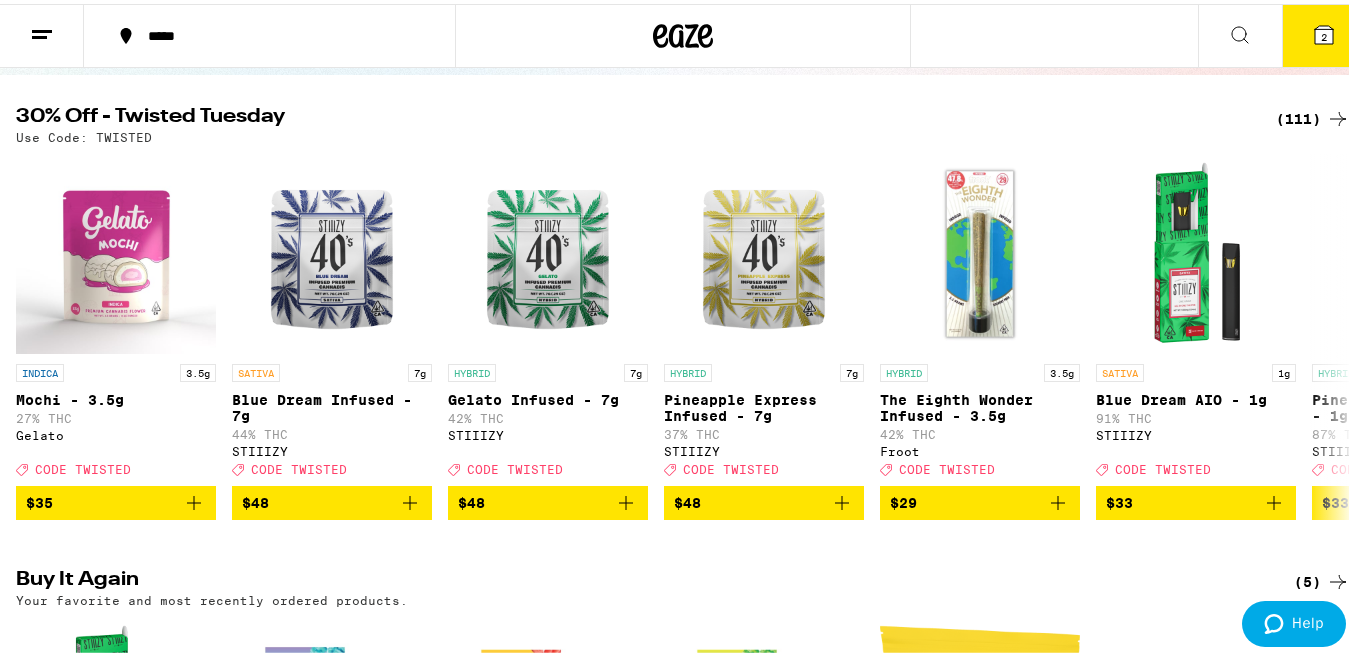 click 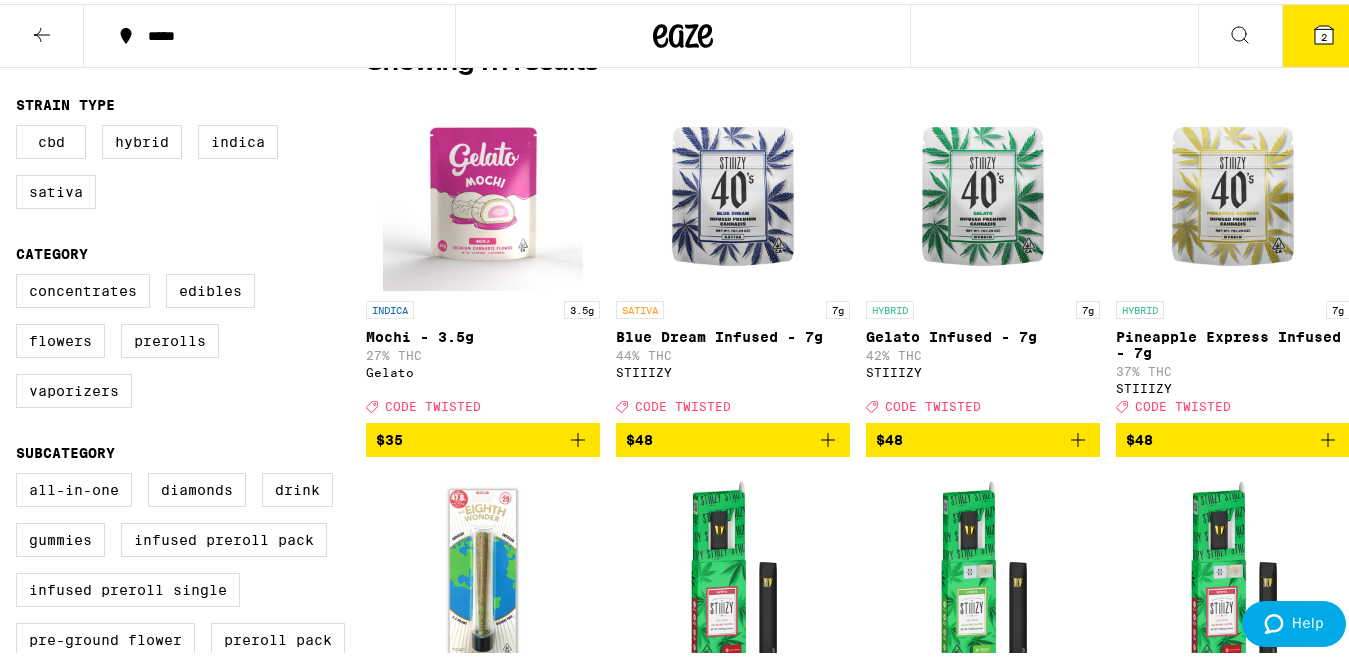 scroll, scrollTop: 0, scrollLeft: 0, axis: both 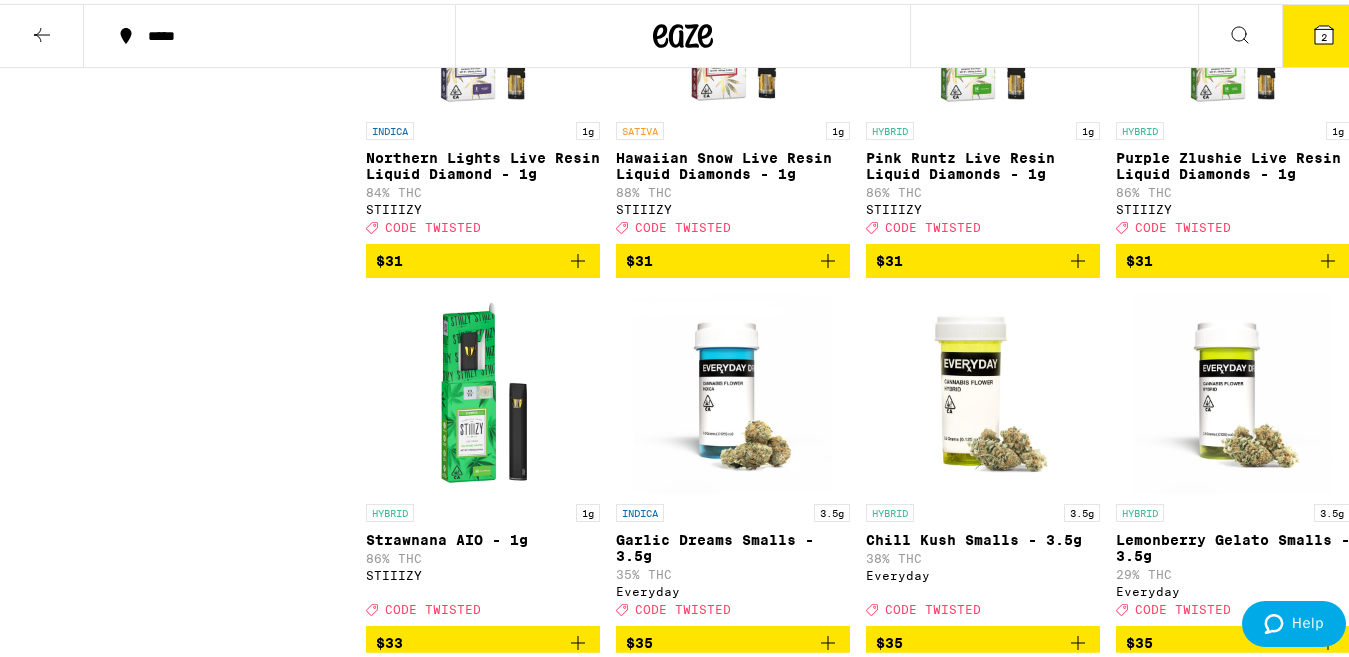 click 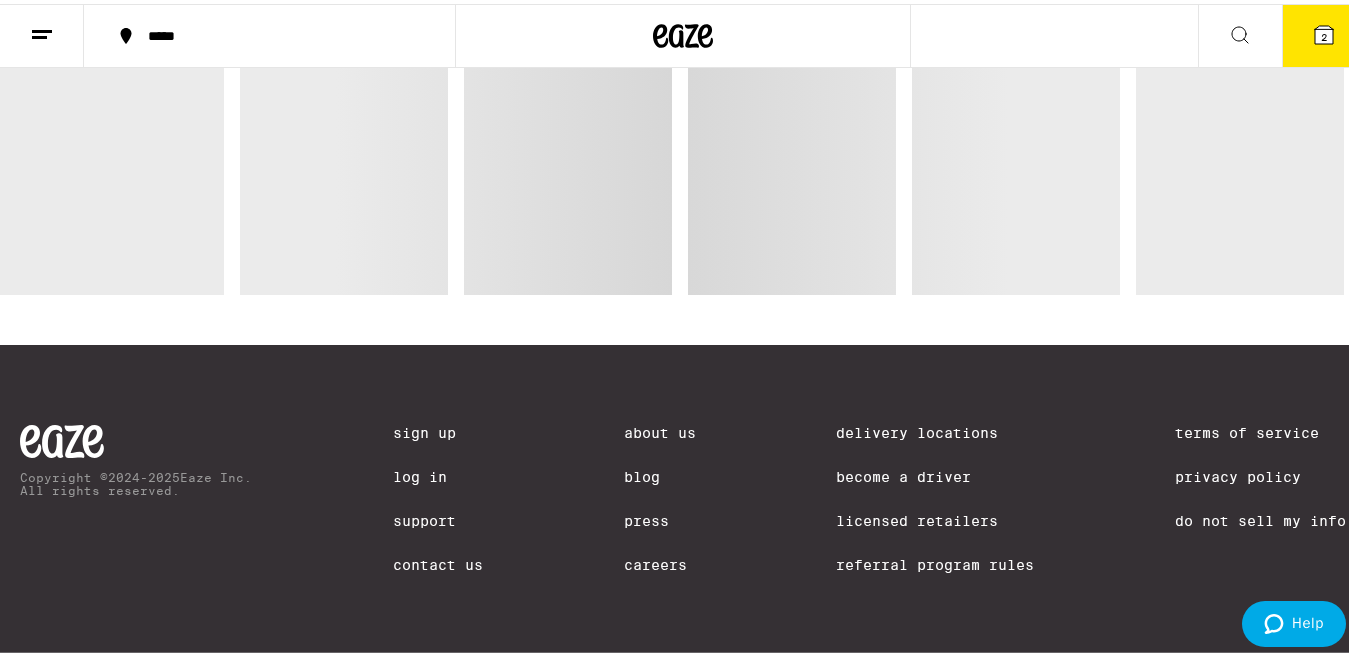 scroll, scrollTop: 0, scrollLeft: 0, axis: both 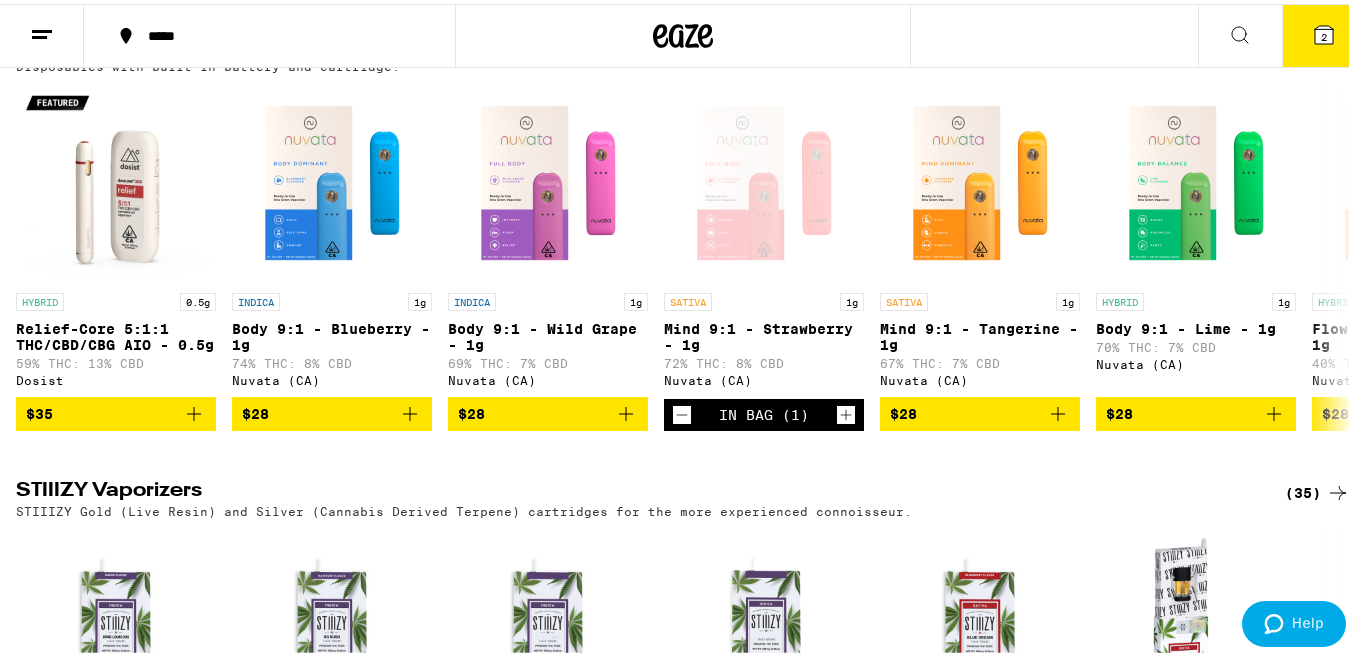 click 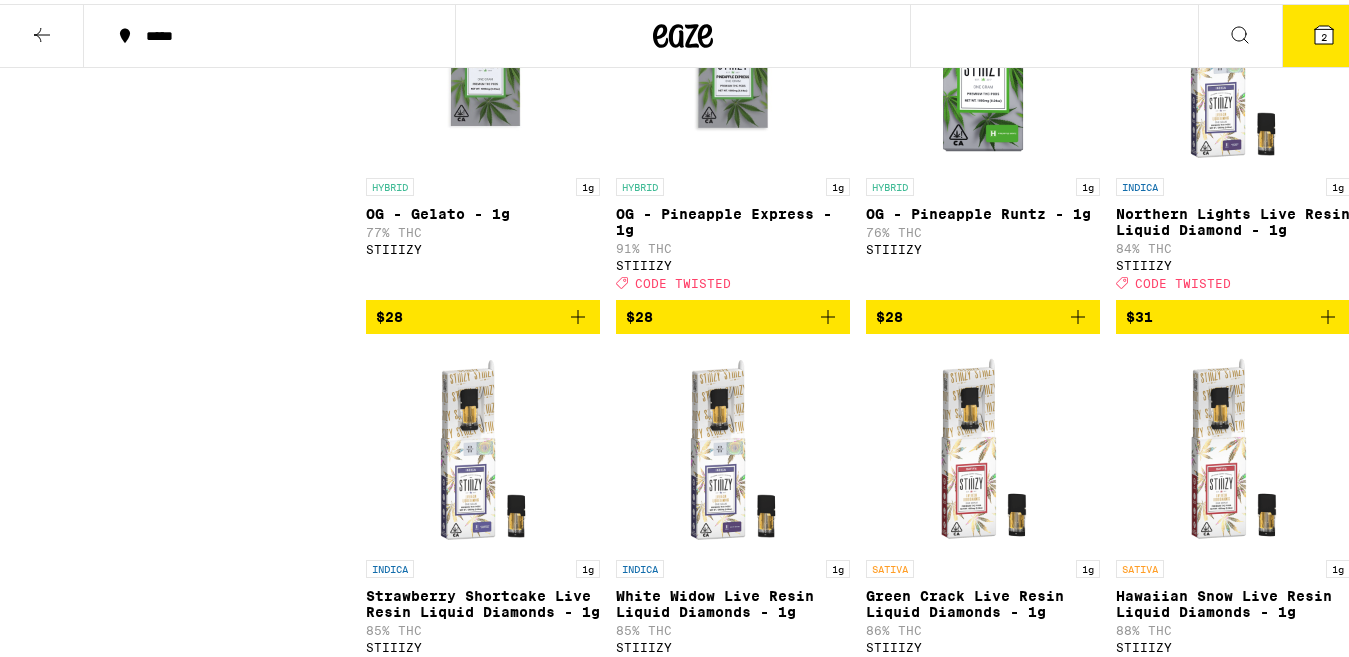 scroll, scrollTop: 0, scrollLeft: 0, axis: both 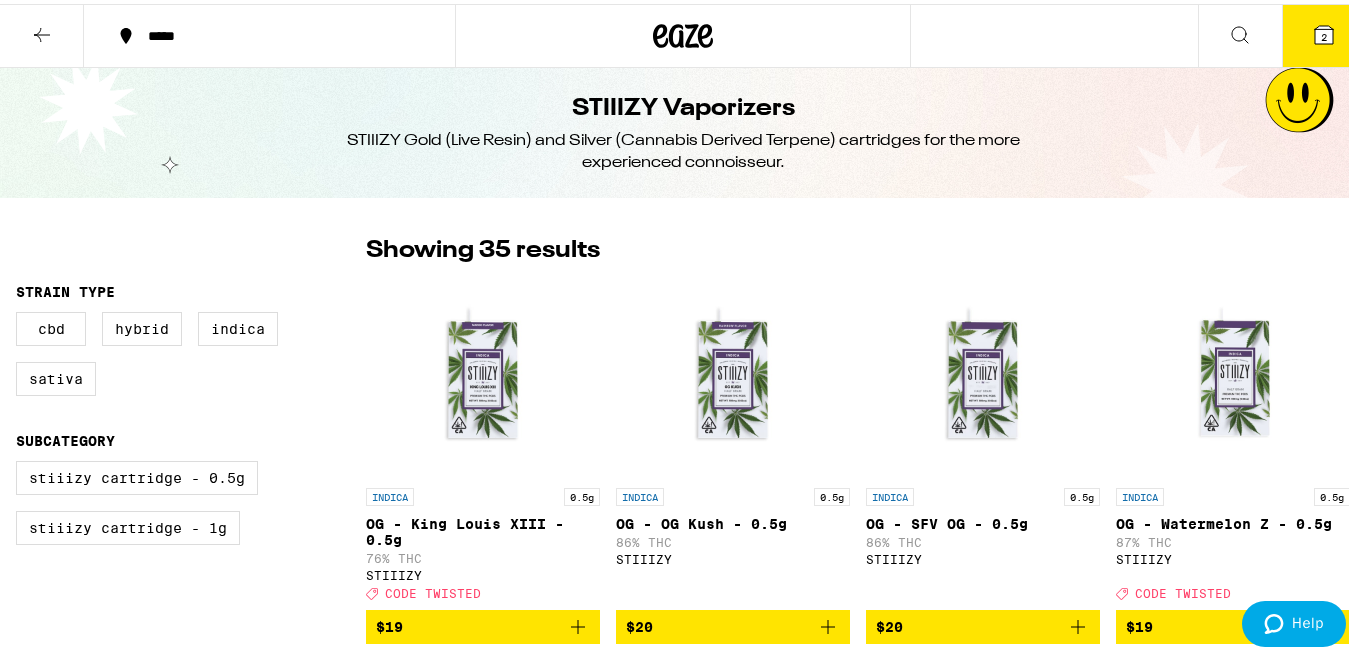 click on "2" at bounding box center (1324, 33) 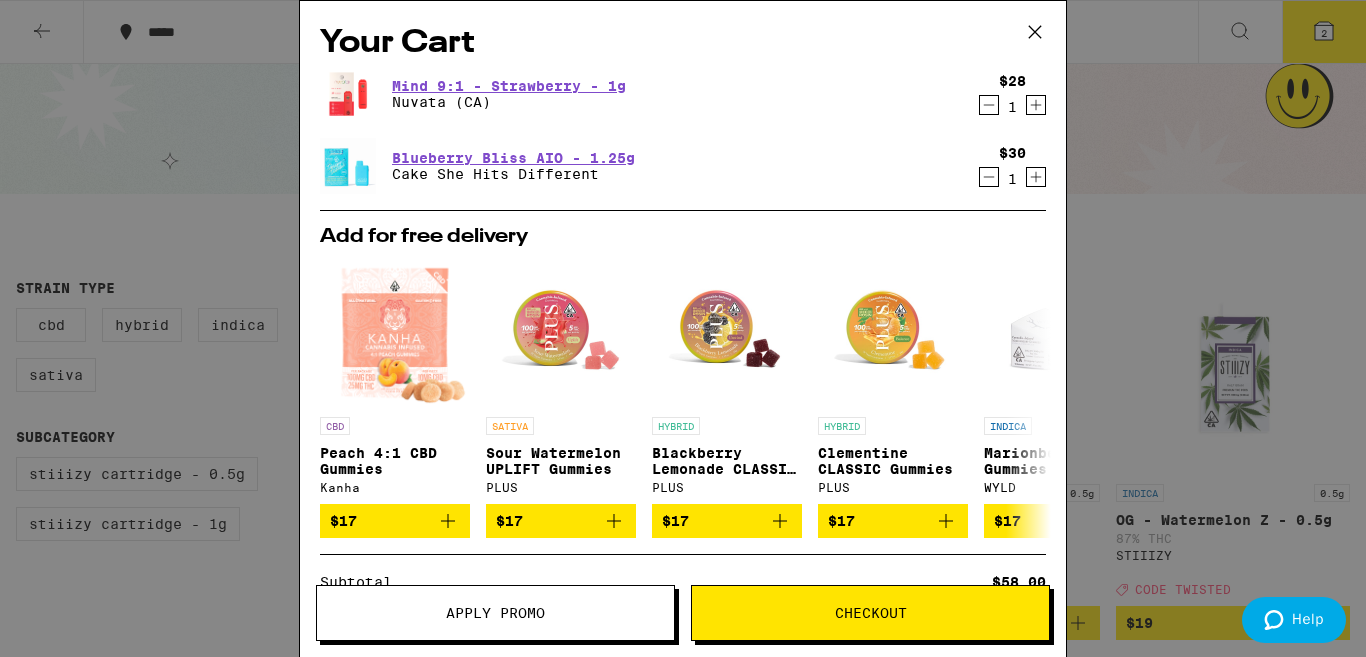 click on "Apply Promo" at bounding box center (495, 613) 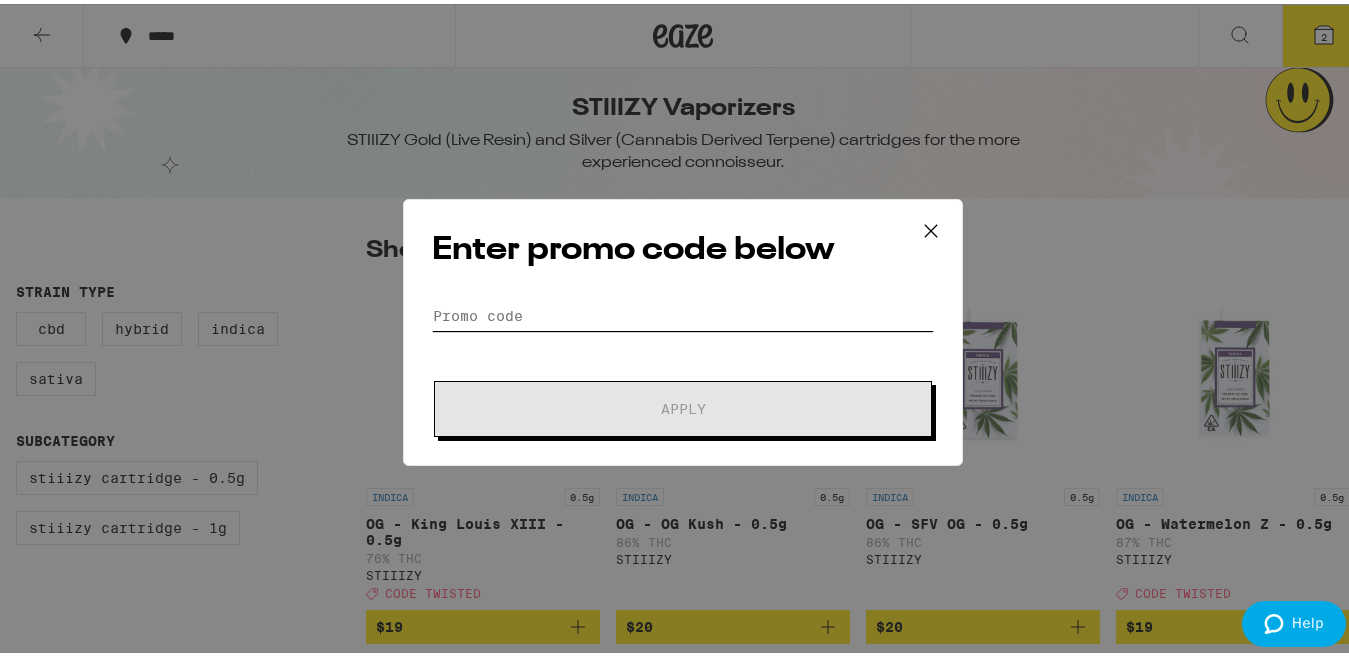 click on "Promo Code" at bounding box center [683, 312] 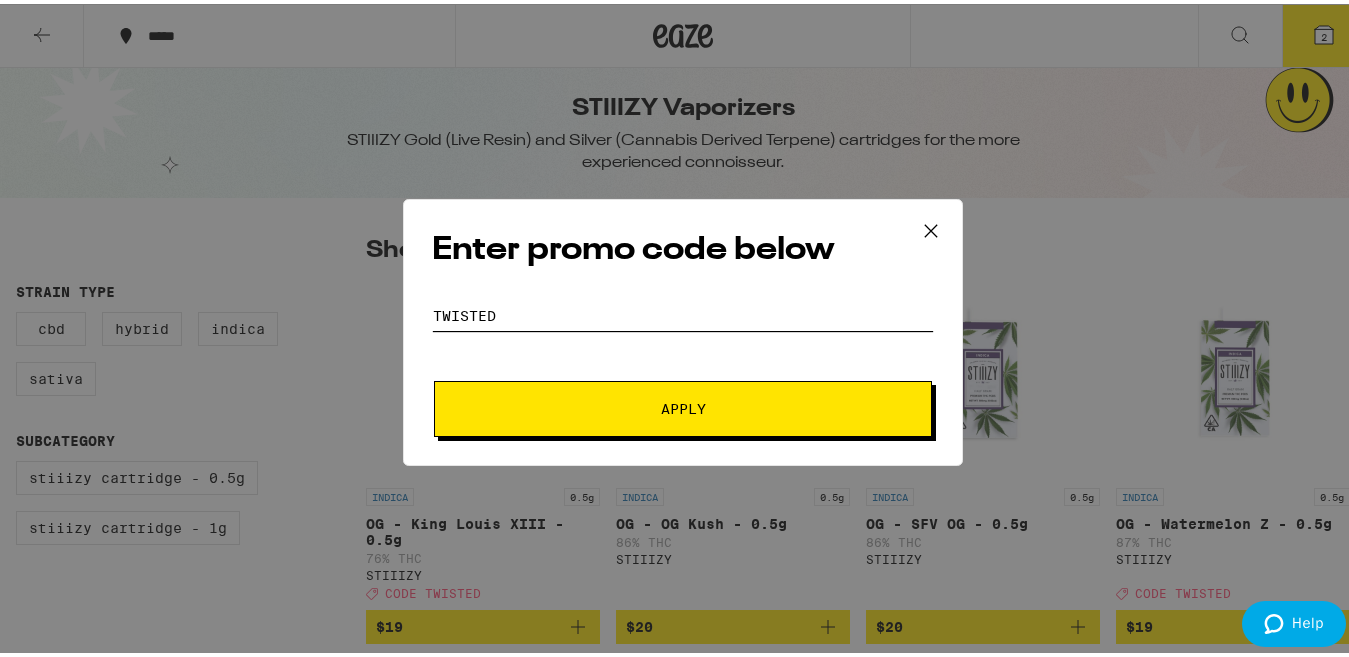 type on "twisted" 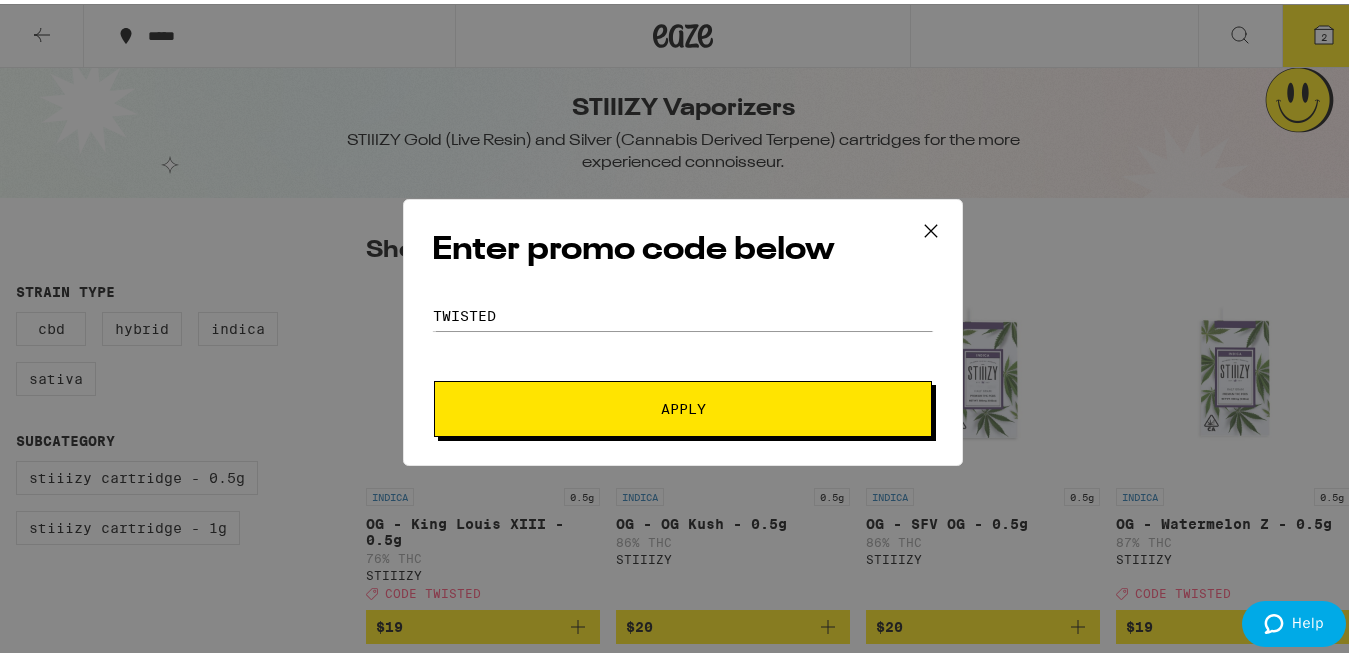 click on "Apply" at bounding box center (683, 405) 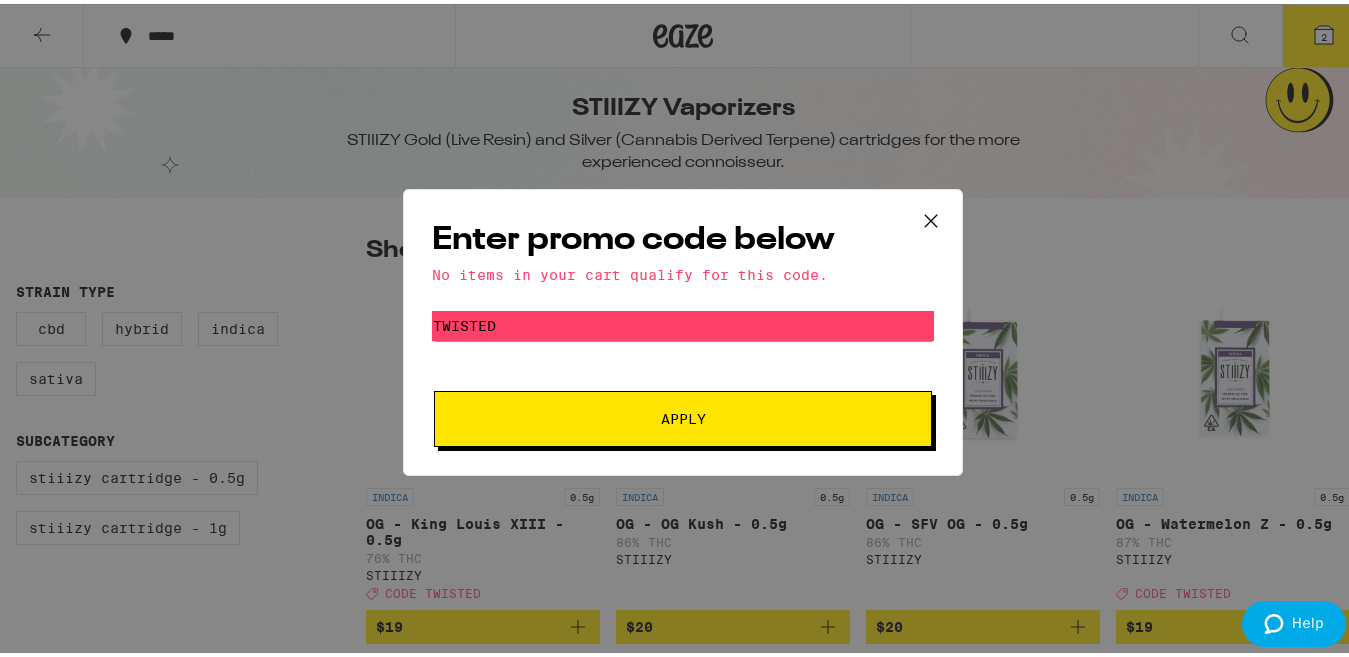 click 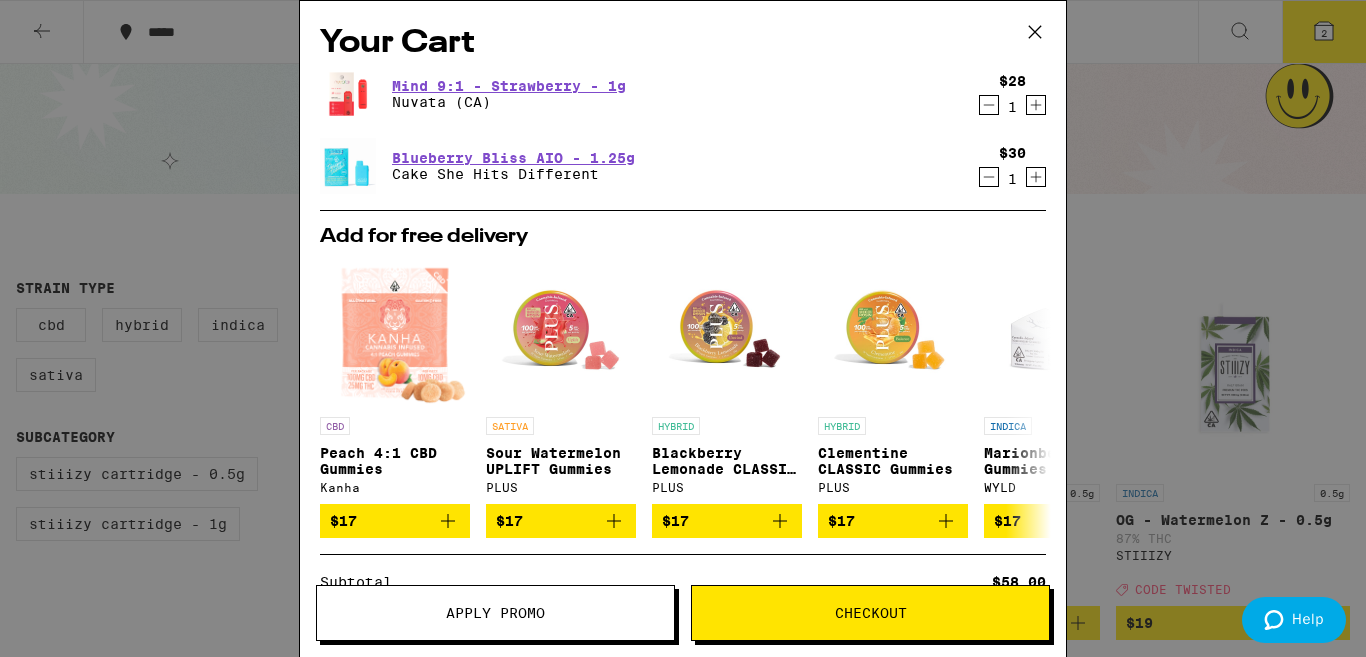 click on "Checkout" at bounding box center [870, 613] 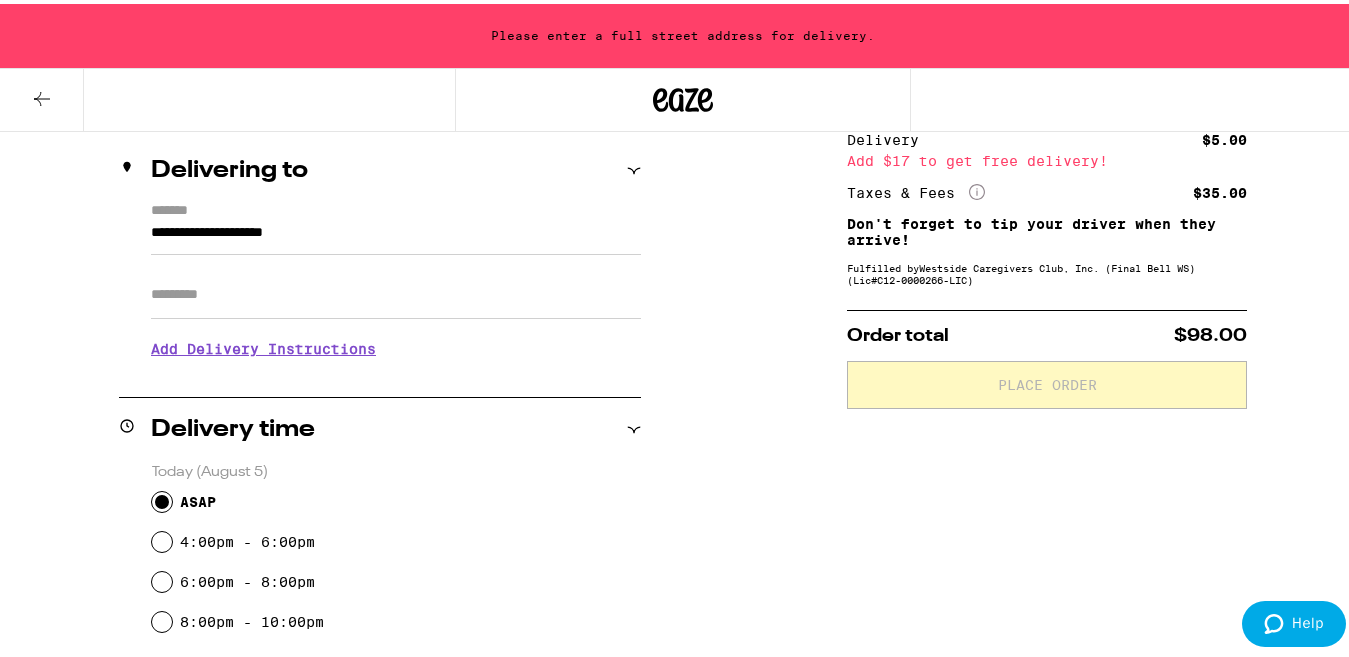 scroll, scrollTop: 267, scrollLeft: 0, axis: vertical 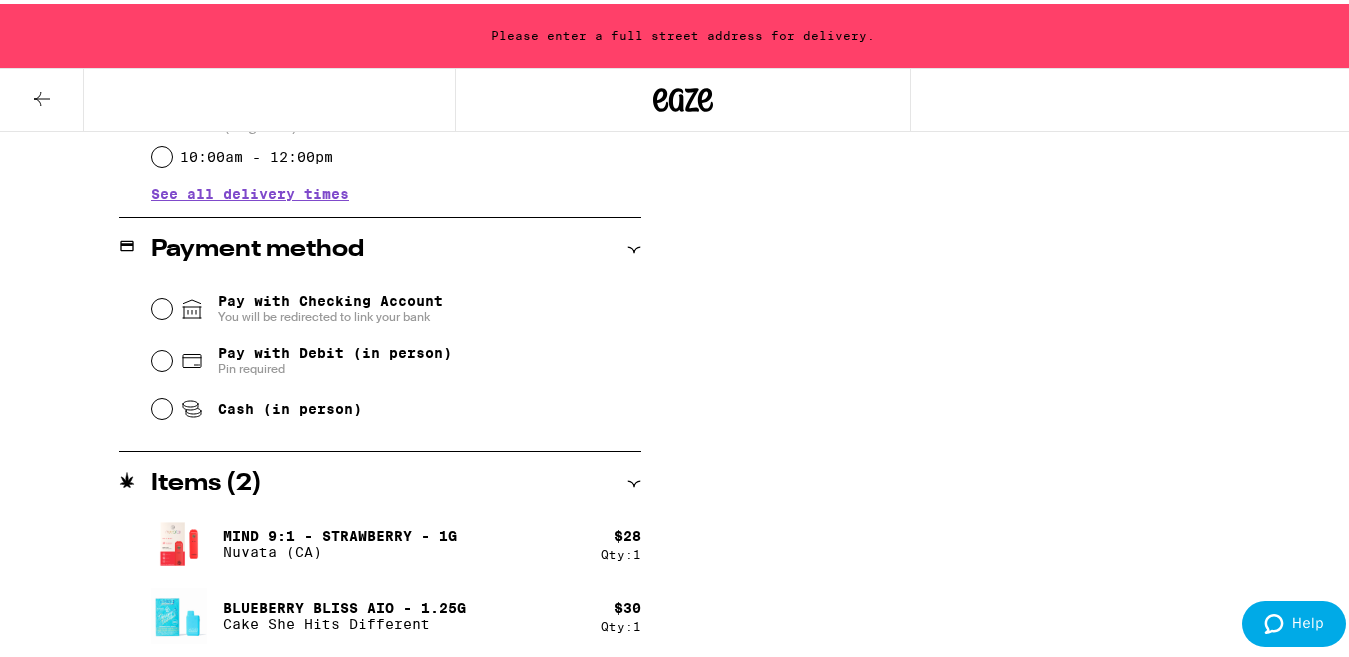 click 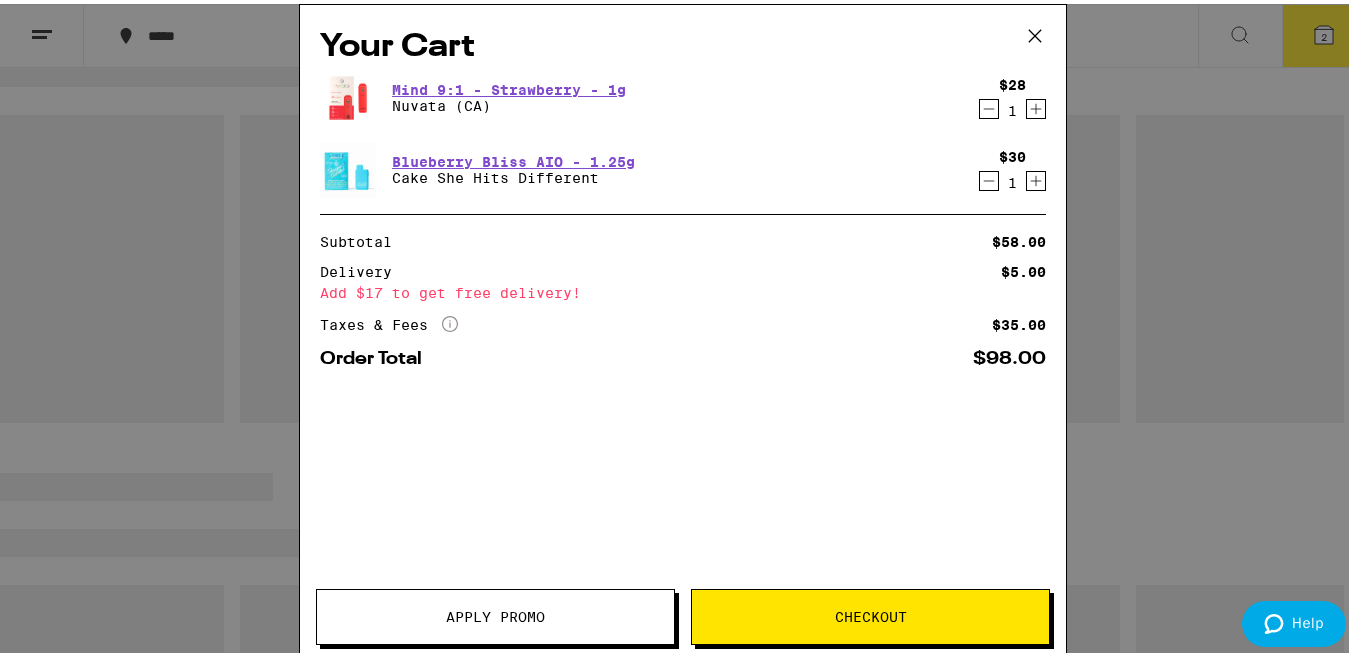 scroll, scrollTop: 0, scrollLeft: 0, axis: both 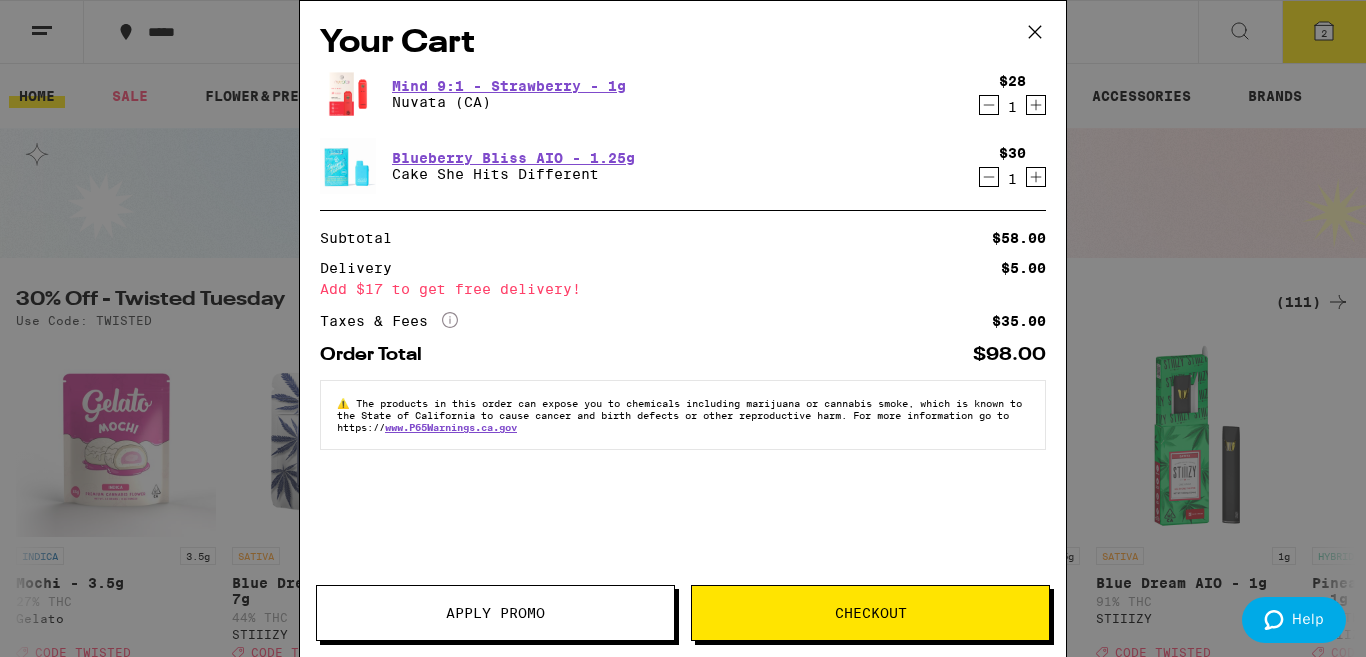 click 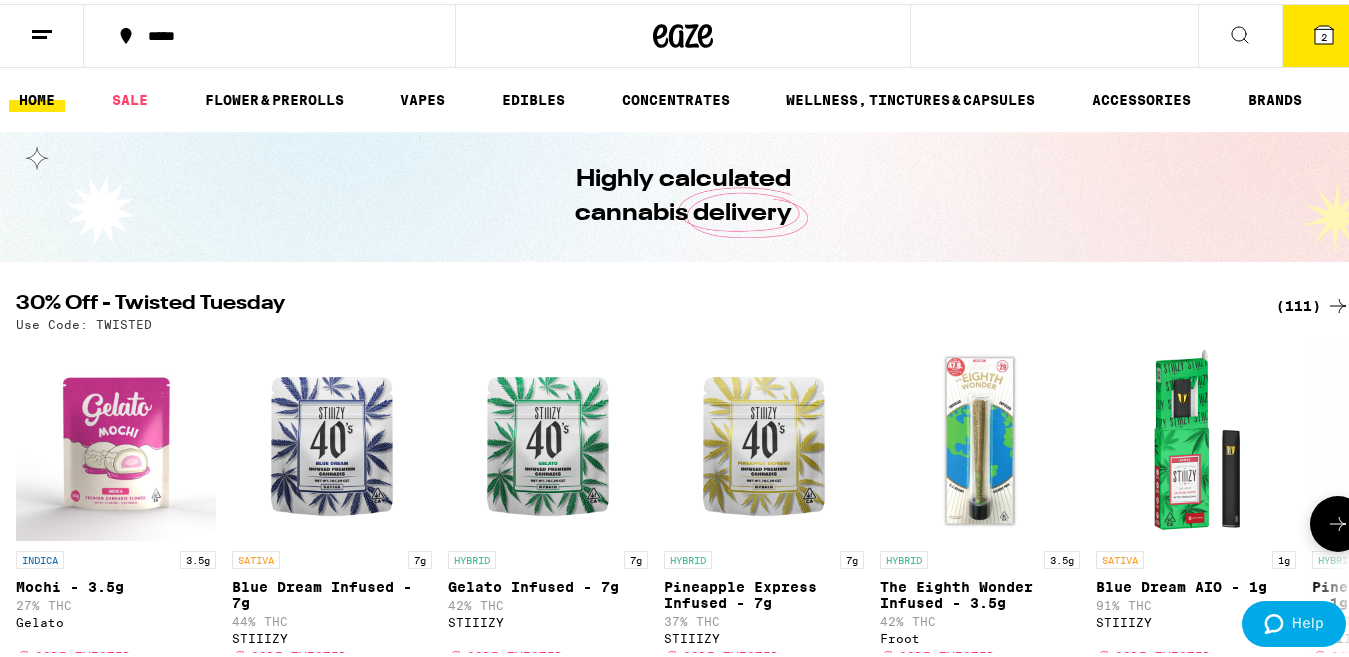 scroll, scrollTop: 0, scrollLeft: 0, axis: both 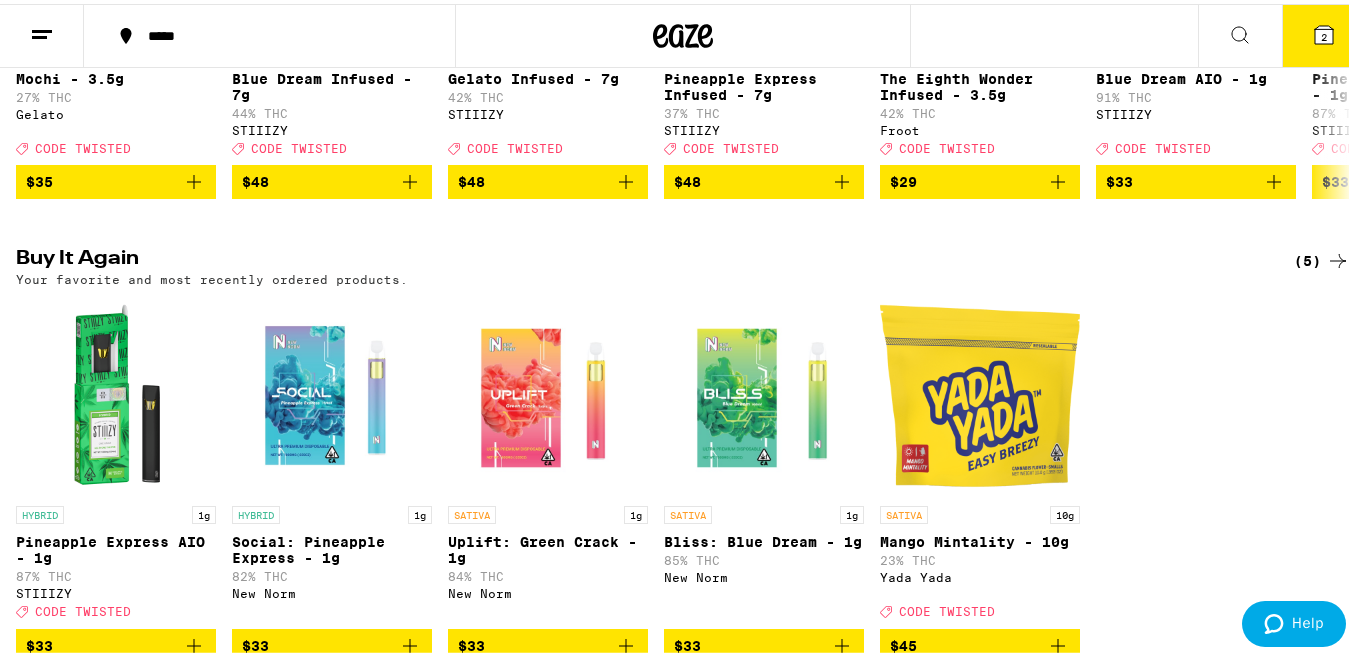 click at bounding box center [116, 392] 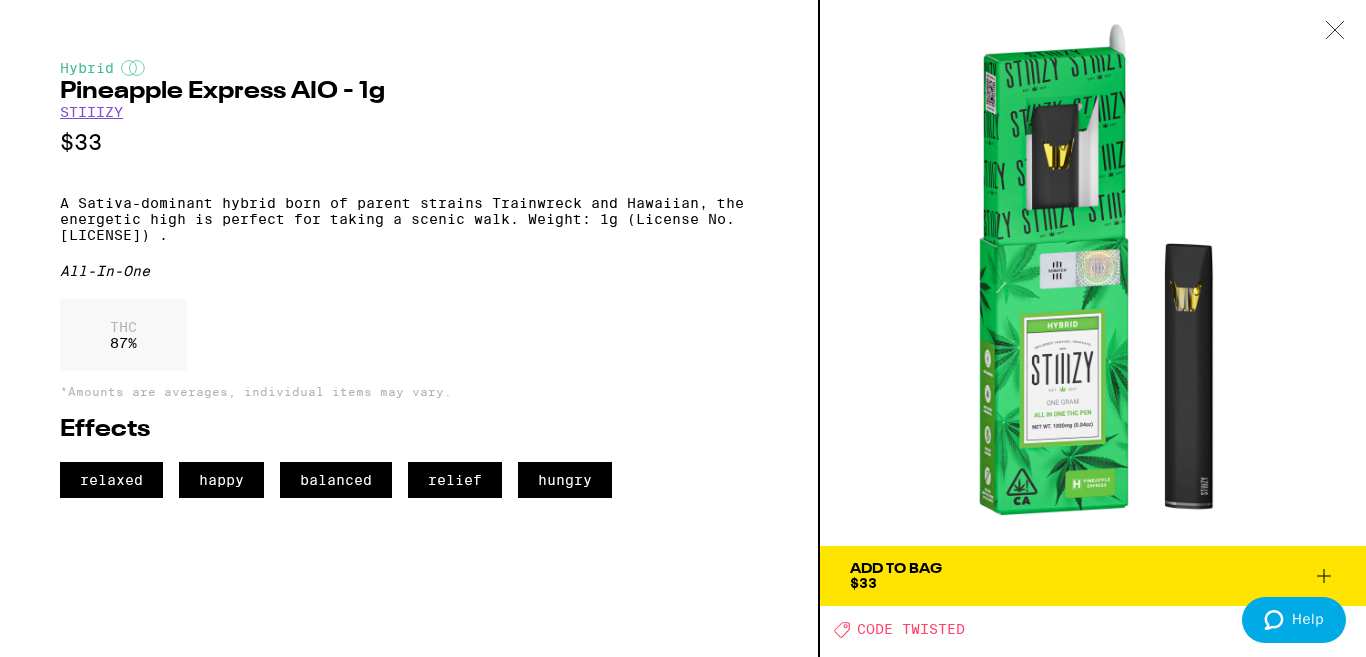 click 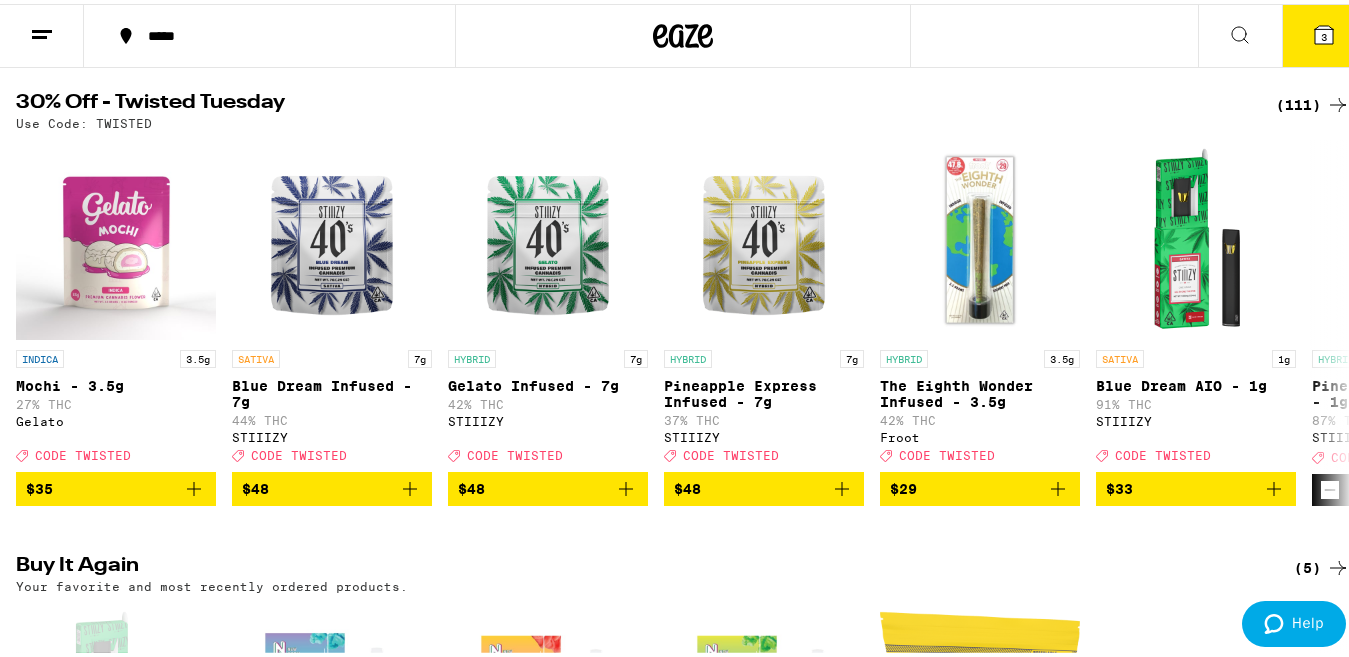 scroll, scrollTop: 107, scrollLeft: 0, axis: vertical 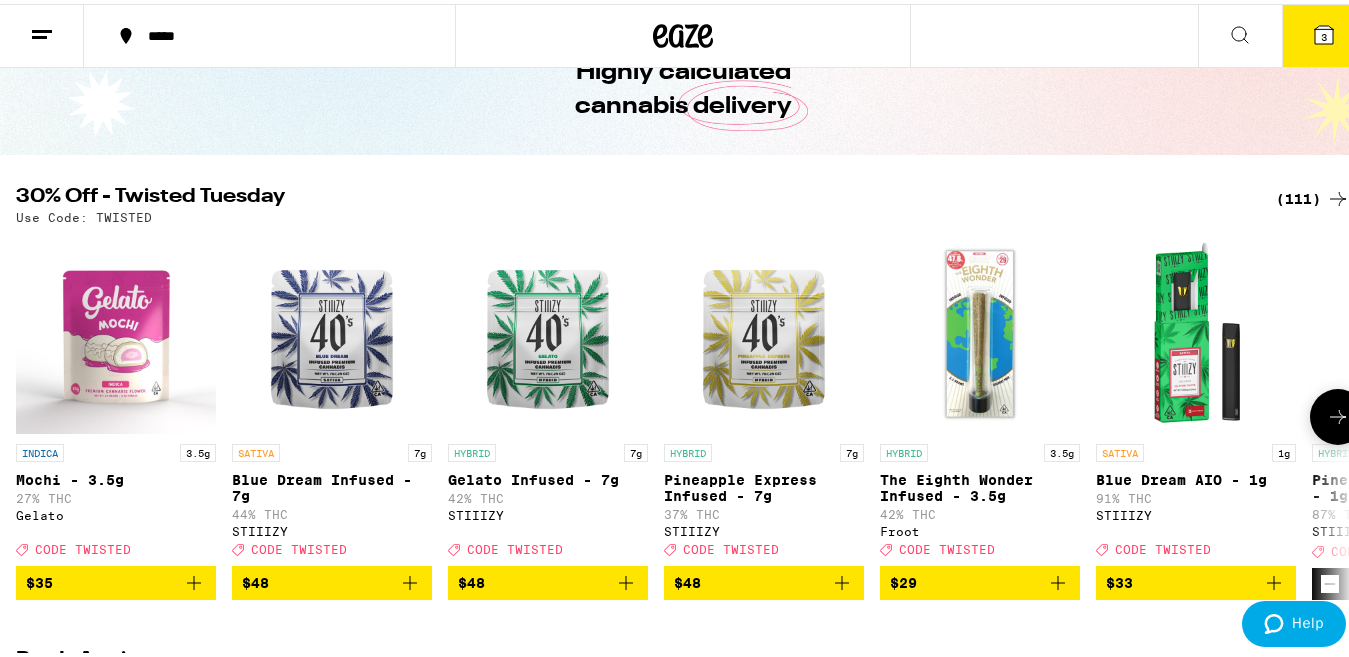 click 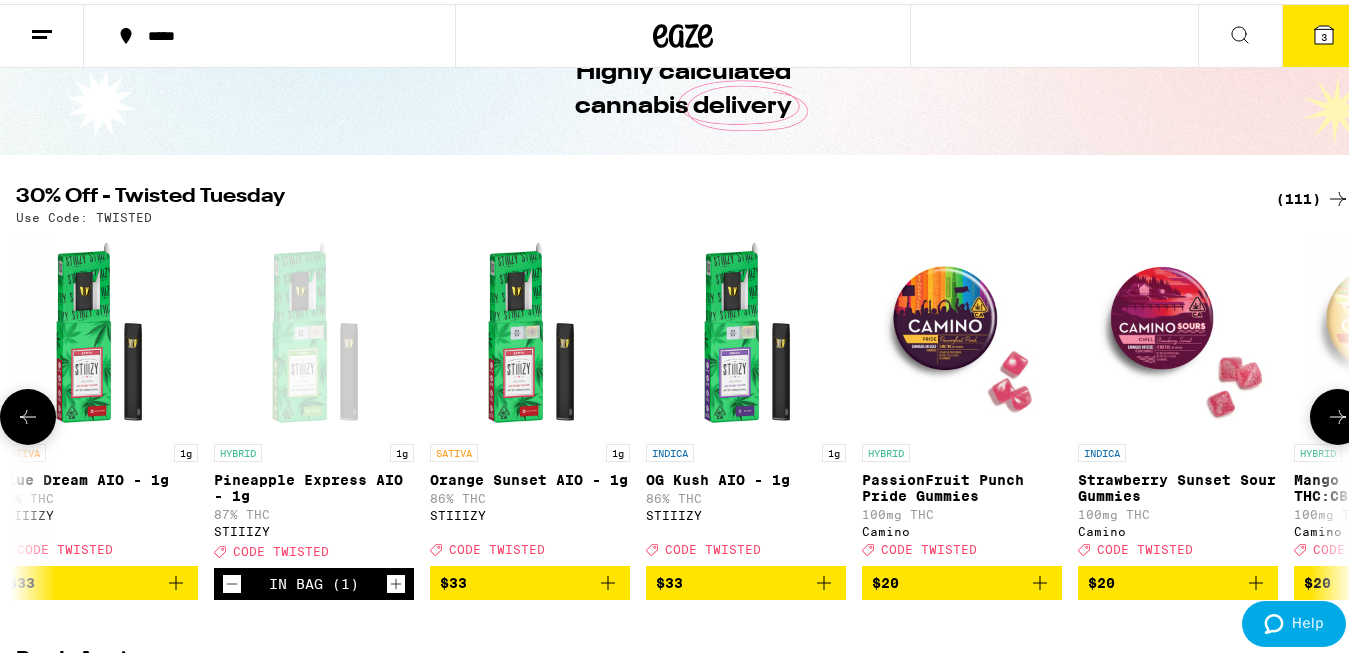 scroll, scrollTop: 0, scrollLeft: 1099, axis: horizontal 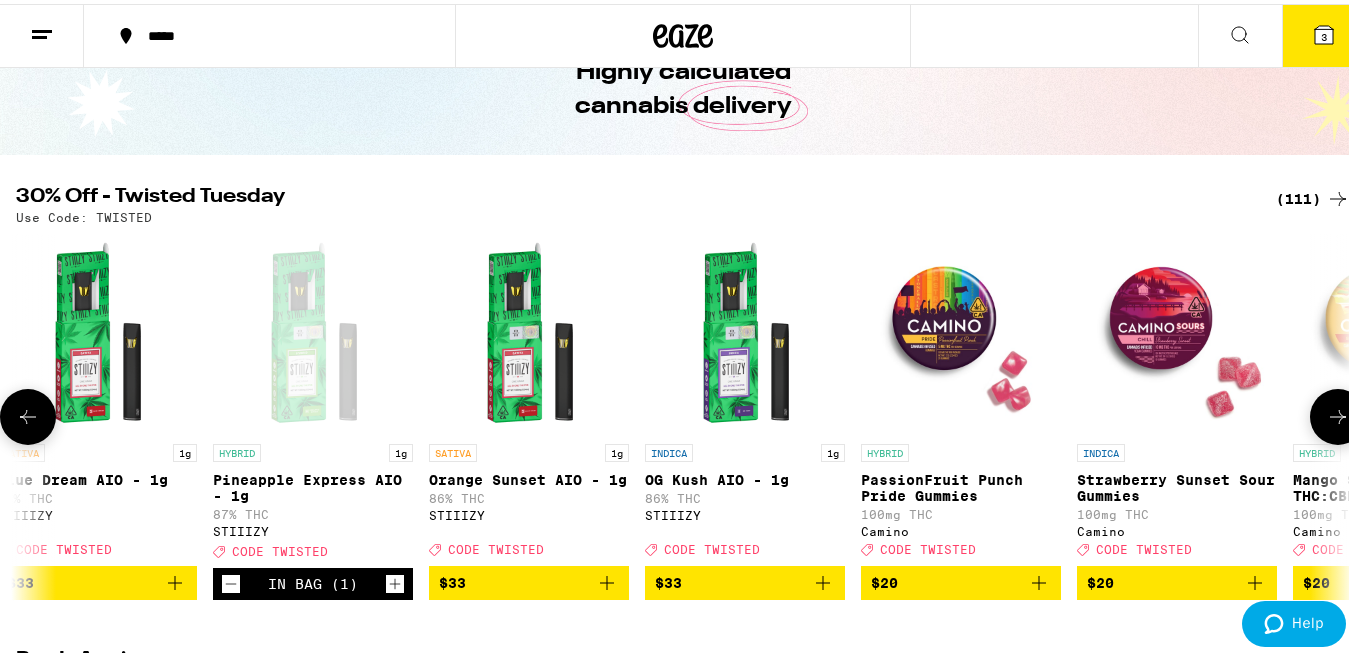 click at bounding box center [529, 330] 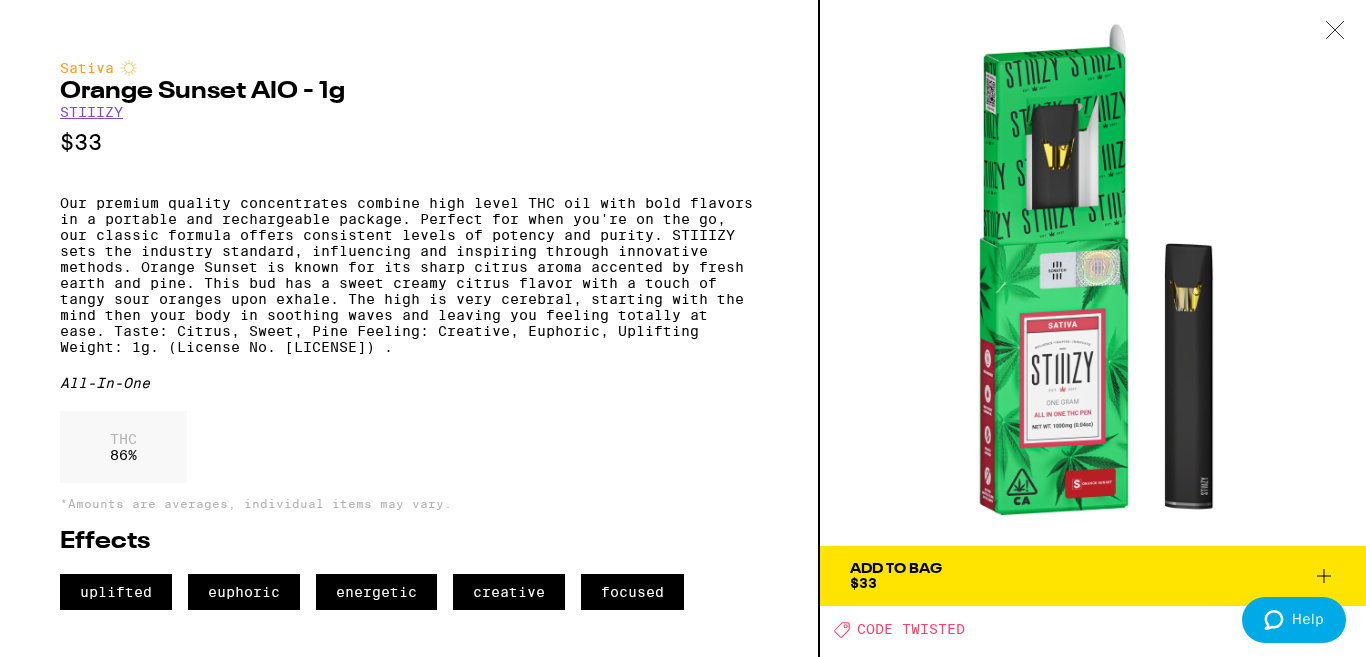 click 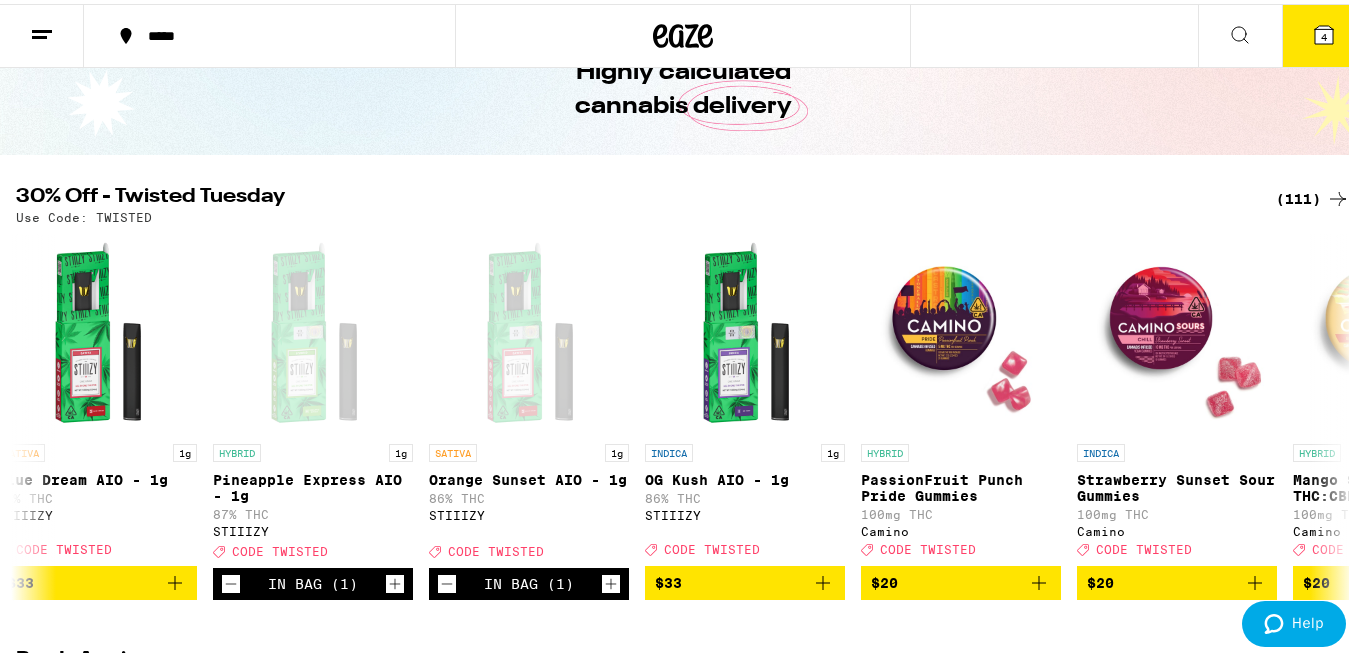 click at bounding box center (1393, 330) 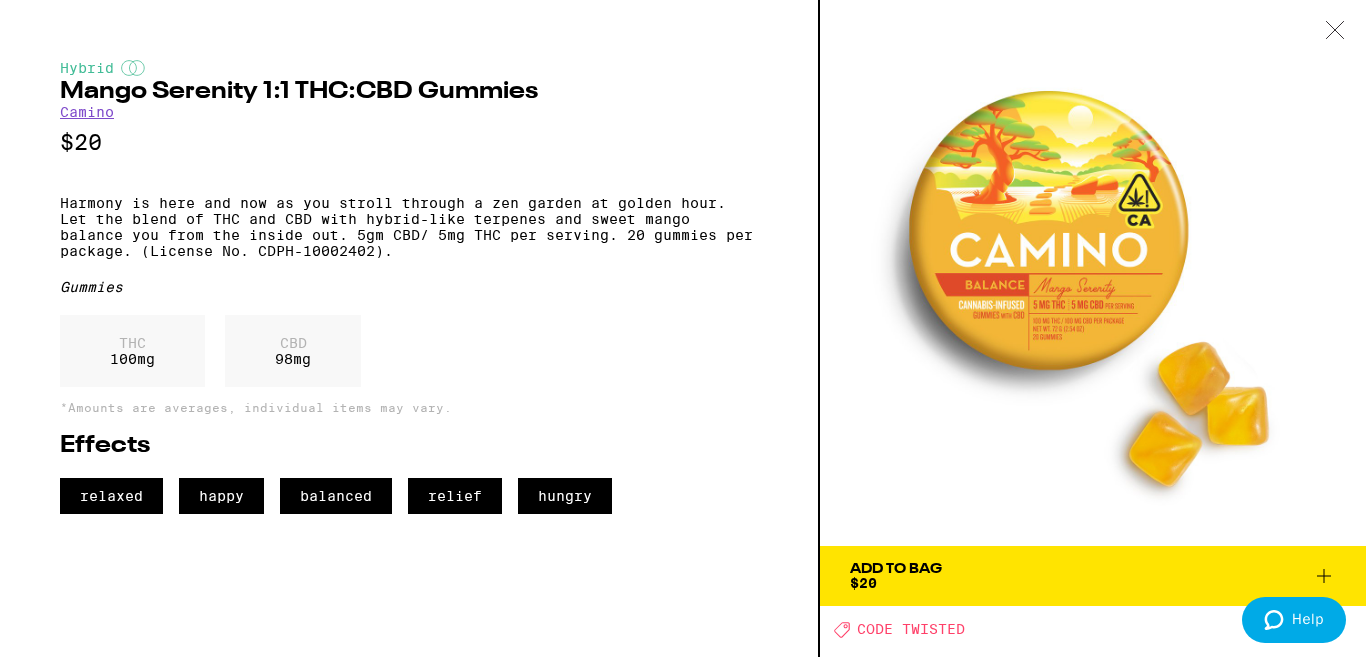 click 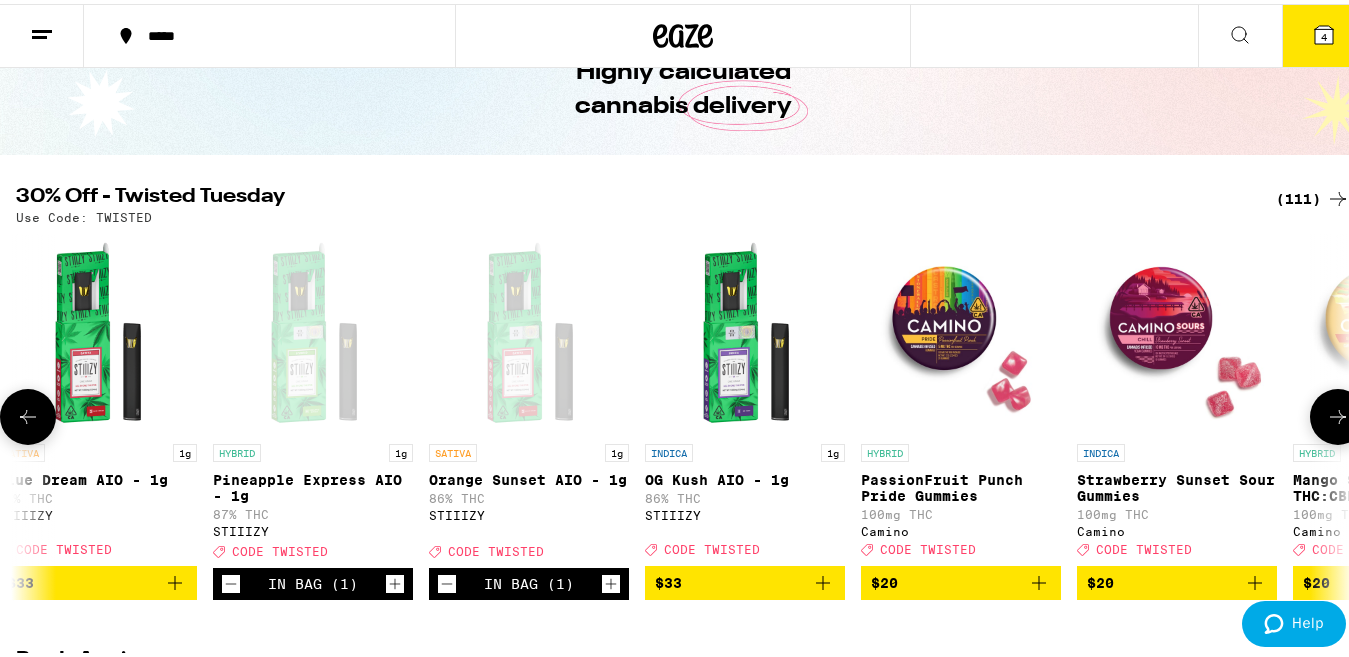 click 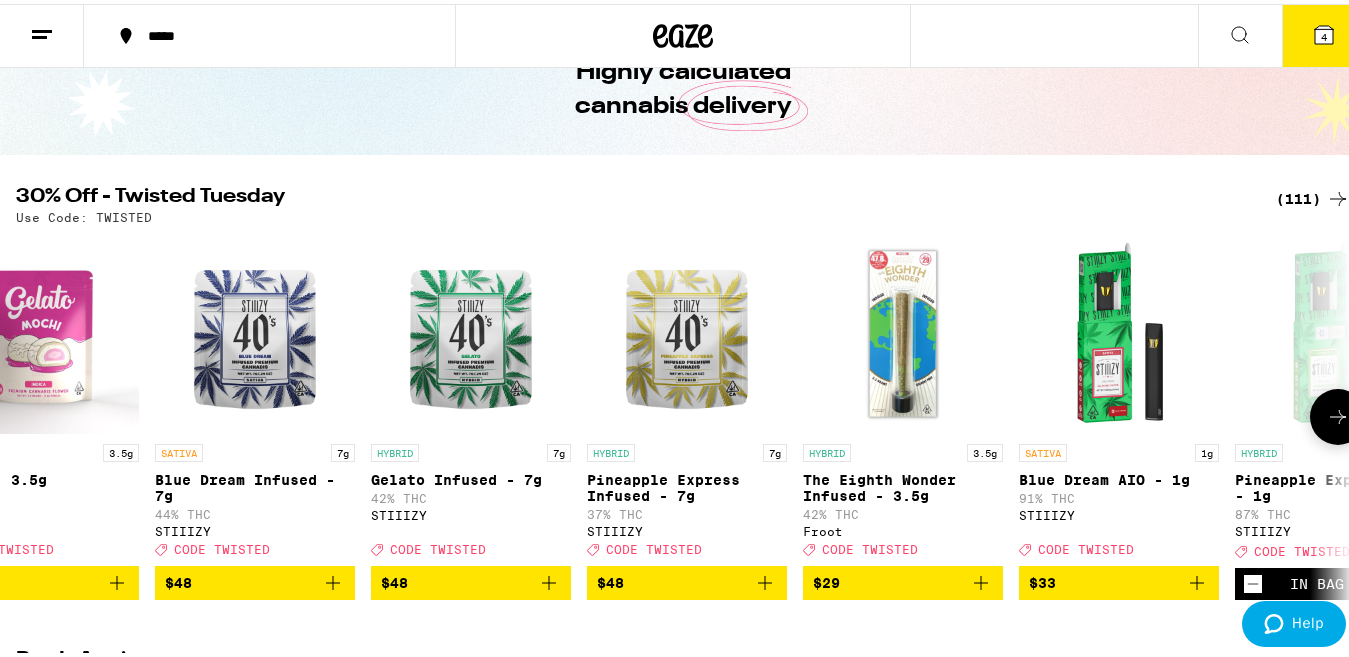 scroll, scrollTop: 0, scrollLeft: 0, axis: both 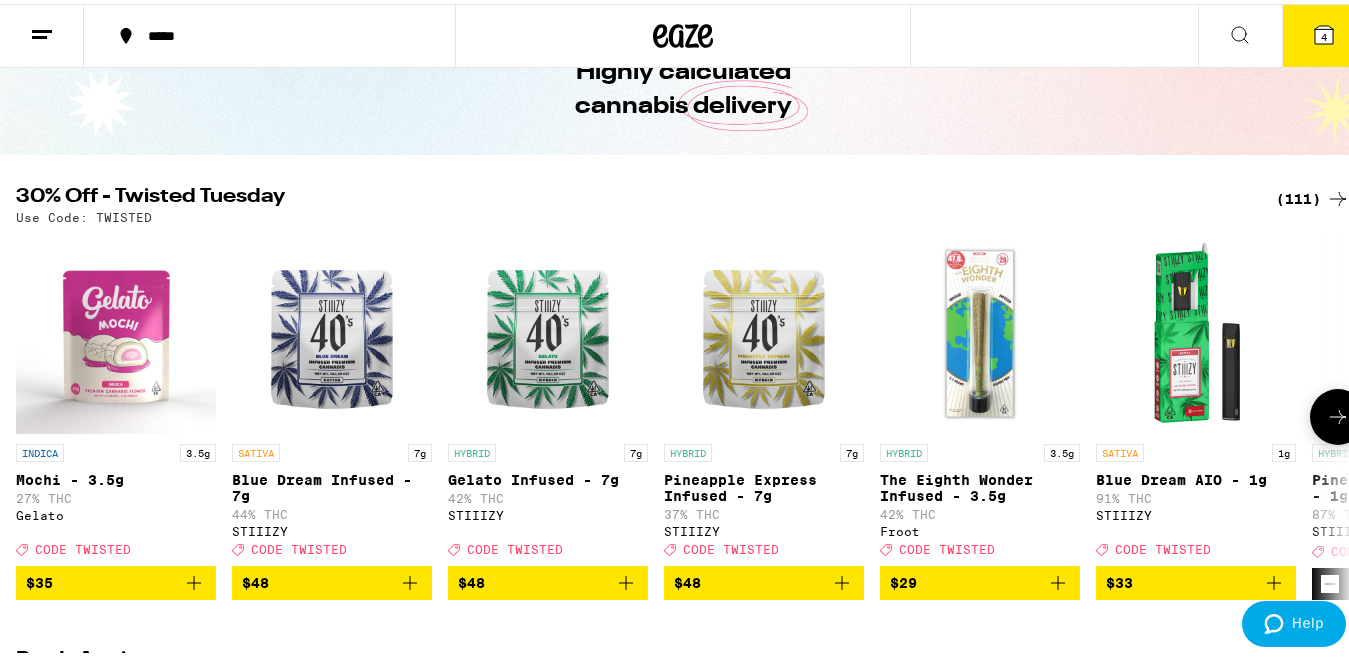 click 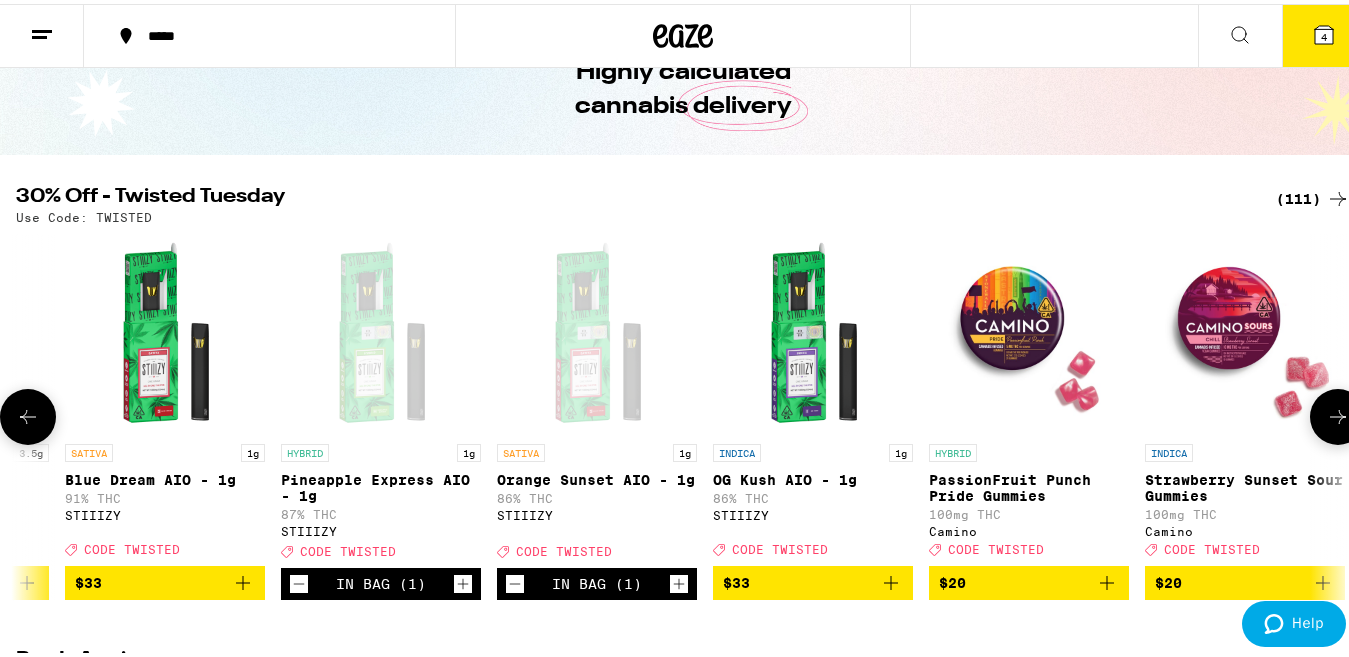 scroll, scrollTop: 0, scrollLeft: 1099, axis: horizontal 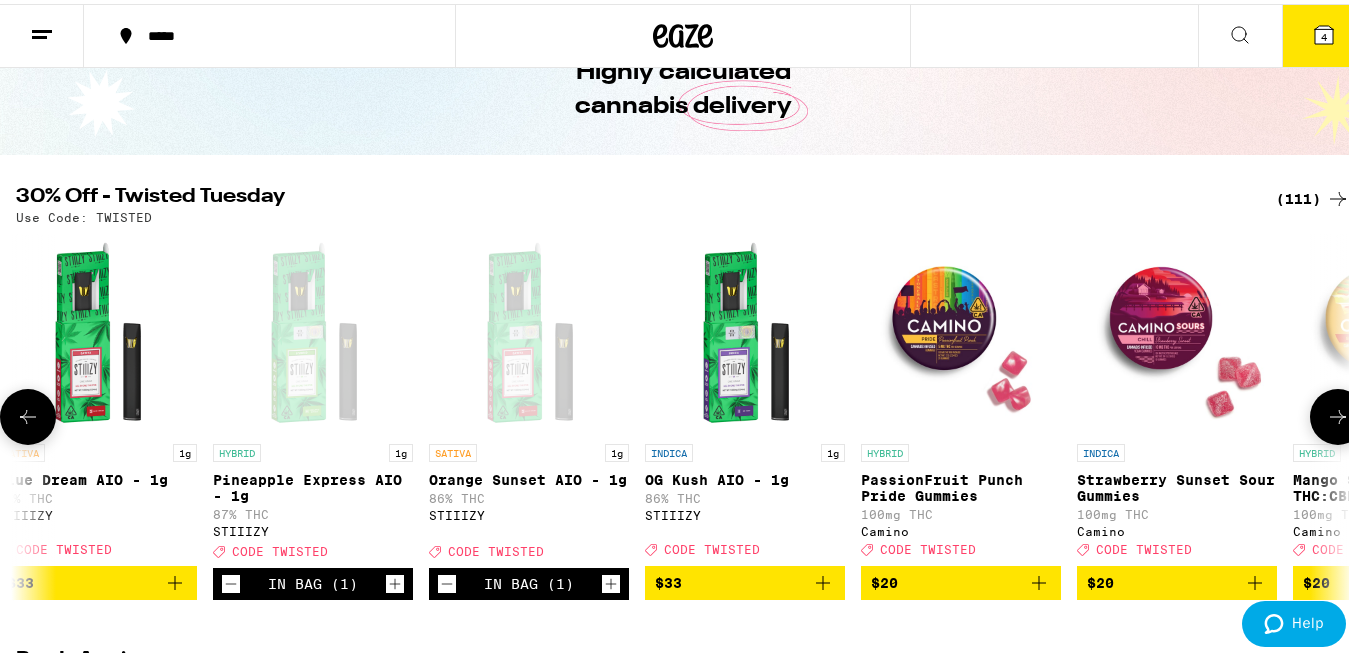 click 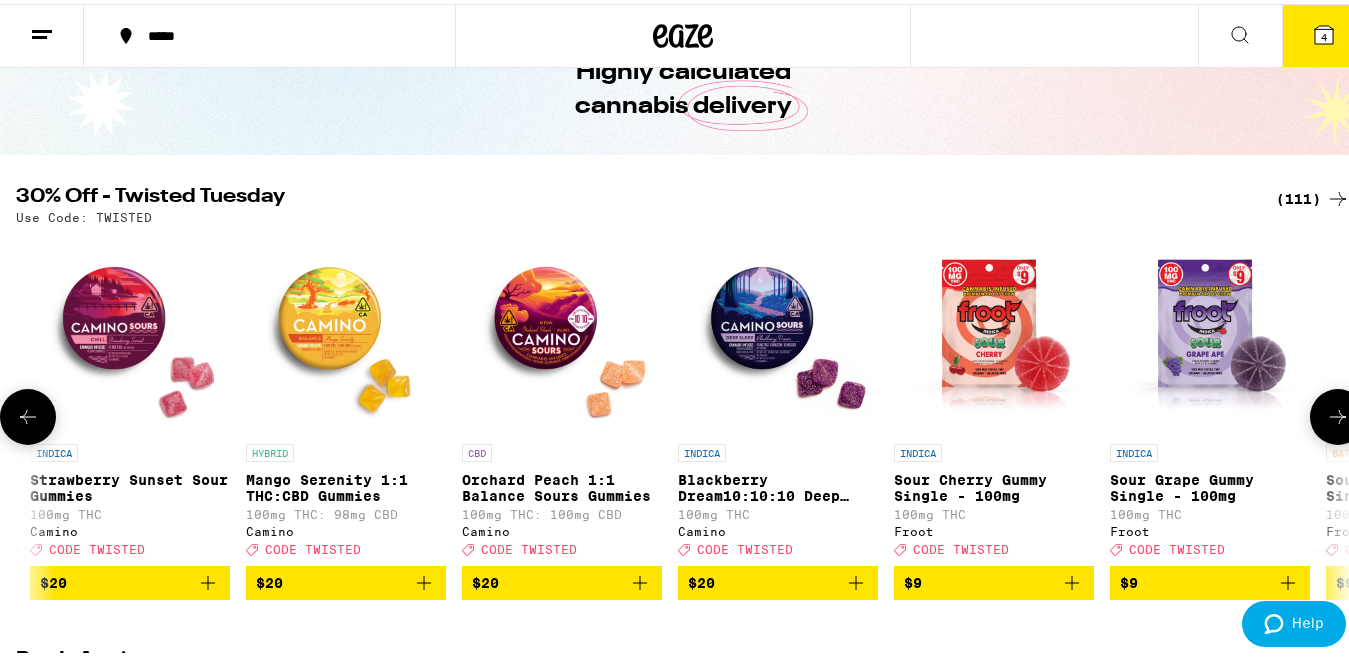 scroll, scrollTop: 0, scrollLeft: 2198, axis: horizontal 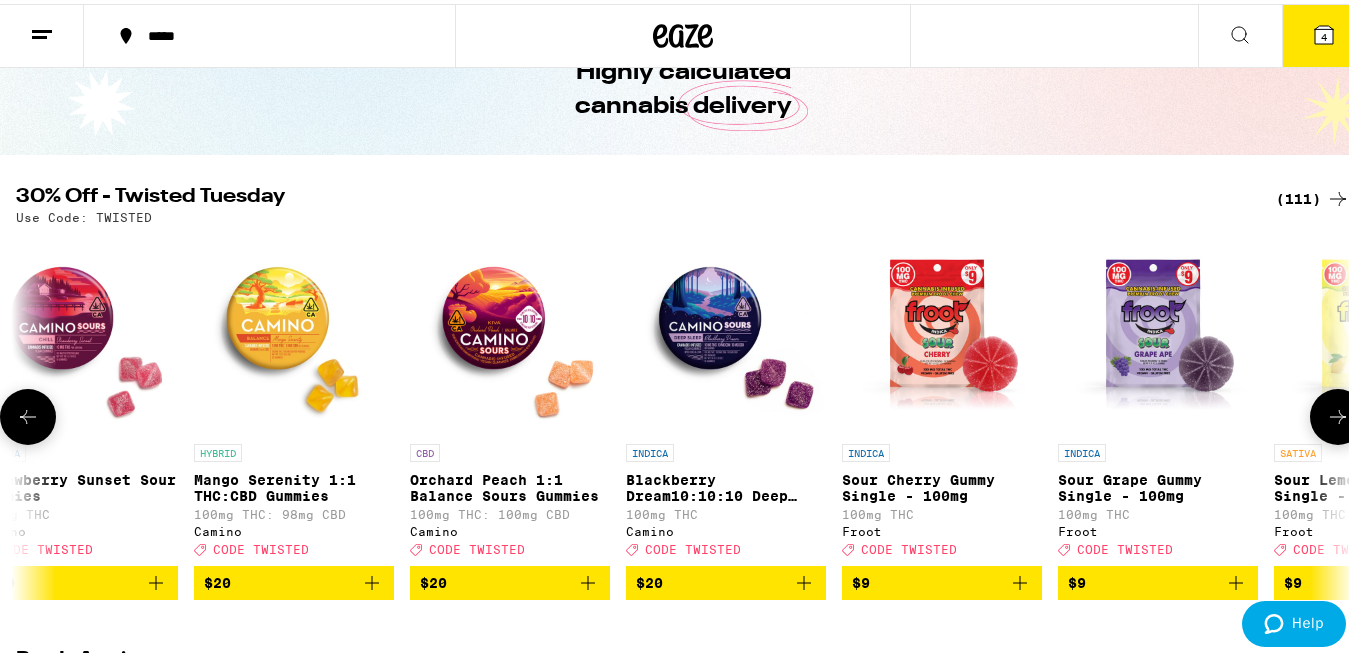 click 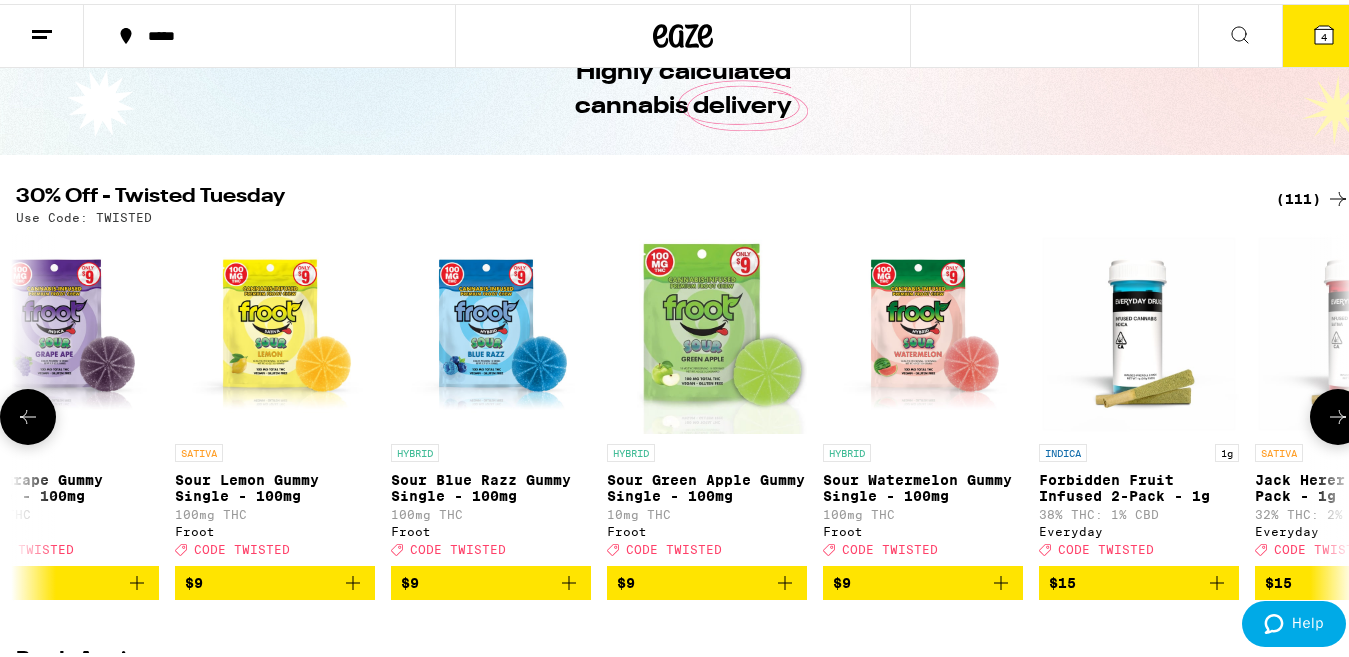 click 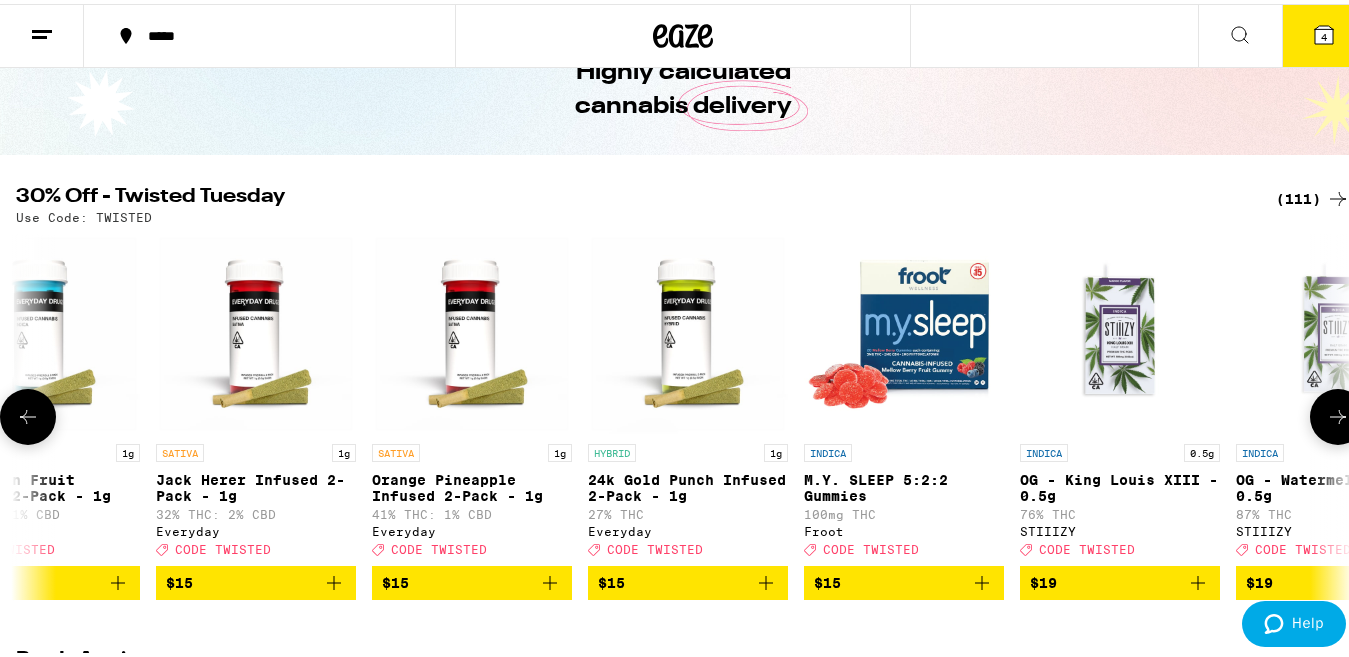 click 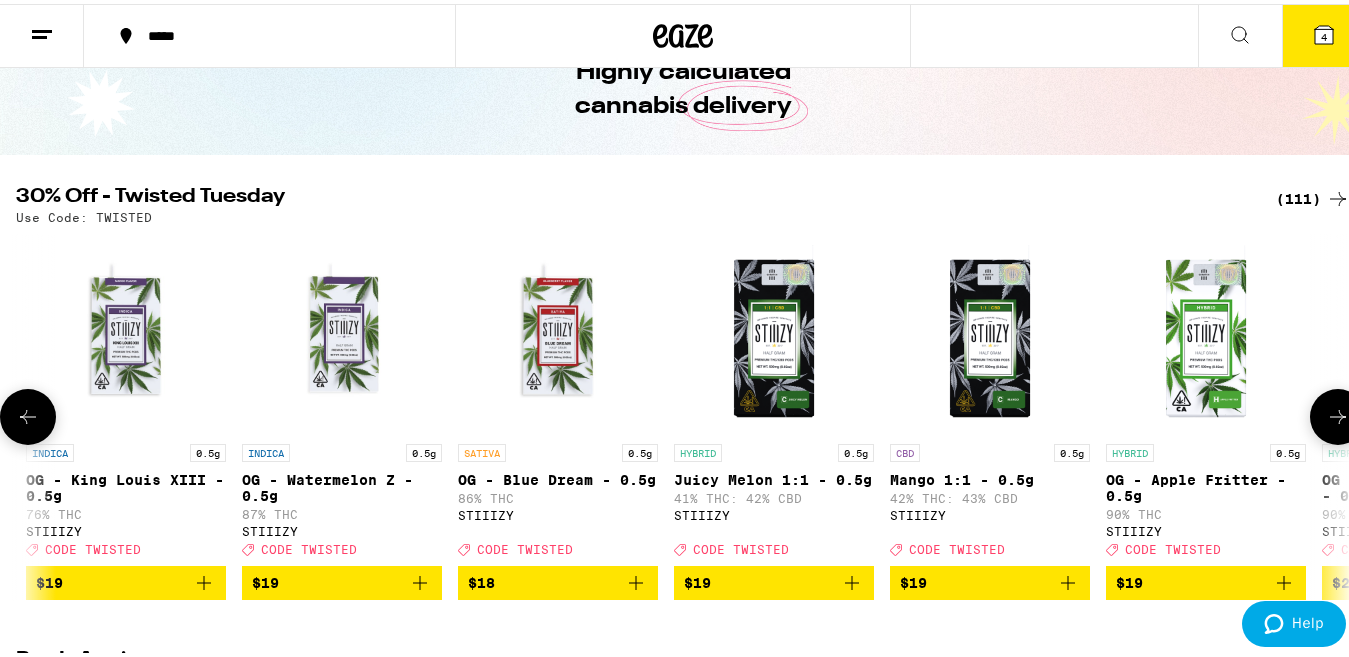 scroll, scrollTop: 0, scrollLeft: 5495, axis: horizontal 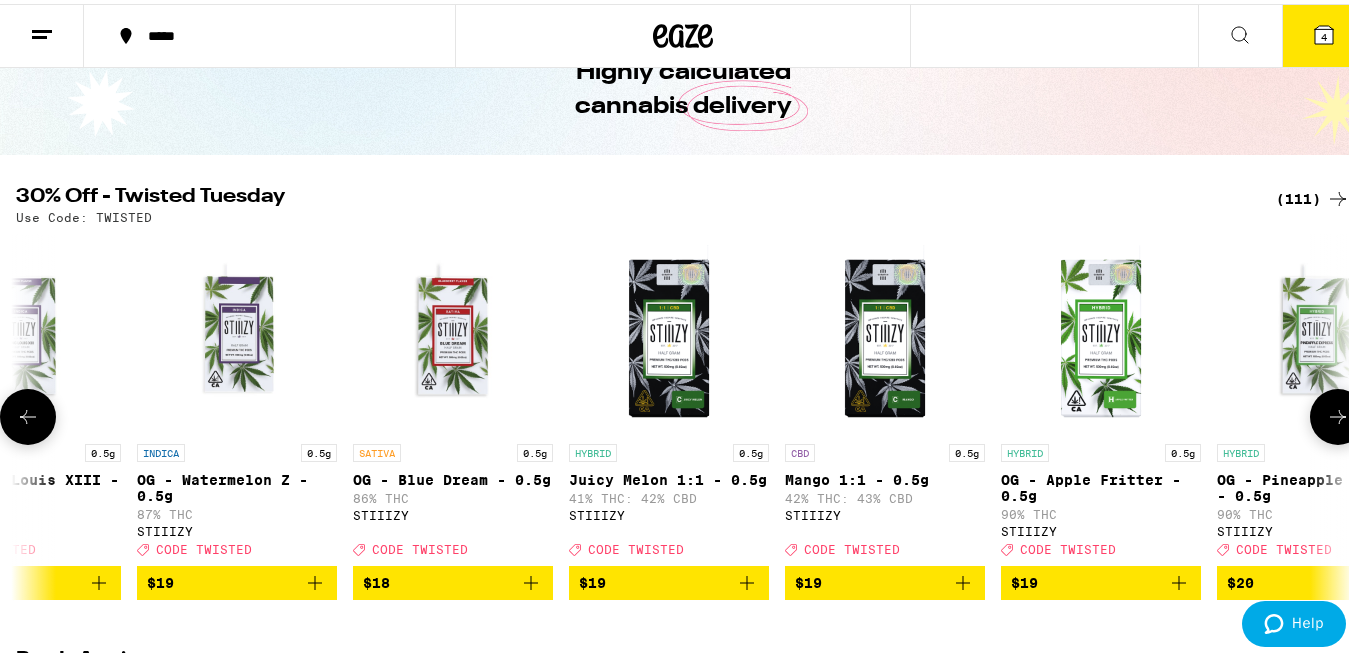click 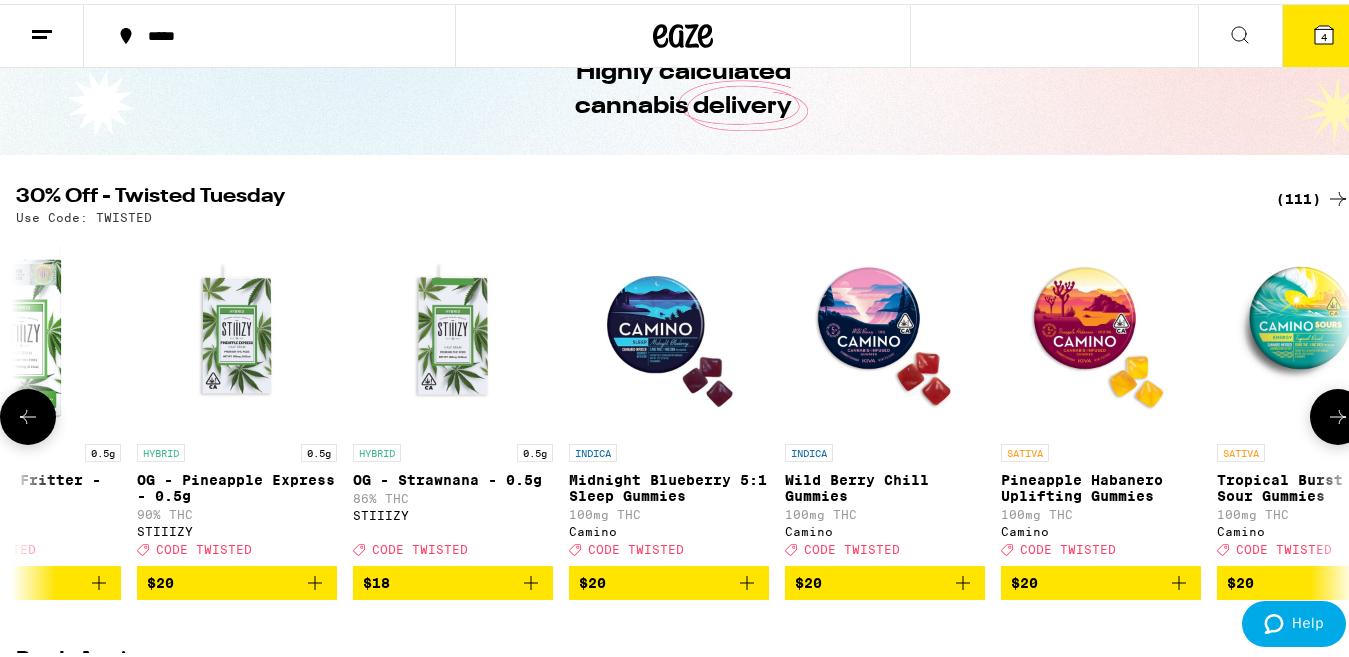 scroll, scrollTop: 0, scrollLeft: 6594, axis: horizontal 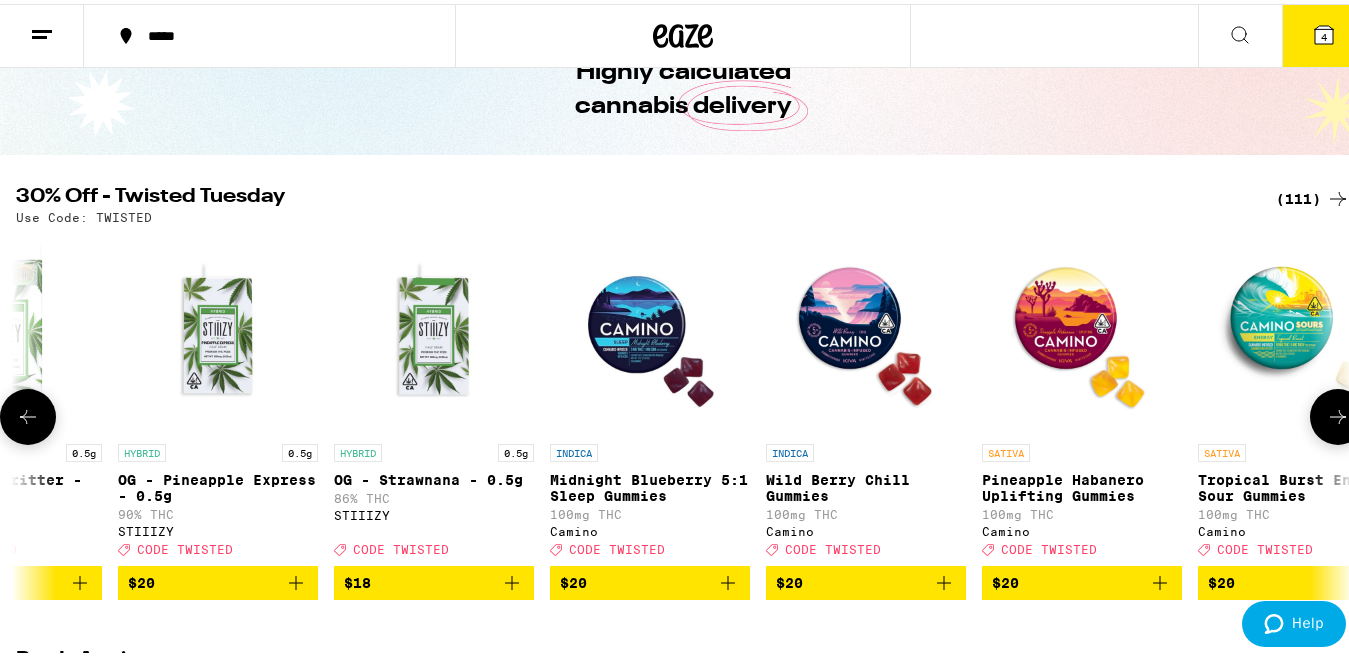 click 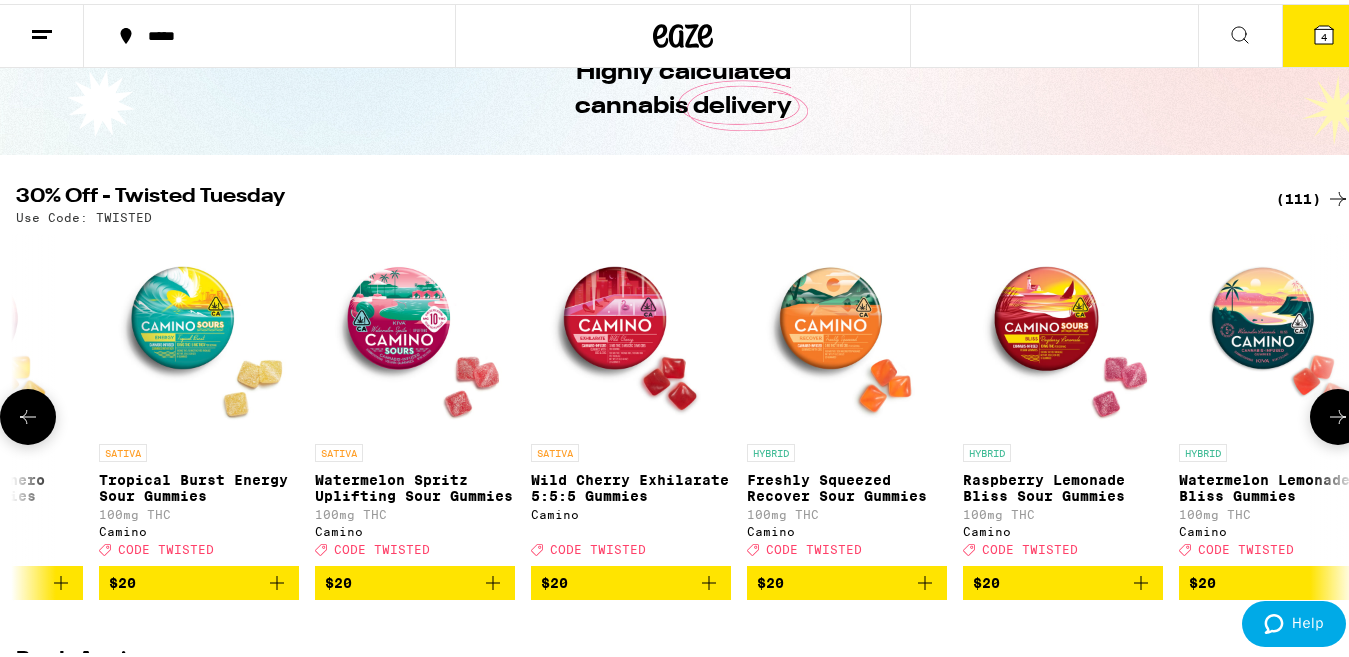 click 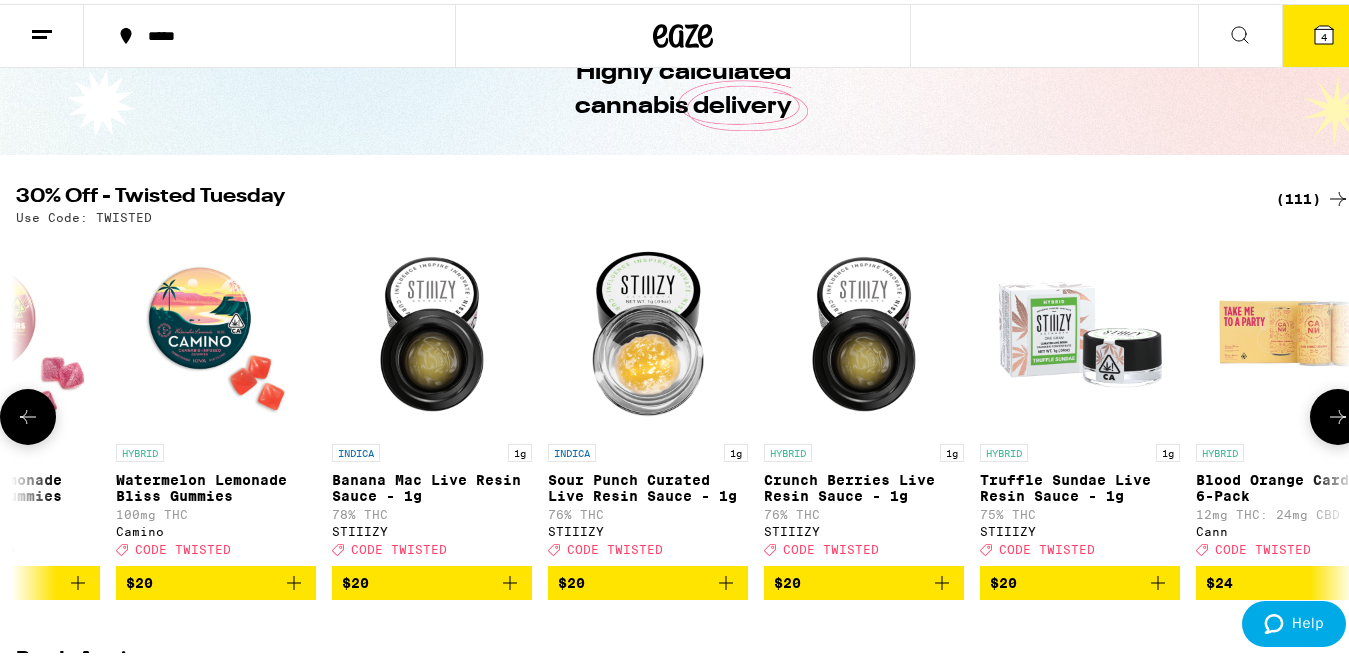 scroll, scrollTop: 0, scrollLeft: 8792, axis: horizontal 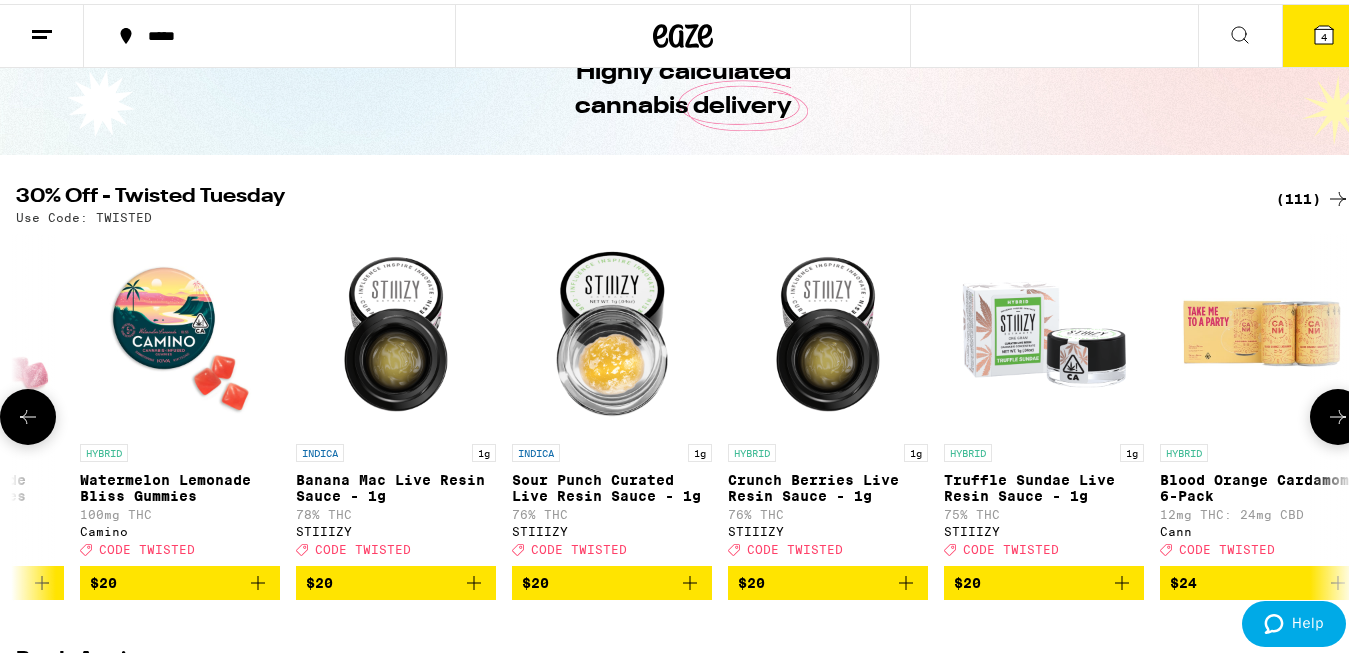 click 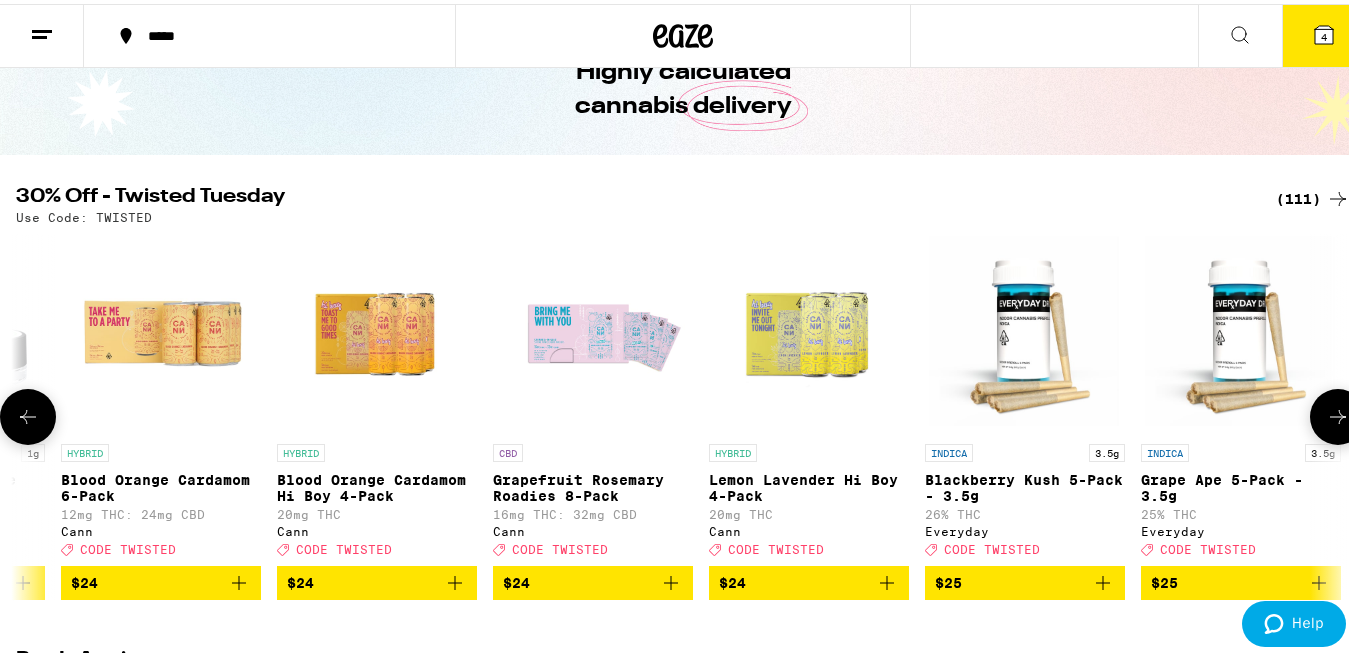 click 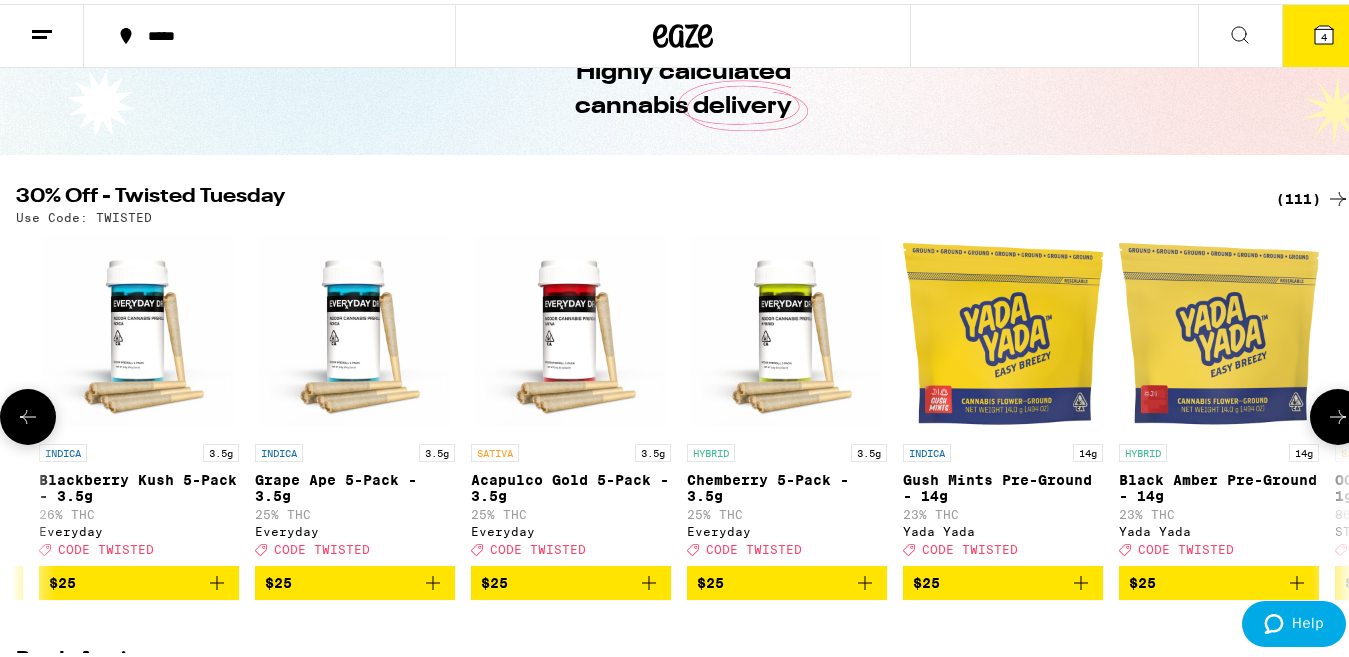 scroll, scrollTop: 0, scrollLeft: 10990, axis: horizontal 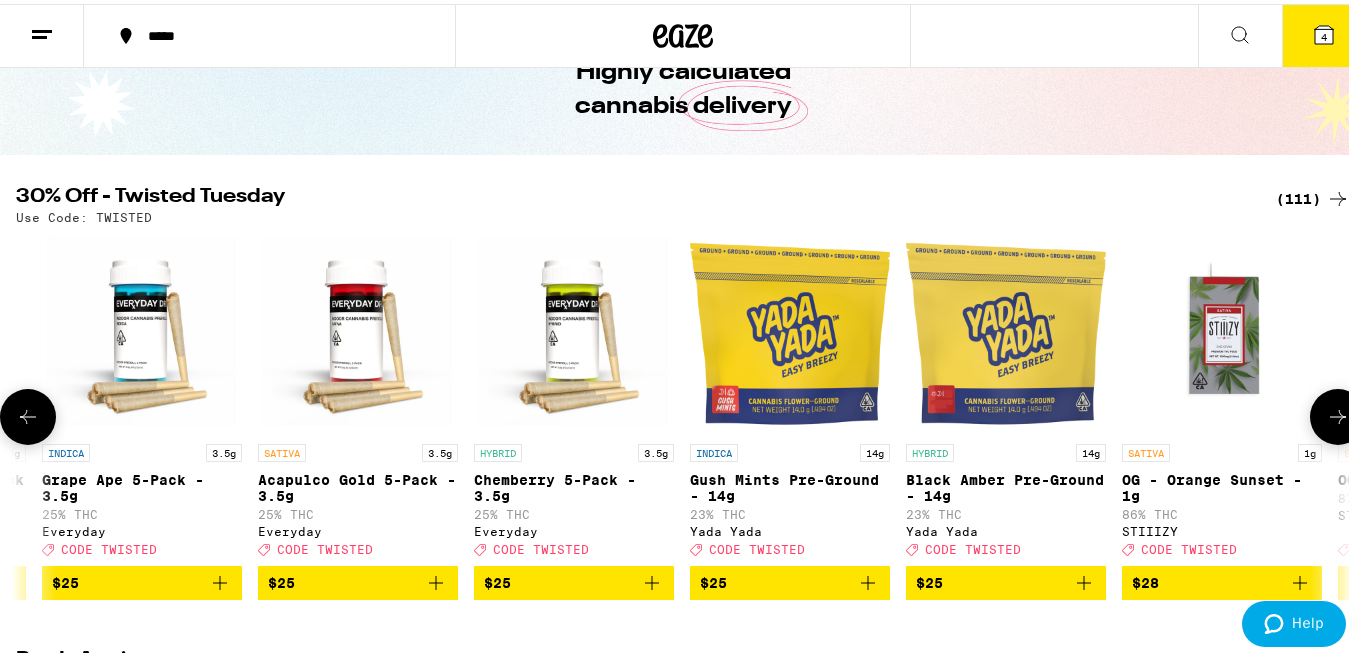 click 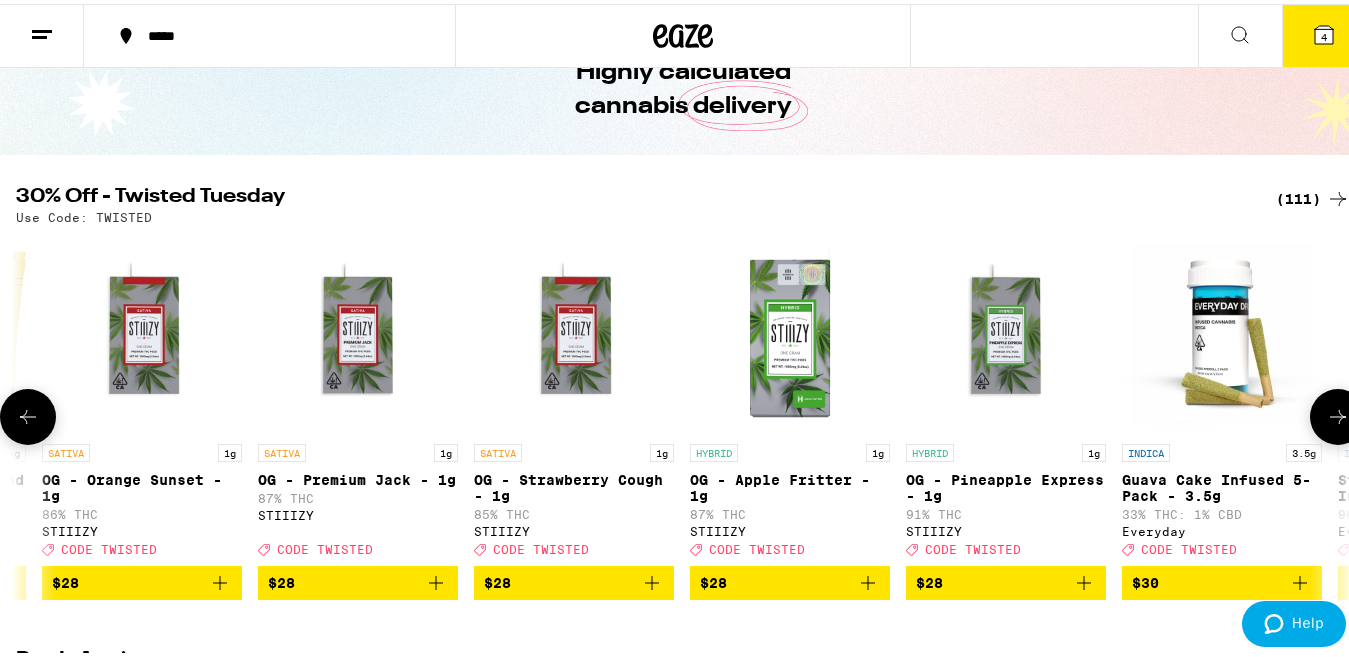 scroll, scrollTop: 0, scrollLeft: 12089, axis: horizontal 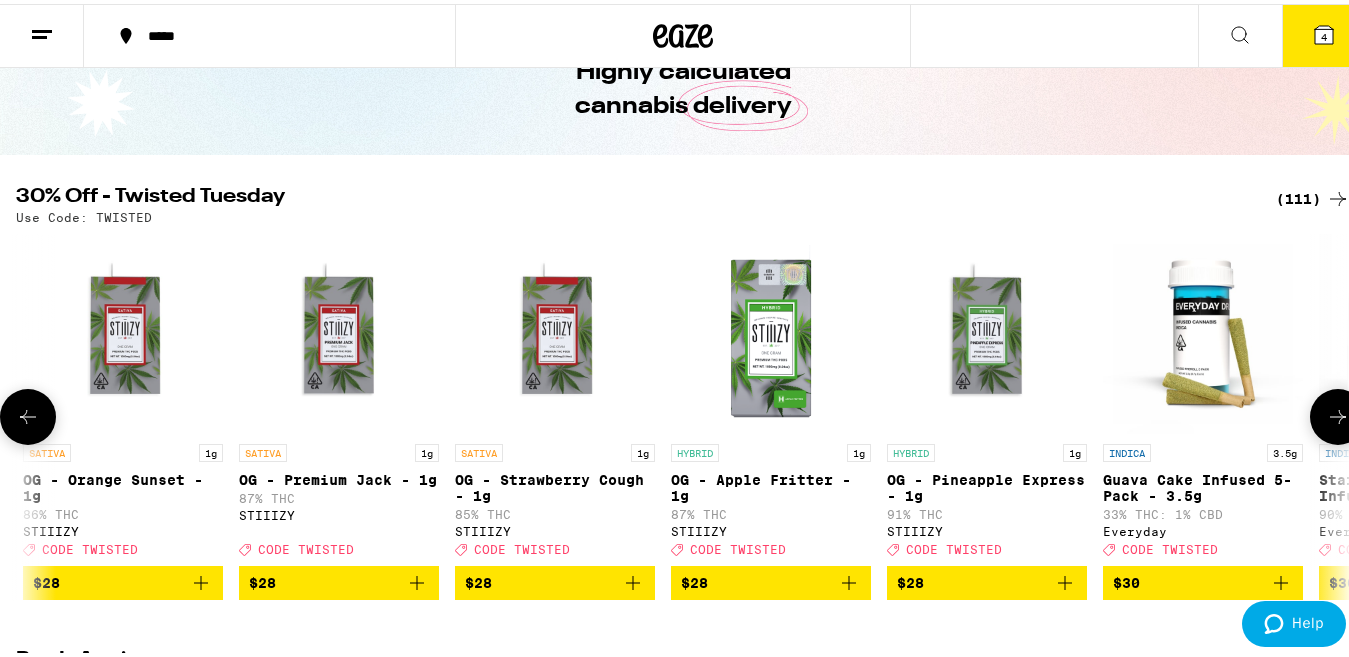 click 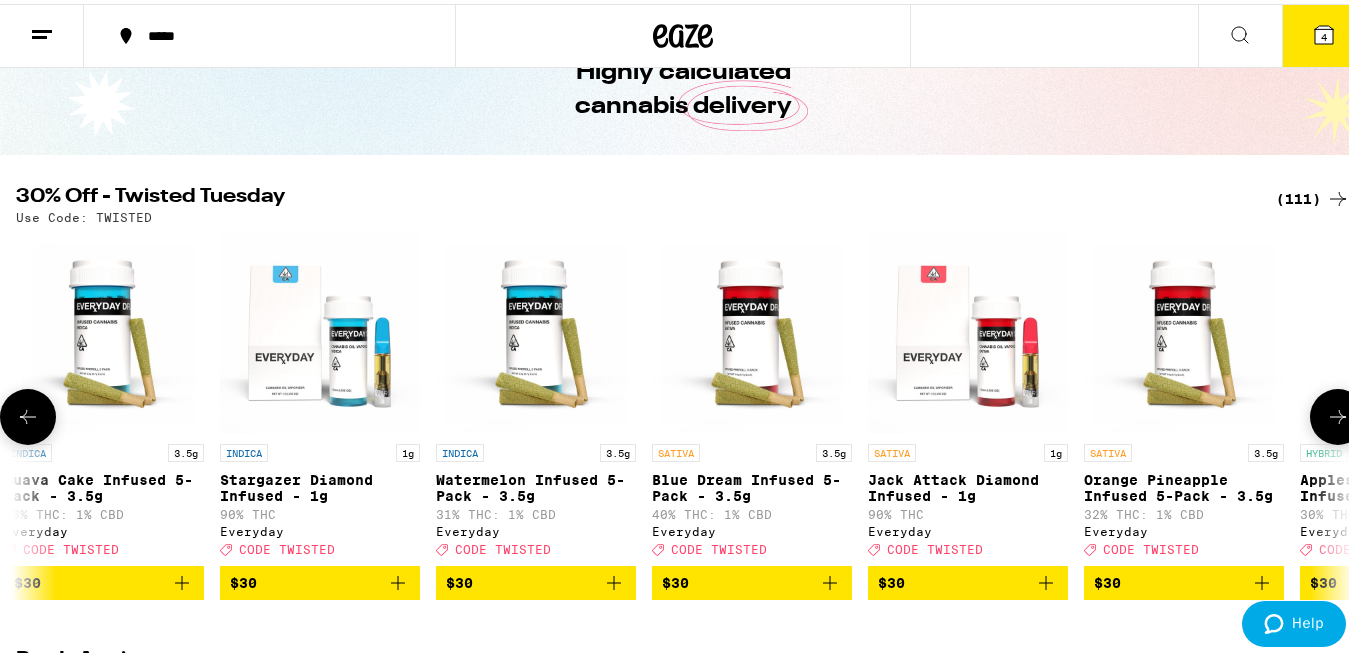 click 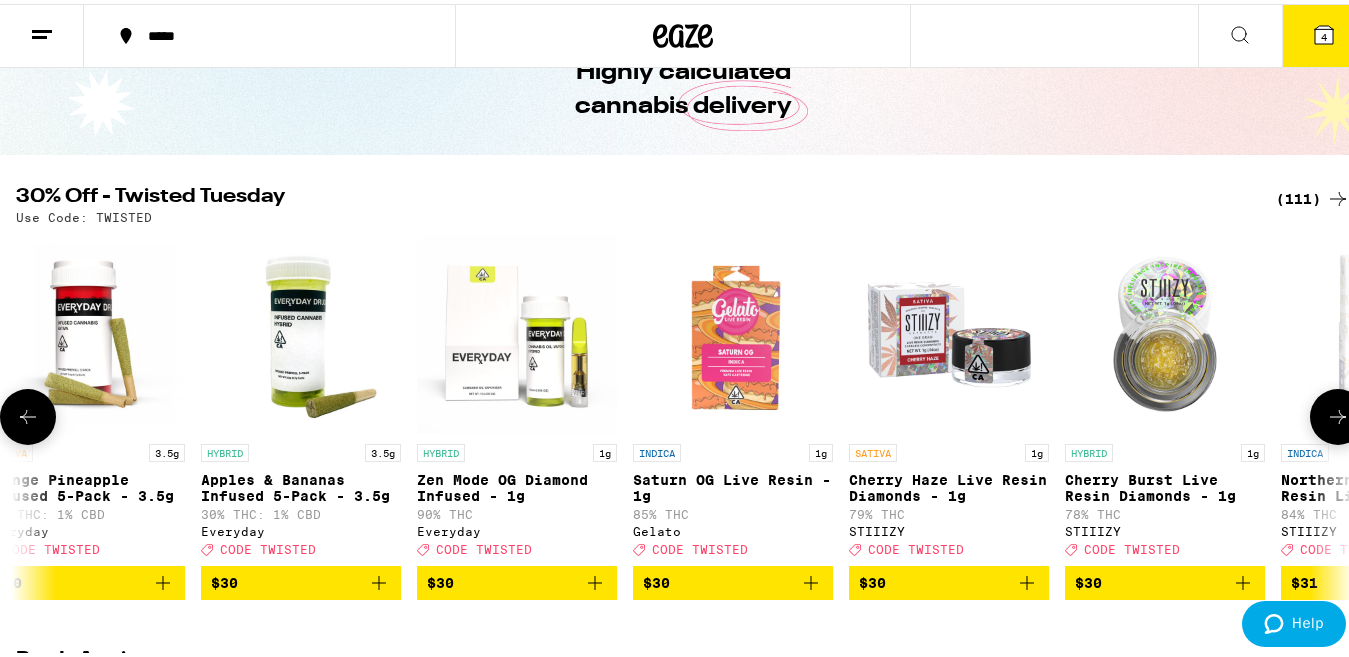 click 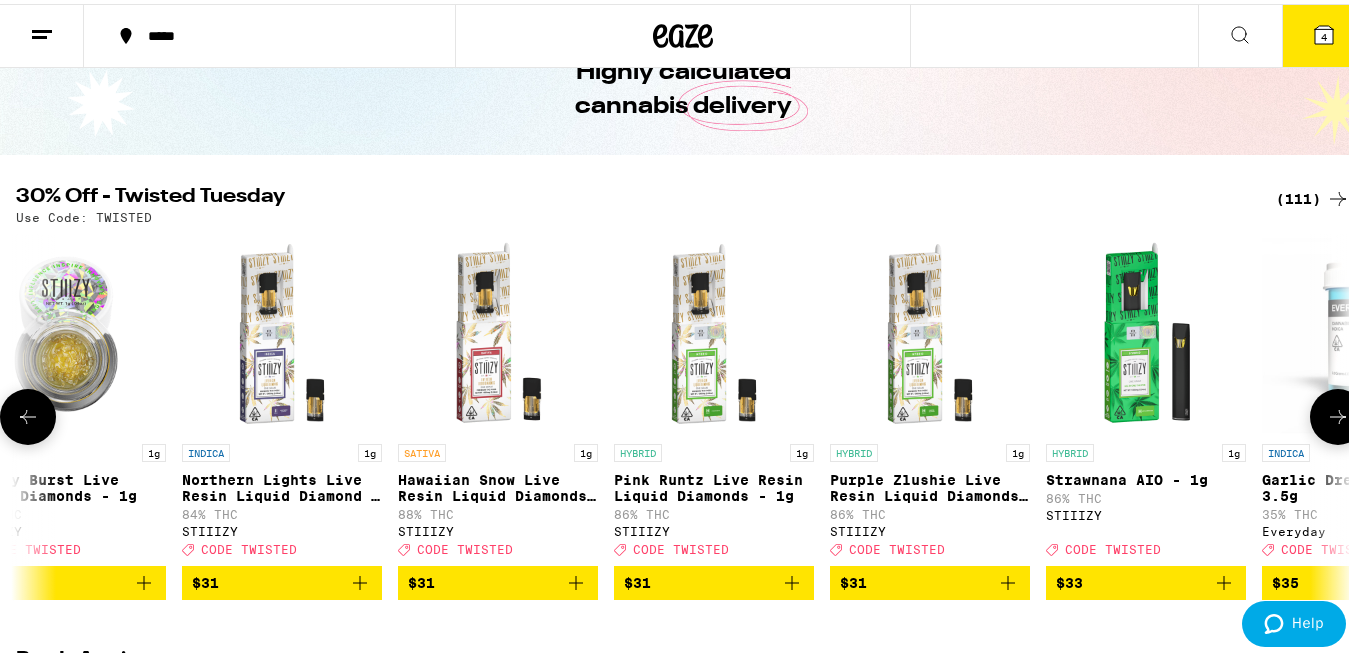 click 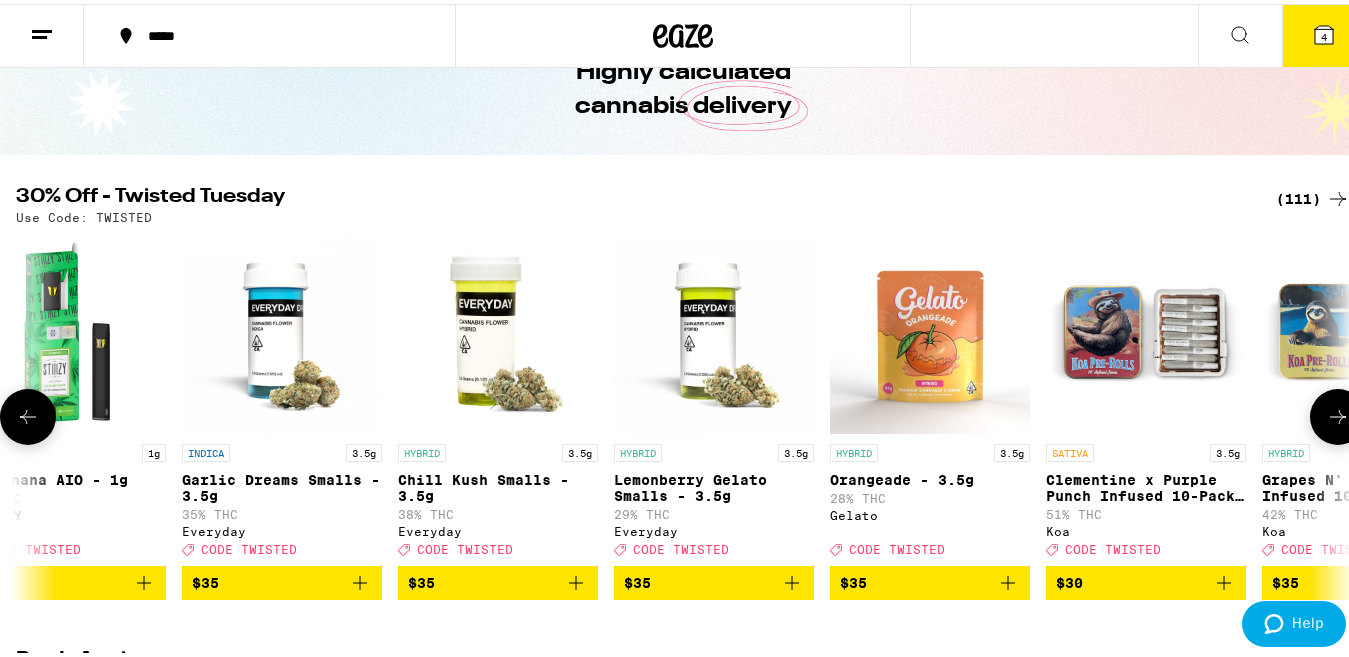 scroll, scrollTop: 0, scrollLeft: 16485, axis: horizontal 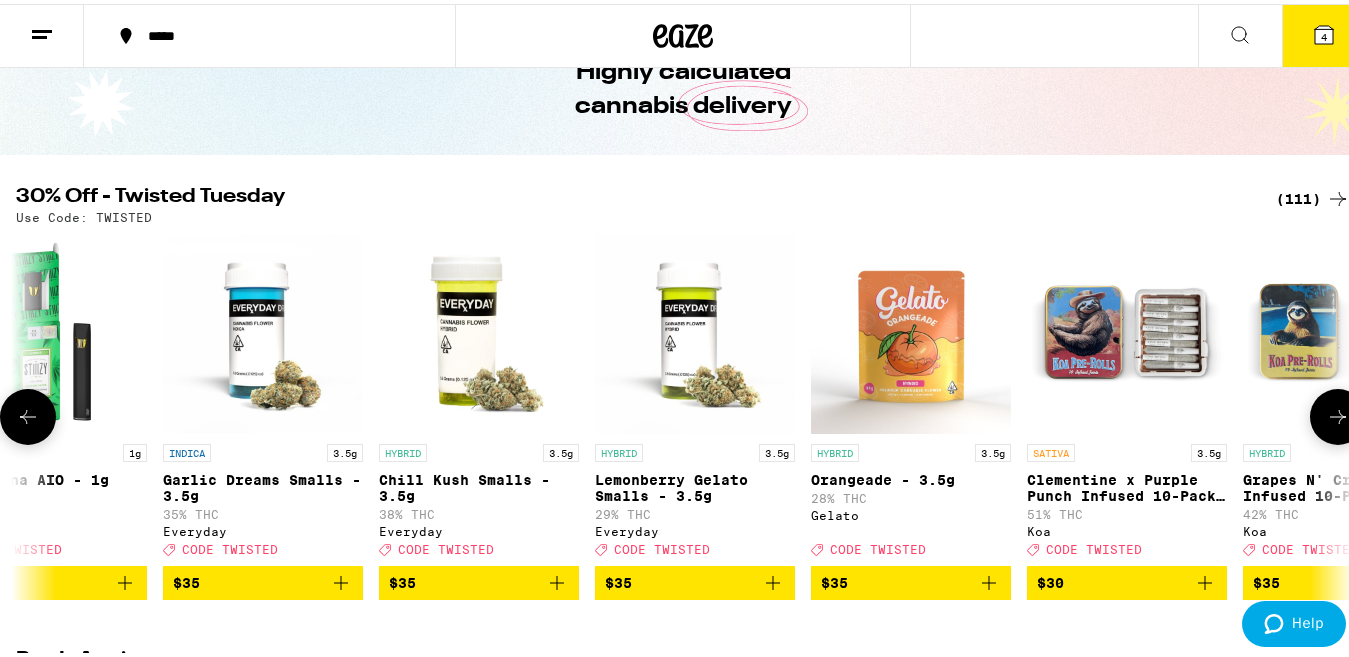 click 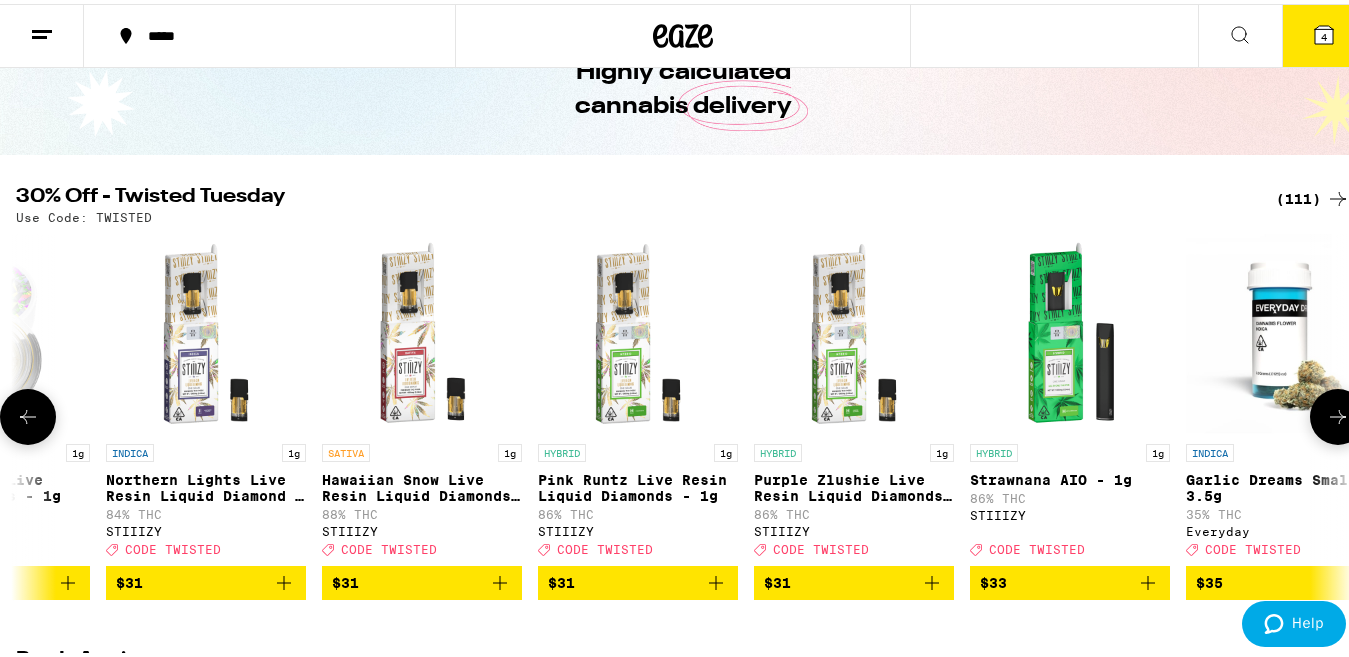 scroll, scrollTop: 0, scrollLeft: 15386, axis: horizontal 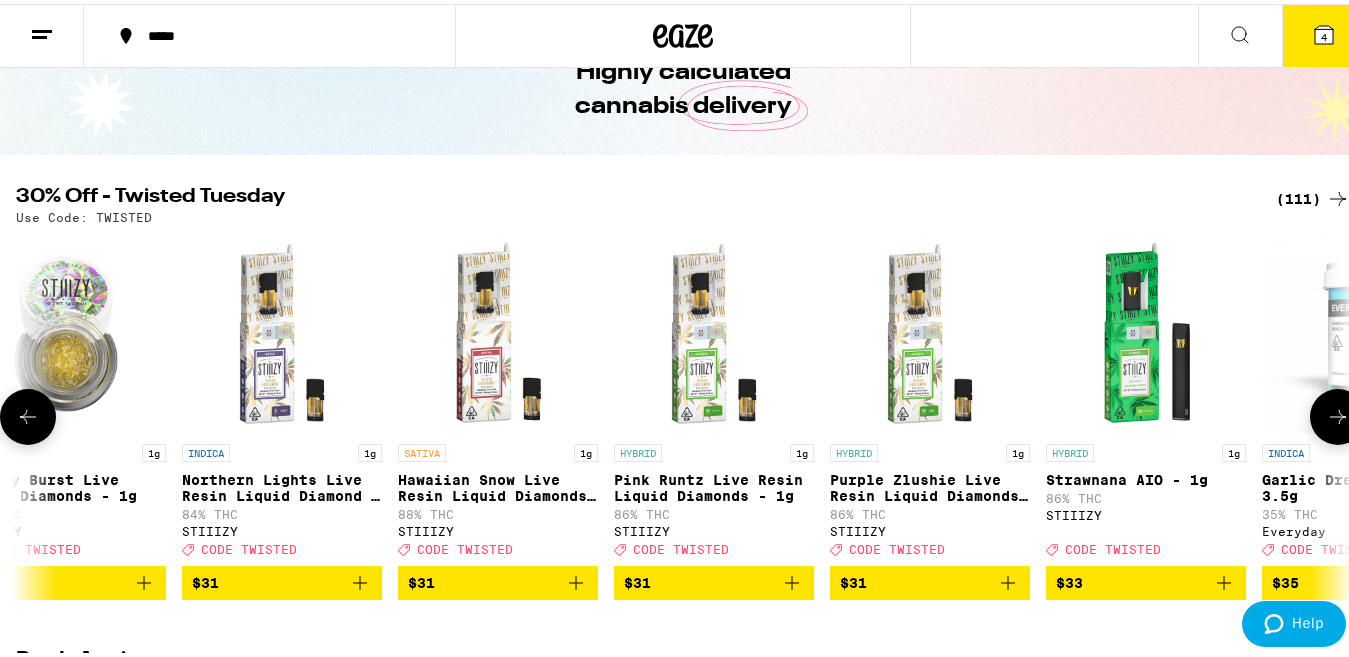 click at bounding box center (1338, 413) 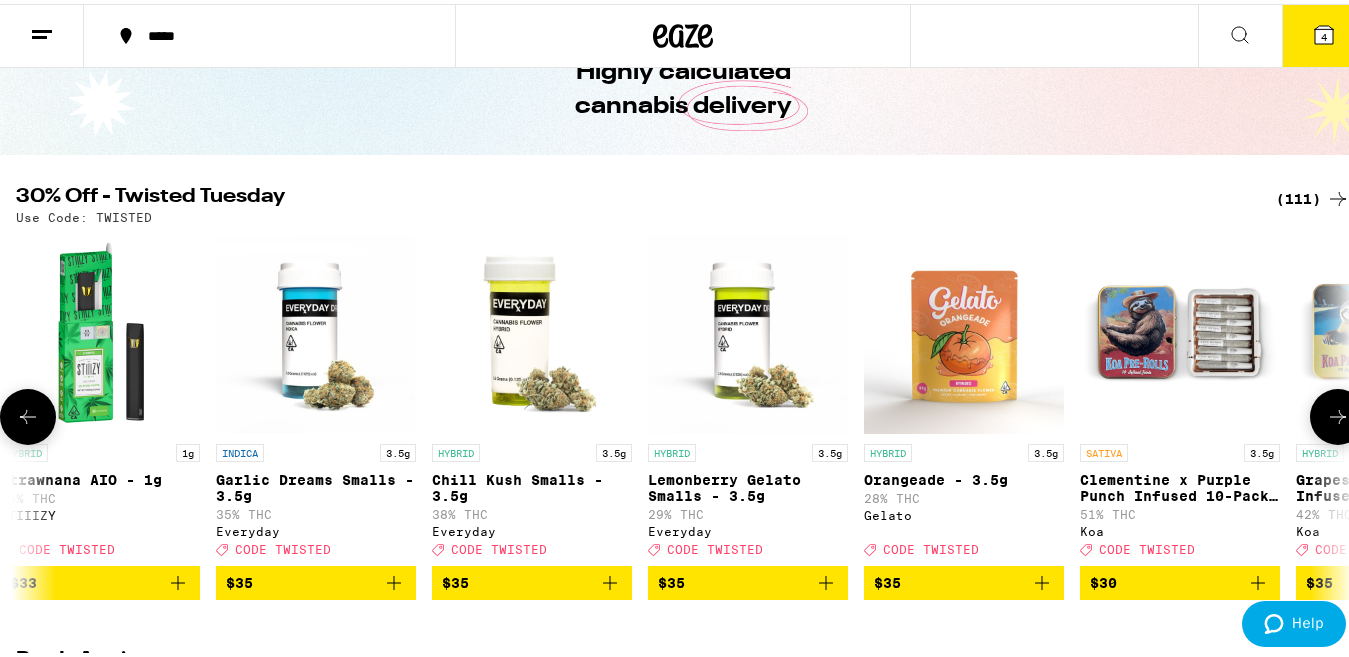 scroll, scrollTop: 0, scrollLeft: 16485, axis: horizontal 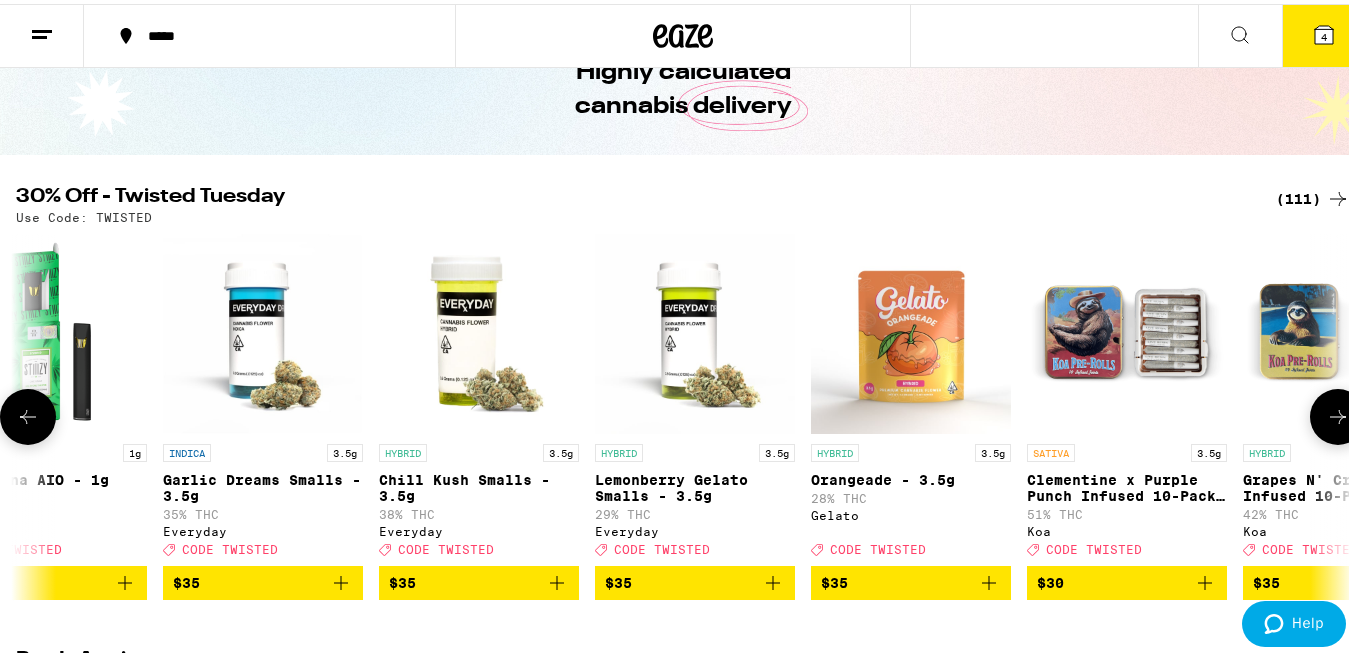 click at bounding box center (1338, 413) 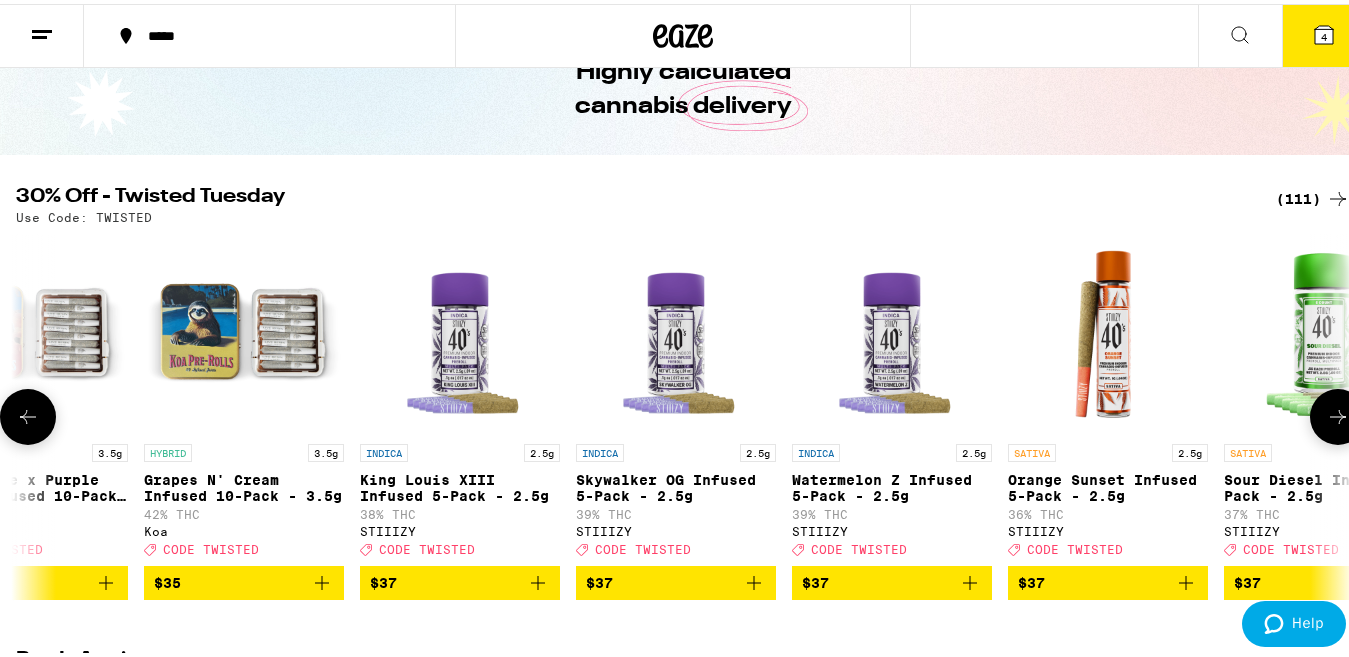click at bounding box center [1338, 413] 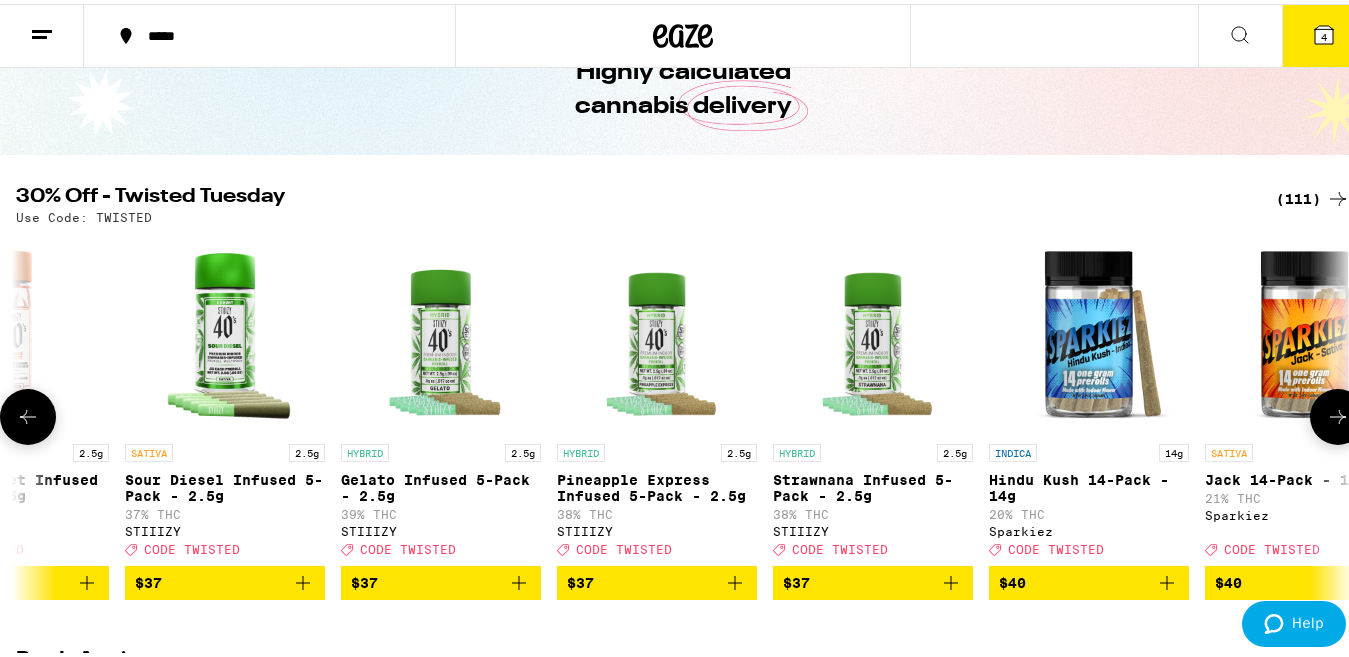 click at bounding box center [1338, 413] 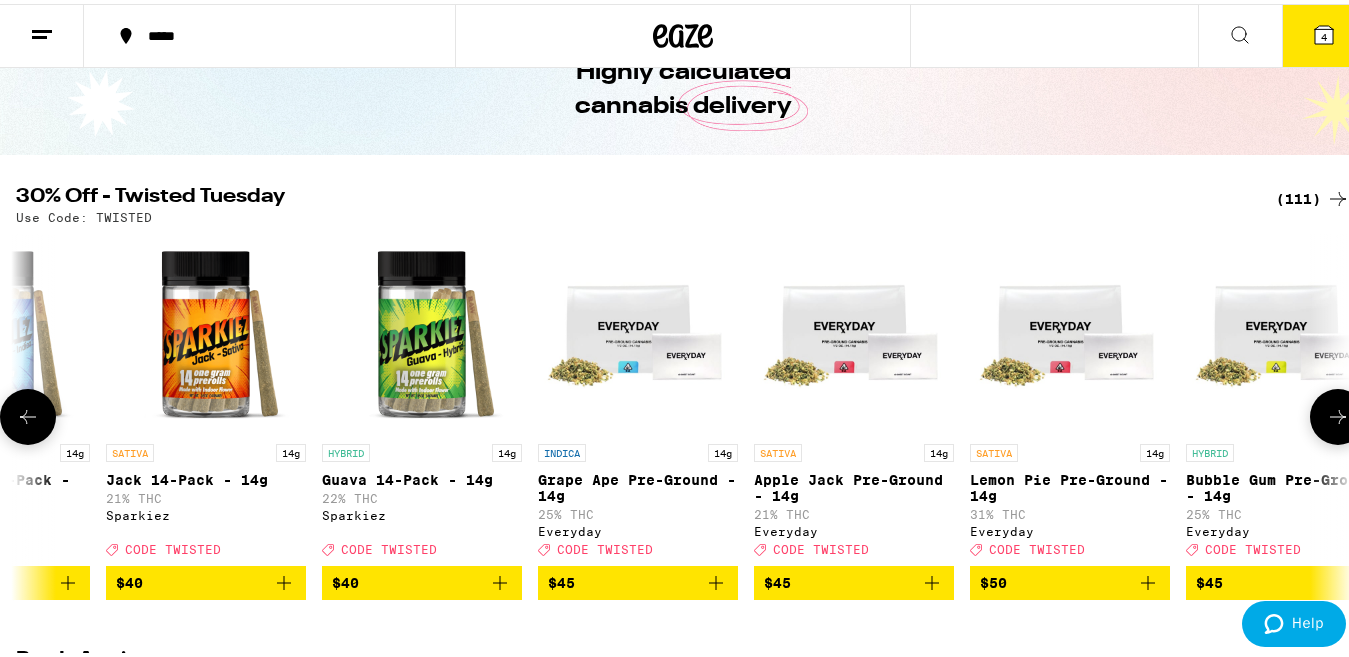 click at bounding box center [1338, 413] 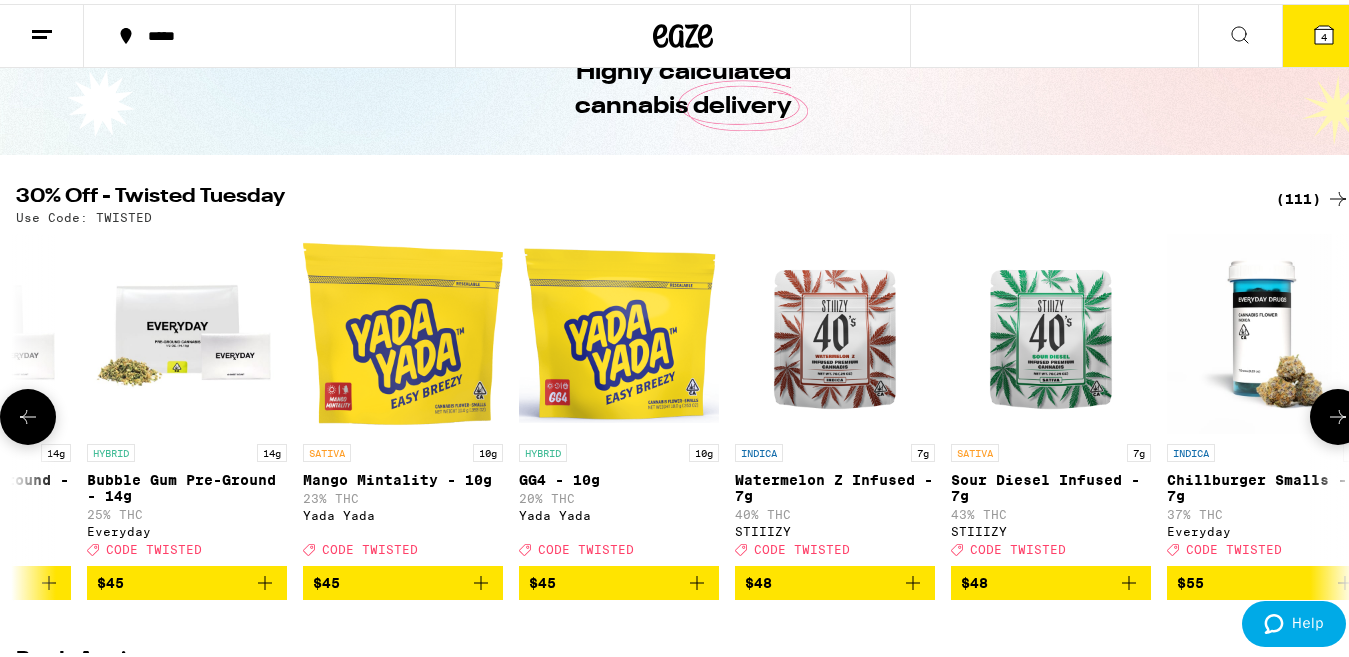 click at bounding box center (1338, 413) 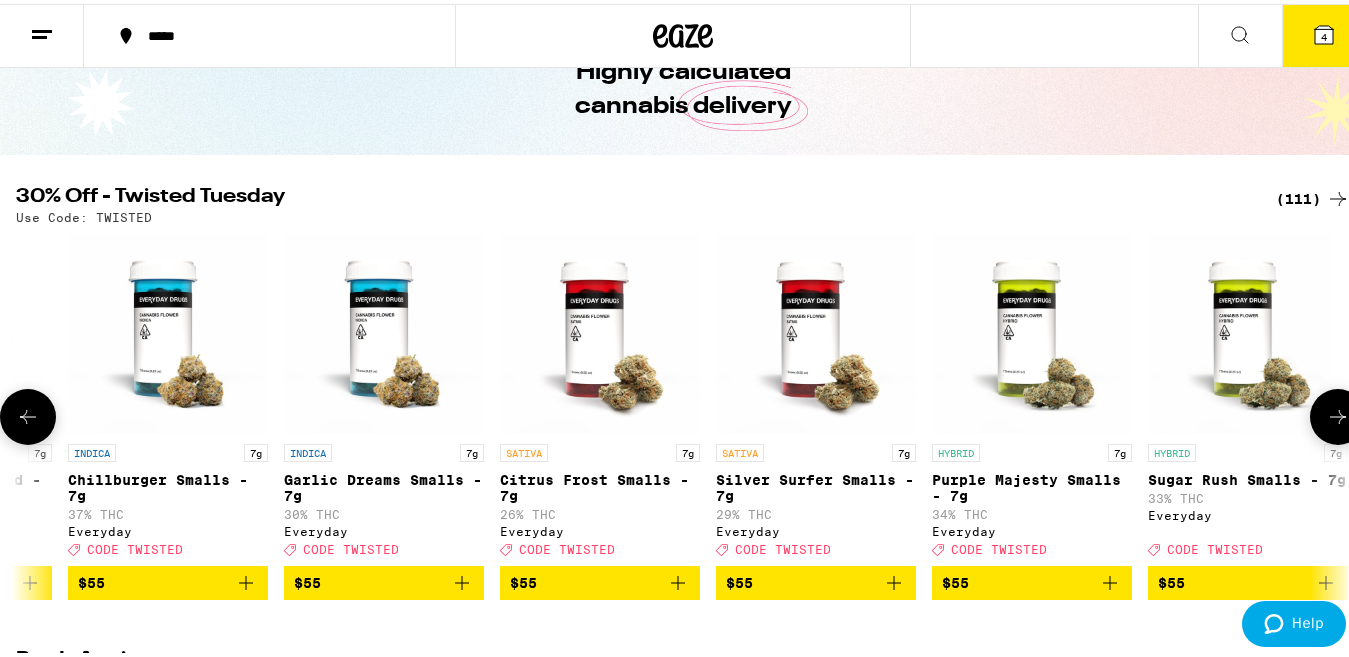 click at bounding box center (1338, 413) 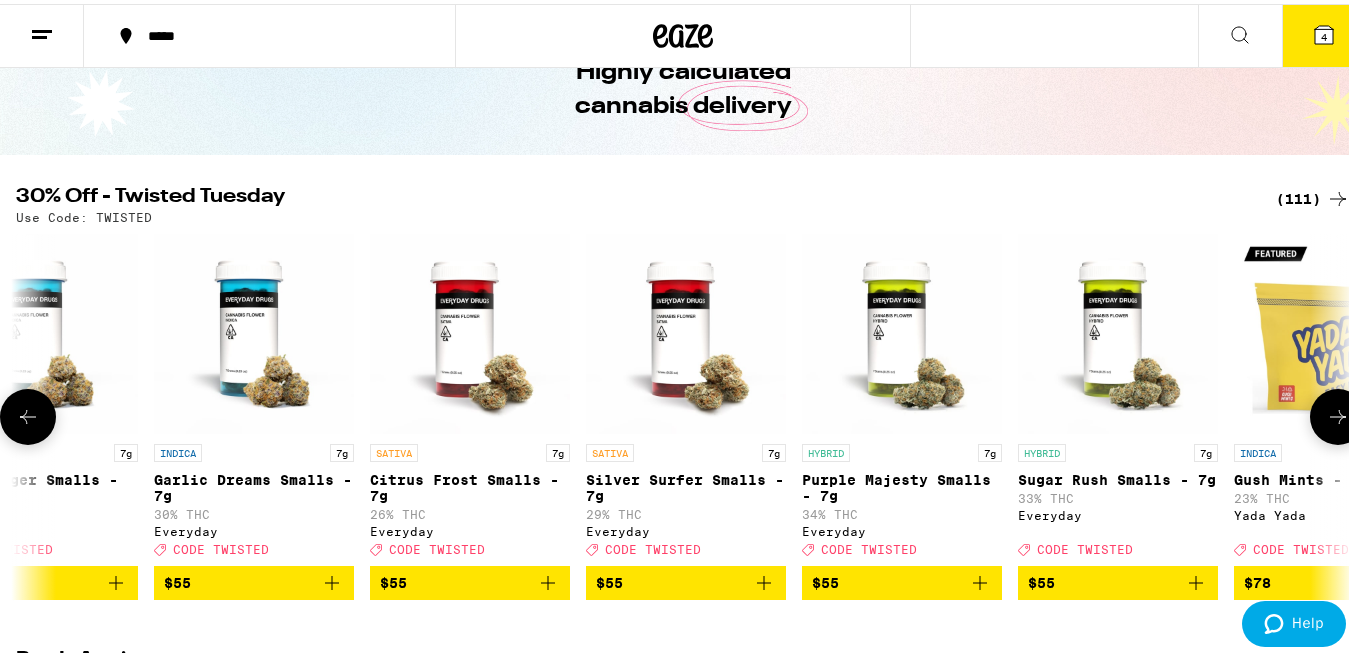 scroll, scrollTop: 0, scrollLeft: 22659, axis: horizontal 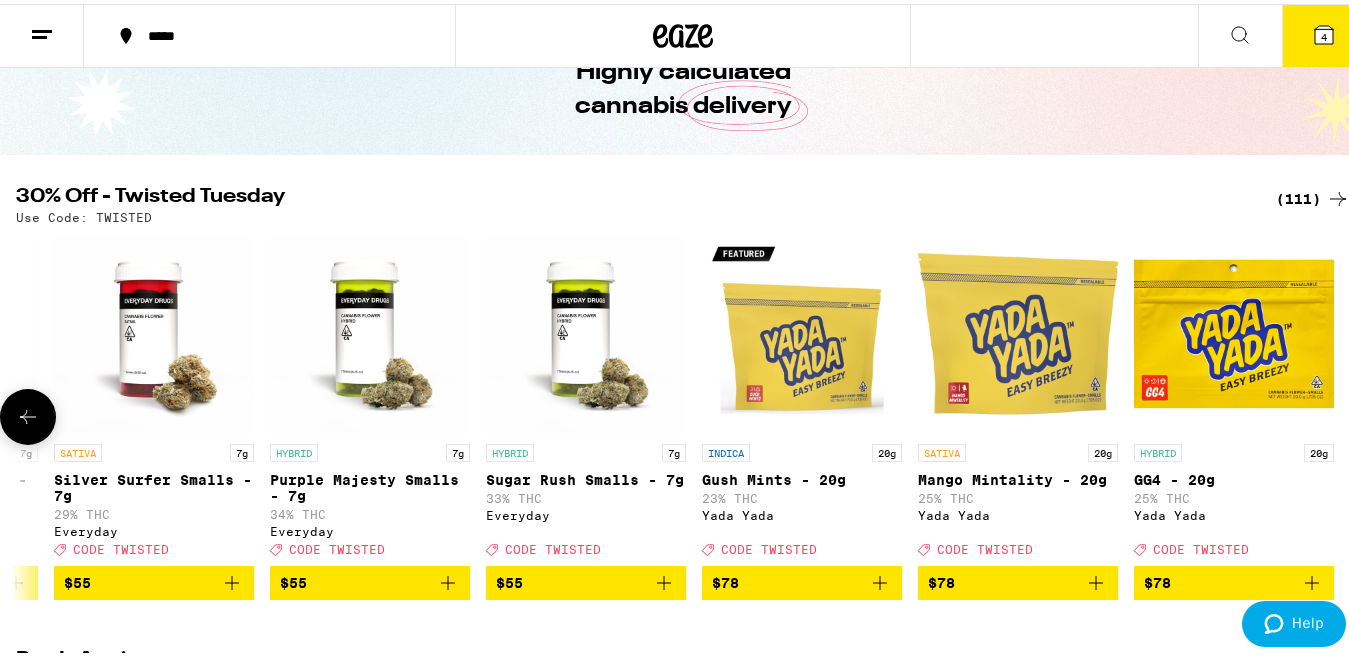 click at bounding box center (1338, 413) 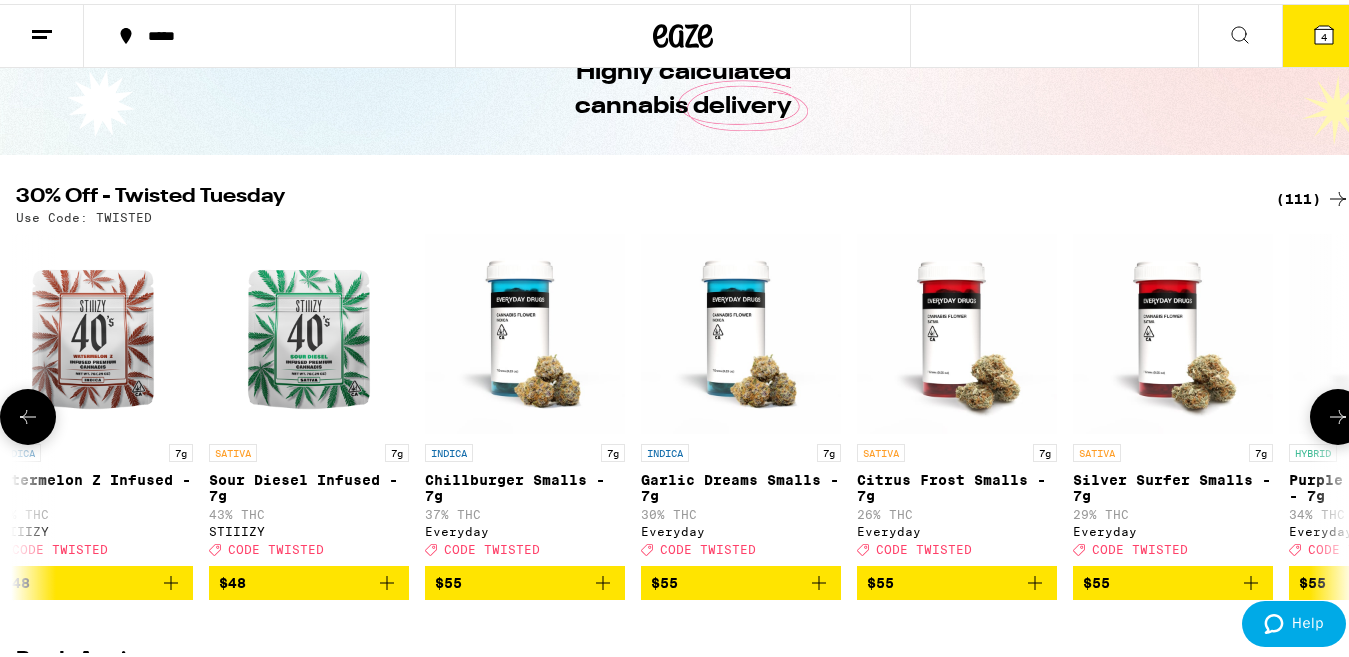 scroll, scrollTop: 0, scrollLeft: 21560, axis: horizontal 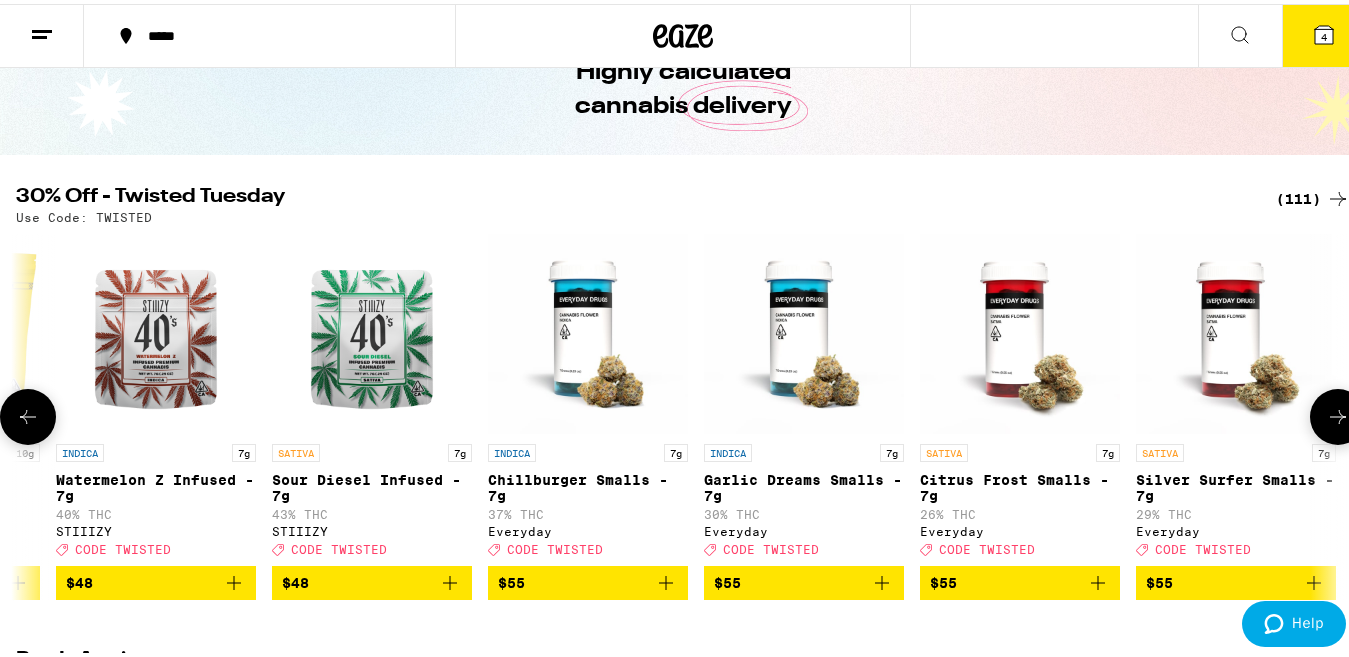 click 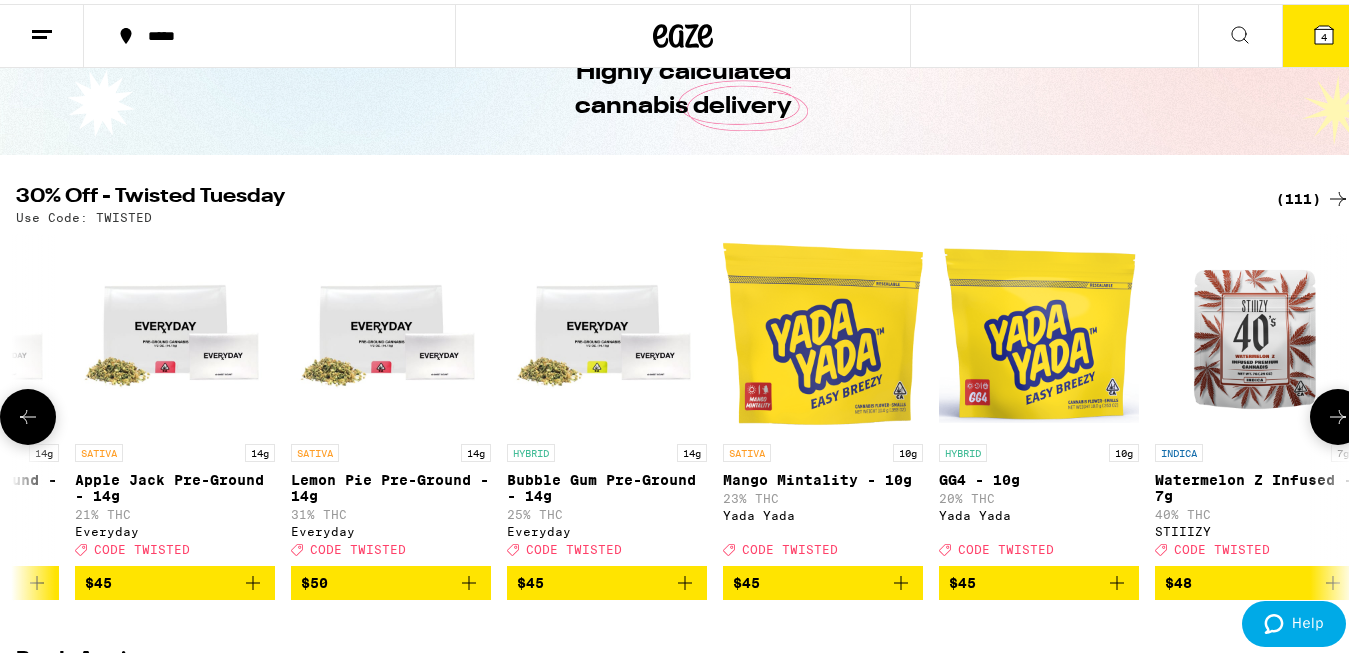 click 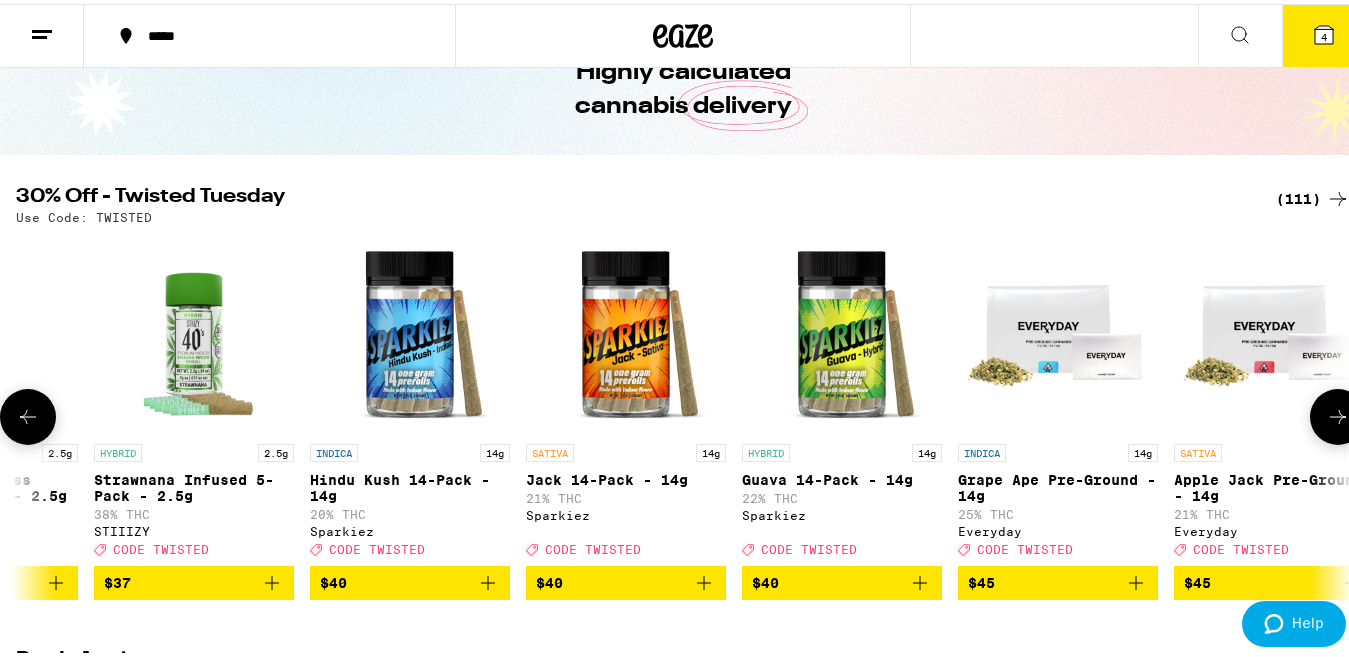 click 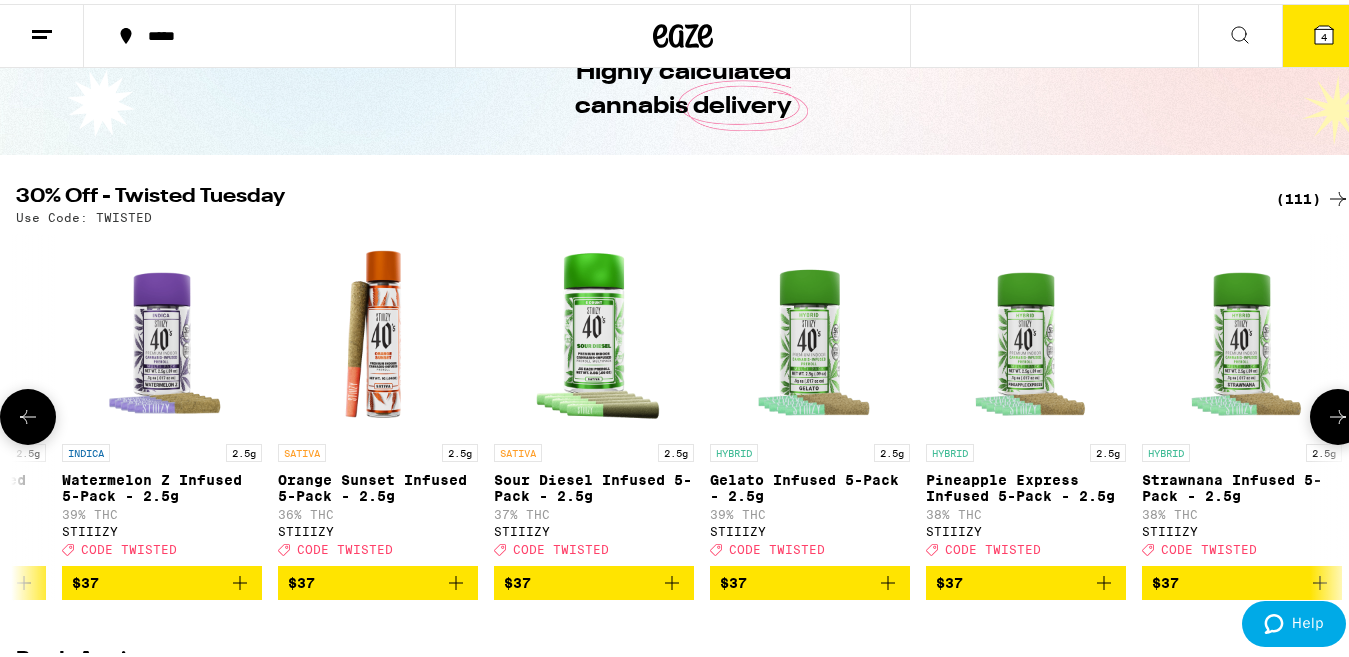 scroll, scrollTop: 0, scrollLeft: 18263, axis: horizontal 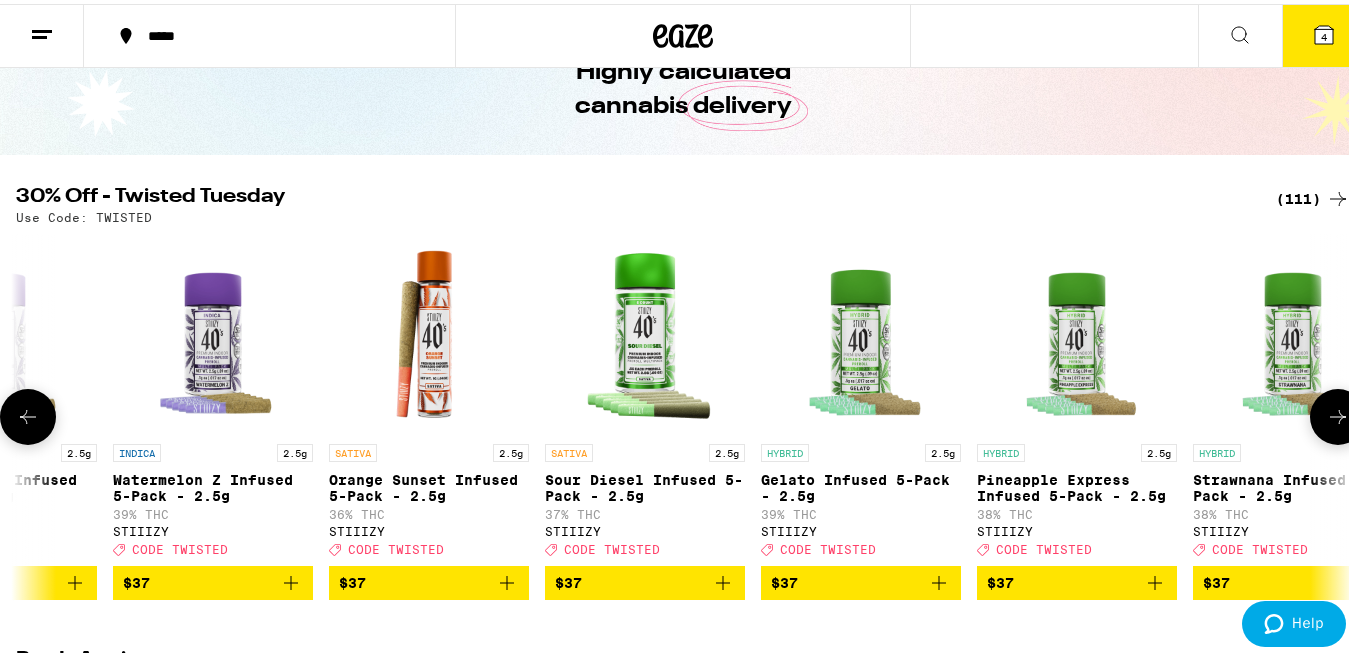 click 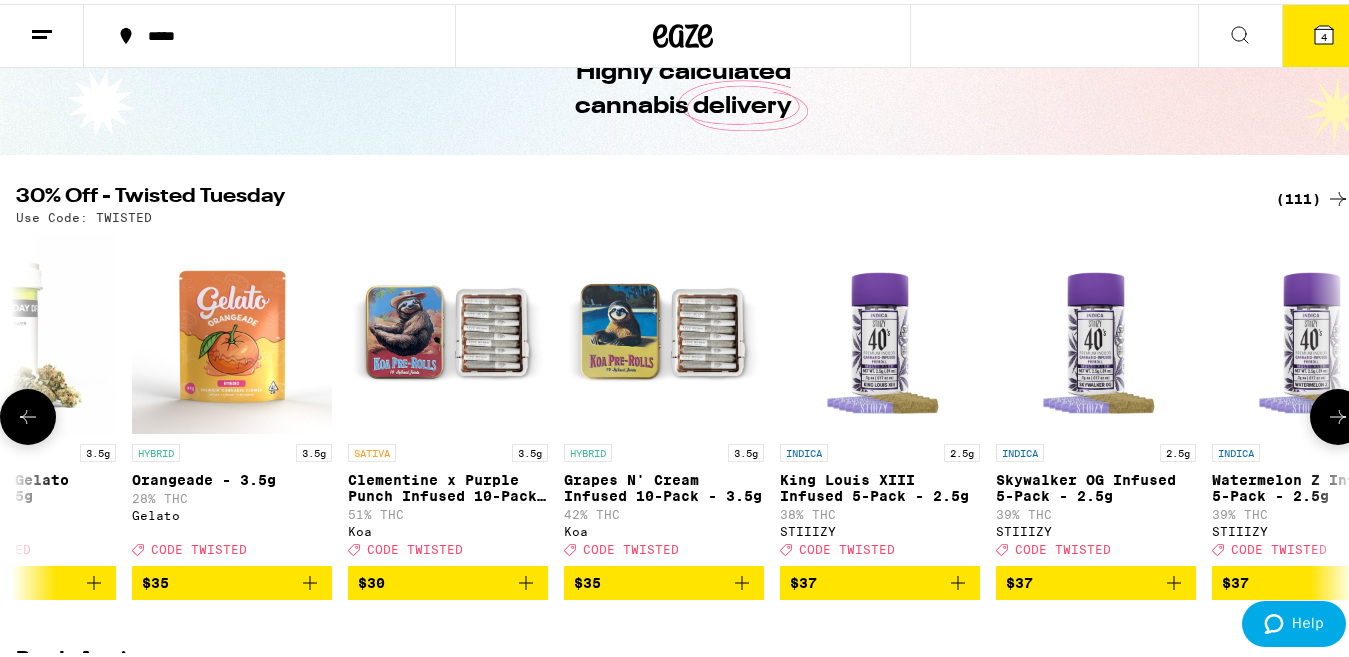 click 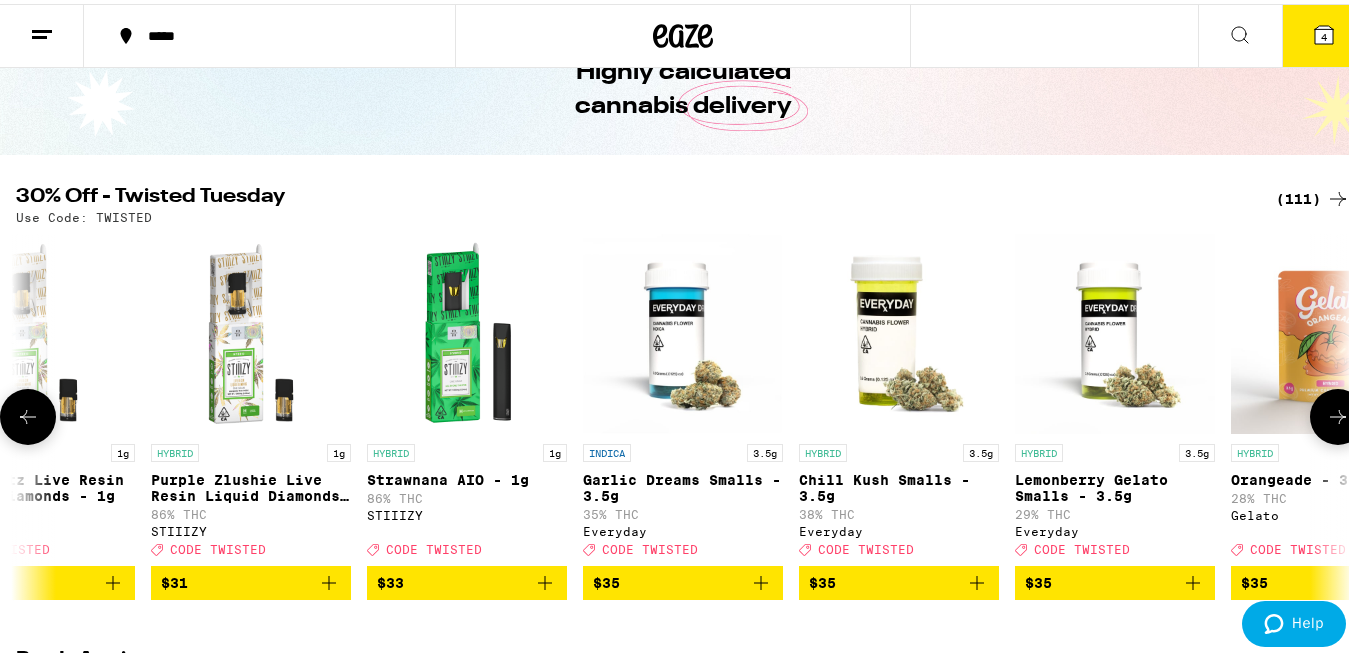 click 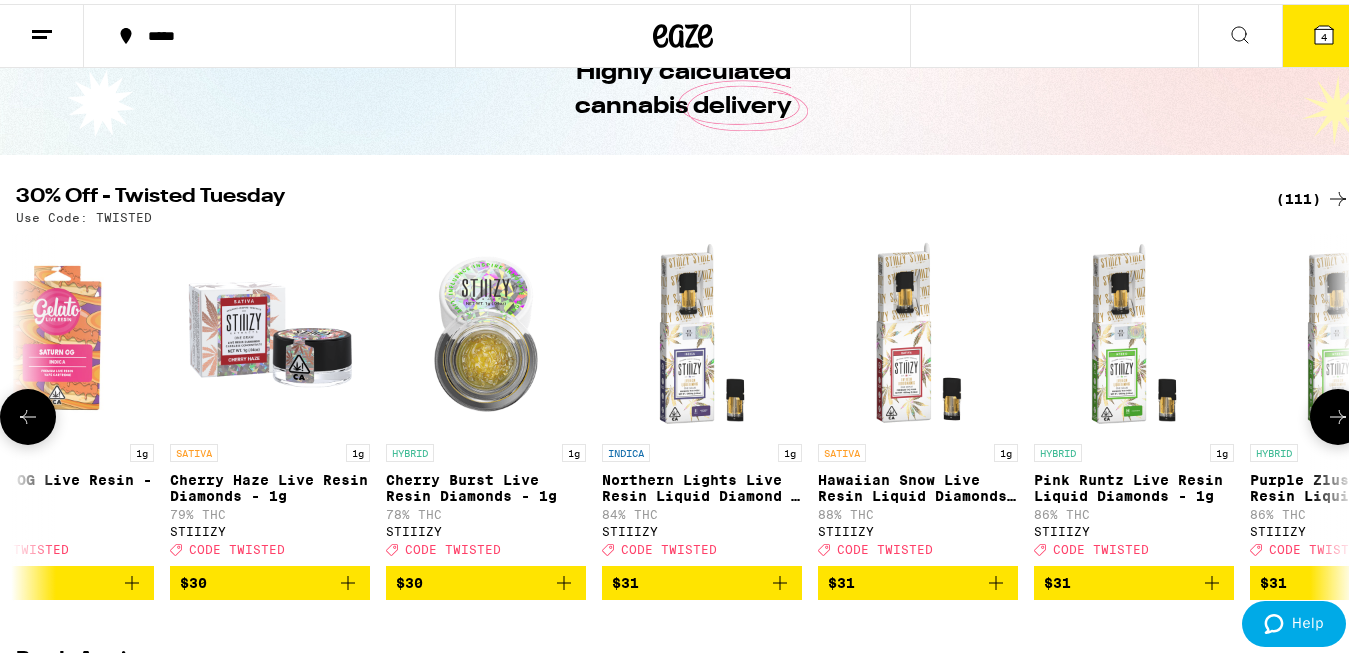 click 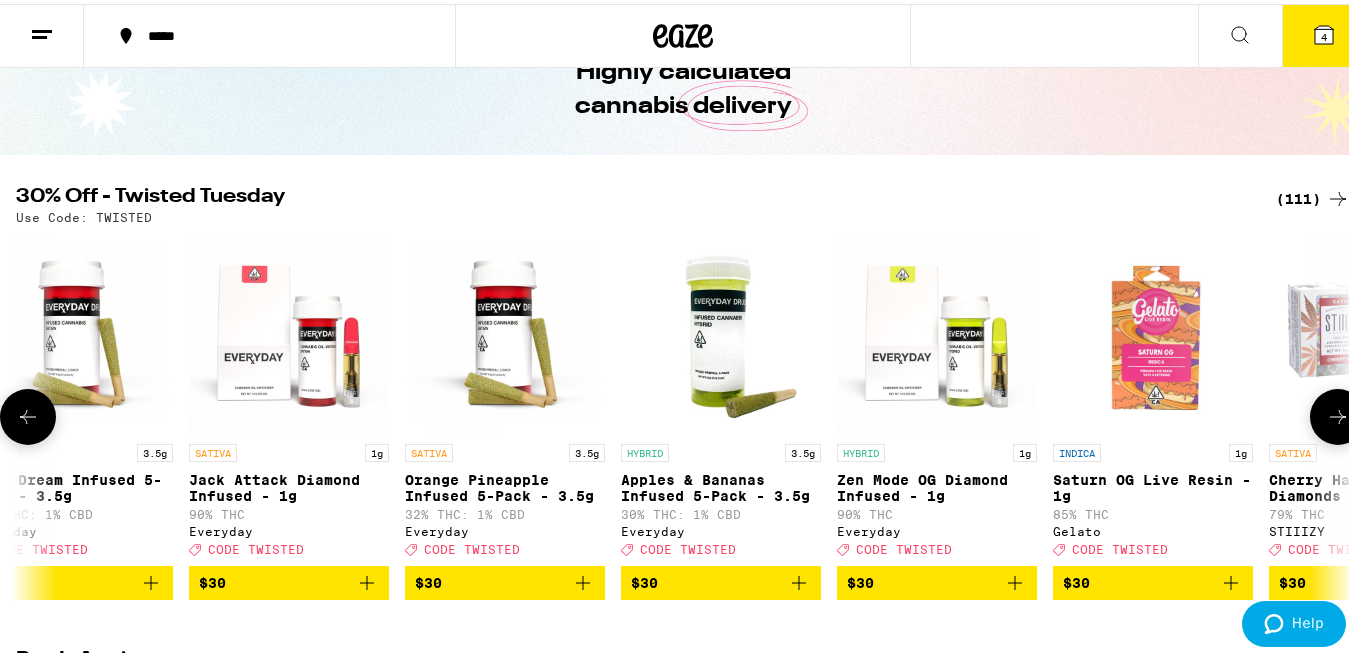 click 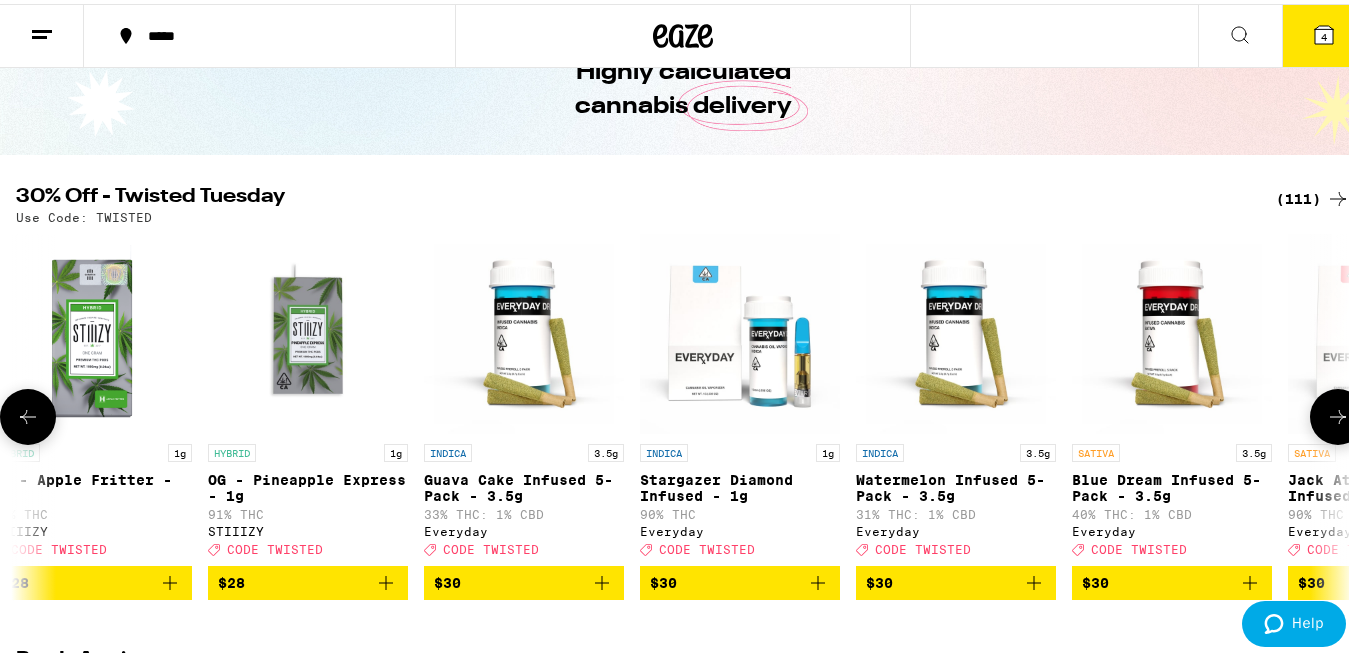 click 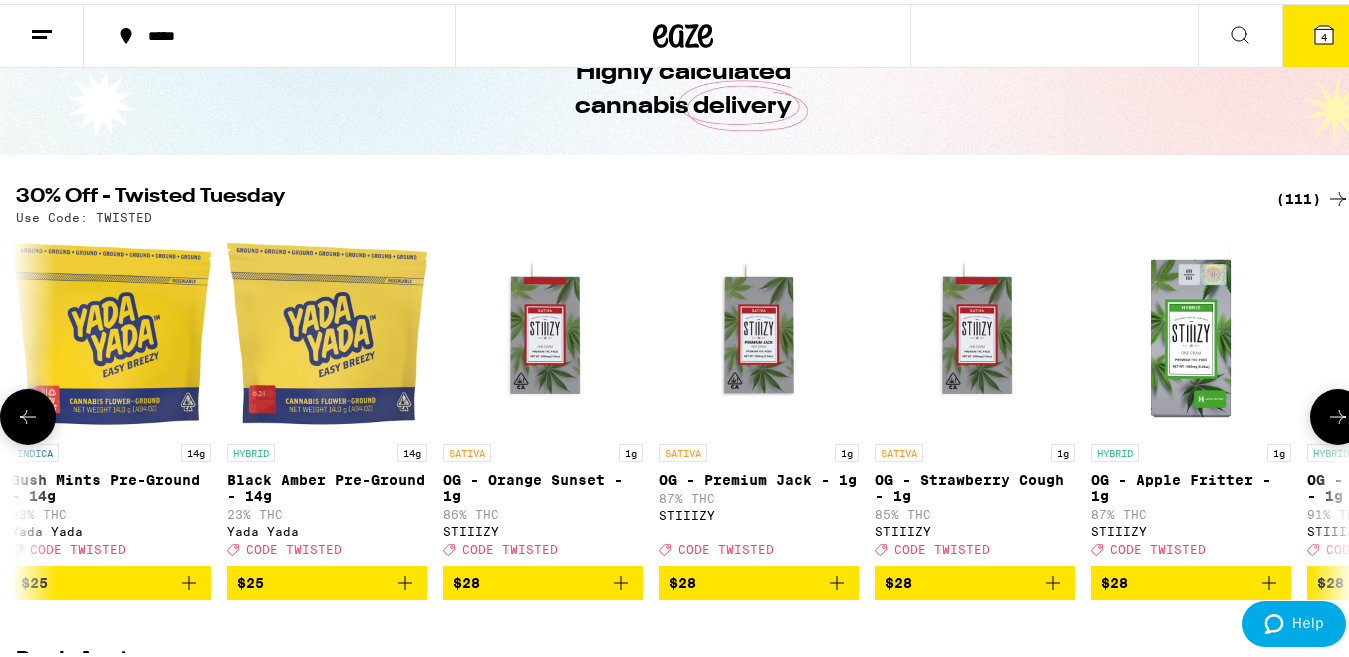 click 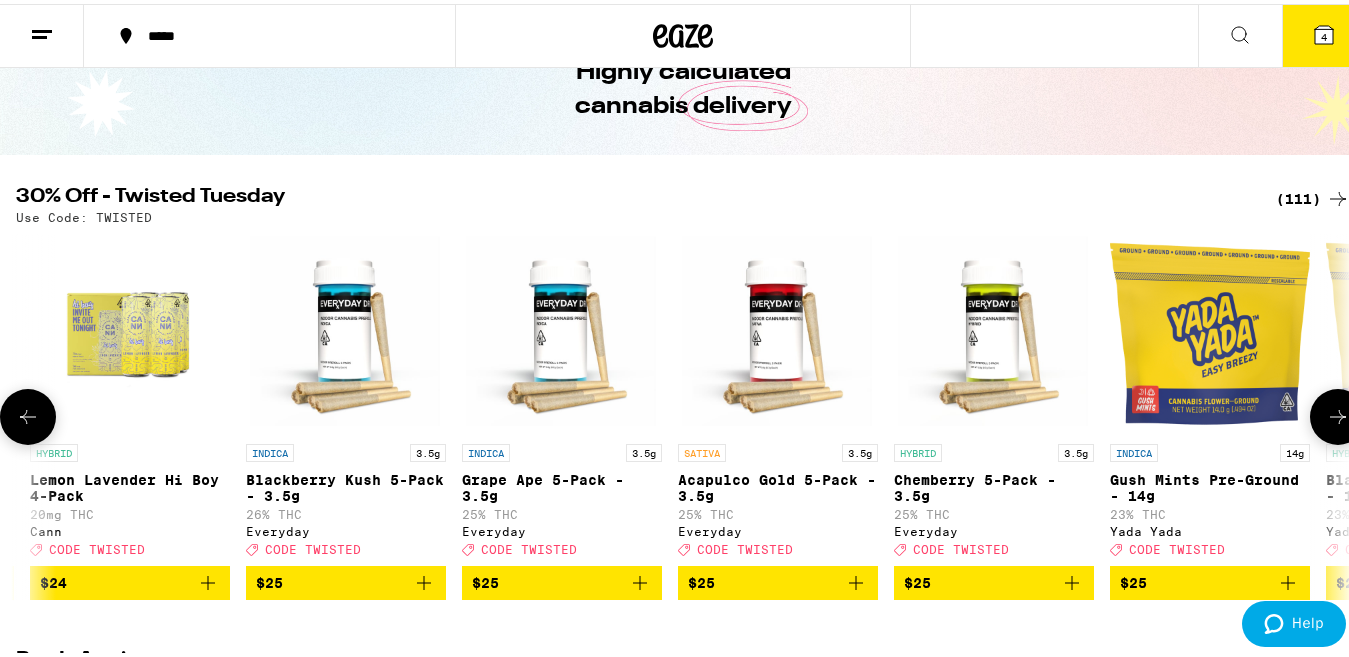 click 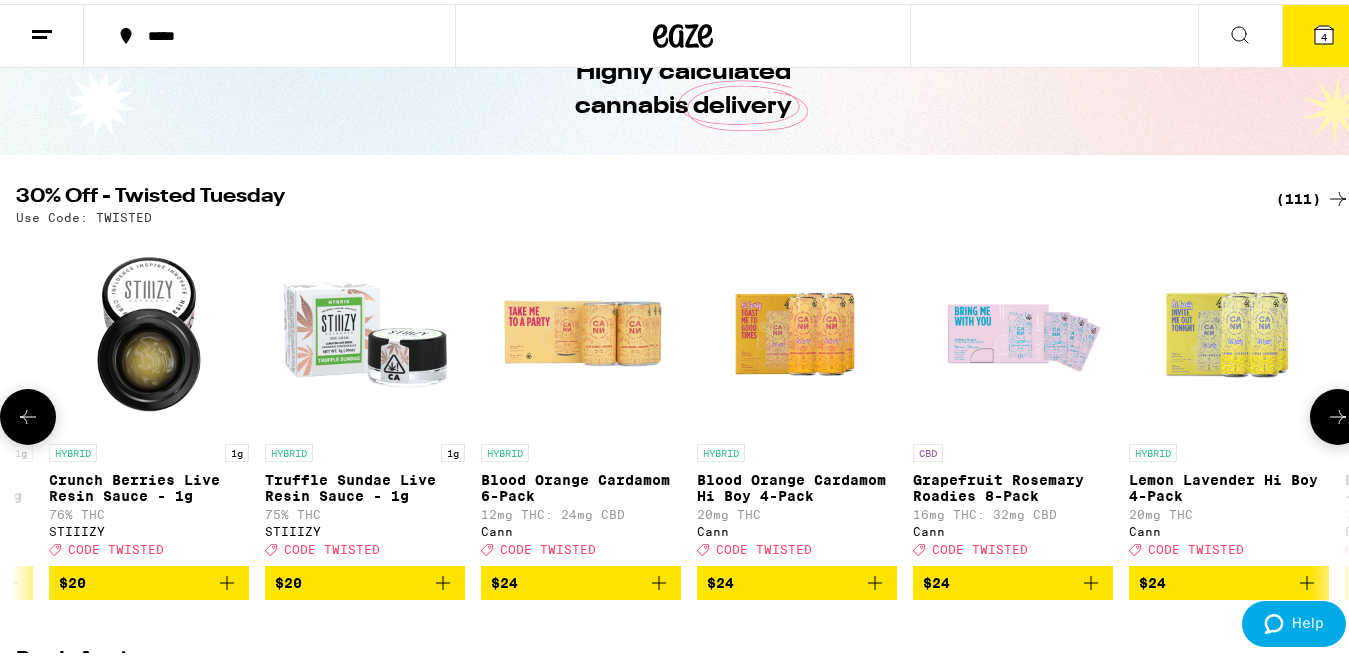 click 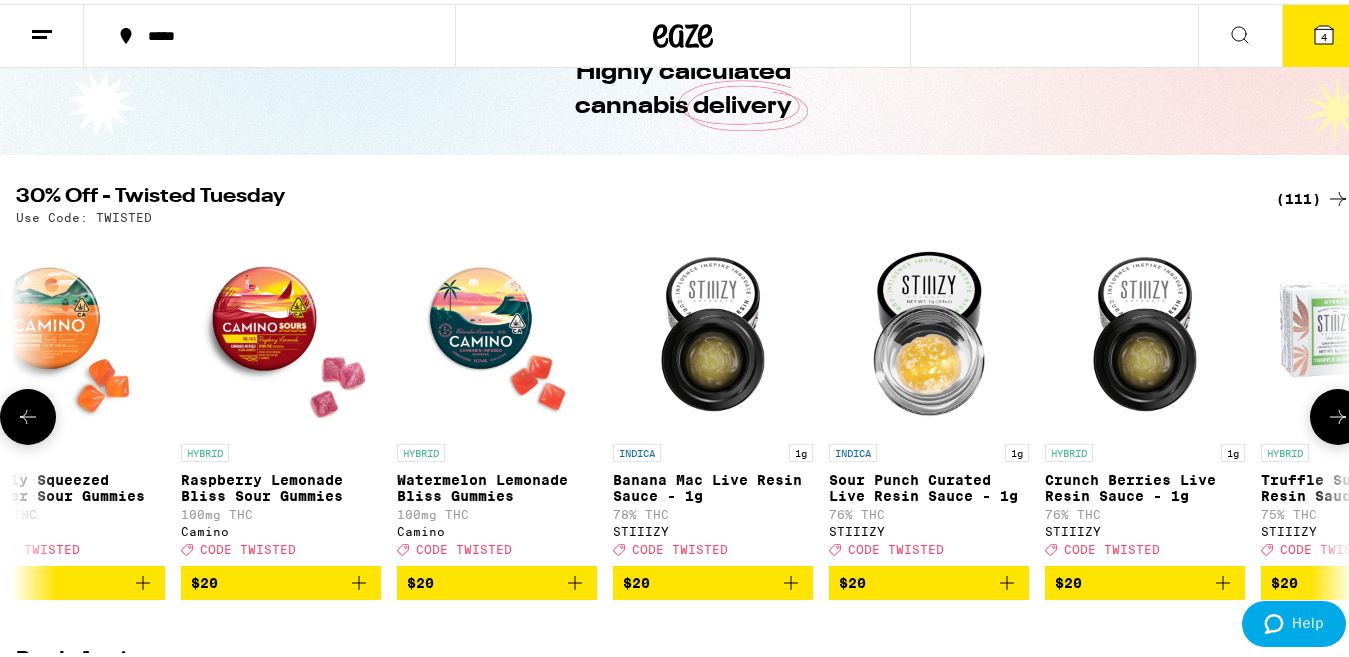 scroll, scrollTop: 0, scrollLeft: 8372, axis: horizontal 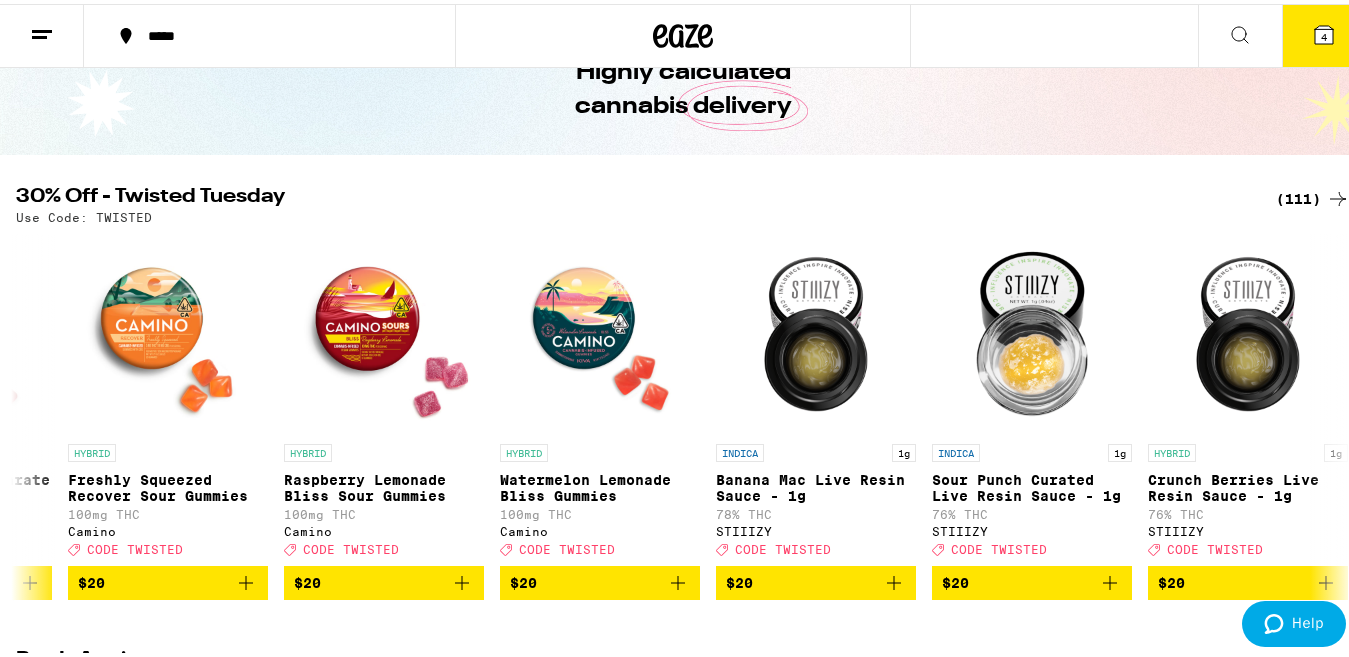 click on "4" at bounding box center [1324, 33] 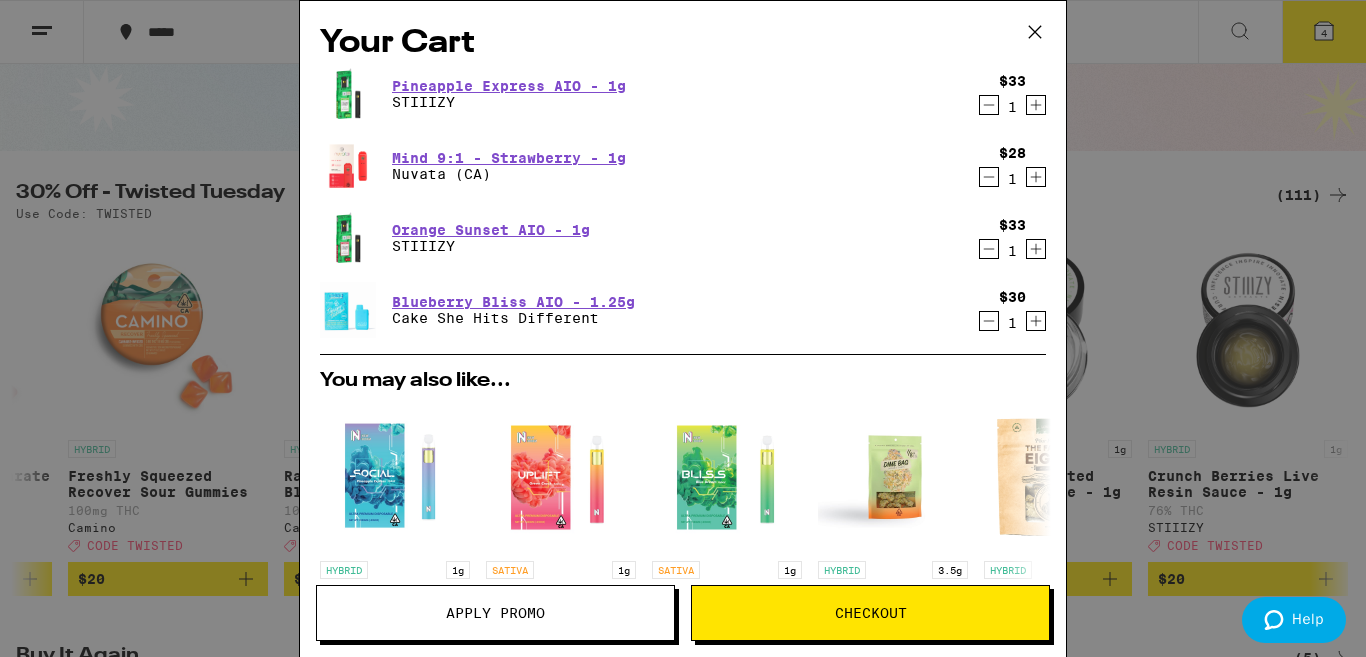click on "Apply Promo" at bounding box center [495, 613] 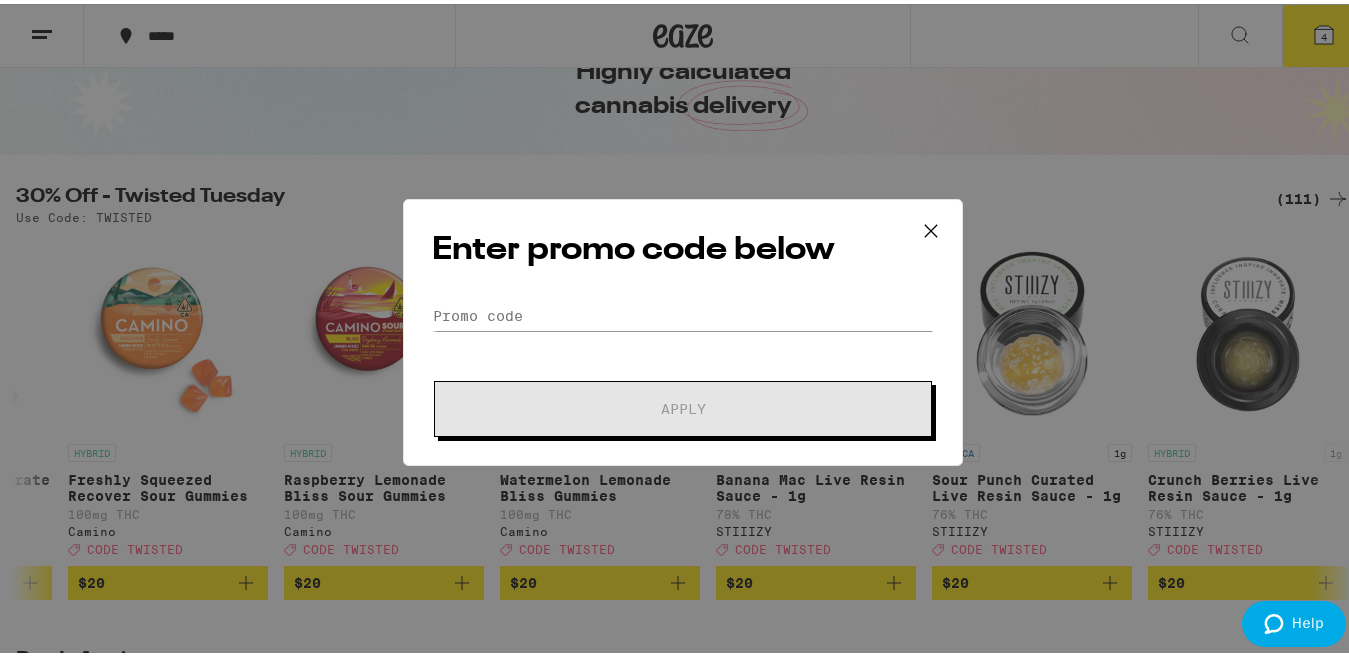 scroll, scrollTop: 0, scrollLeft: 0, axis: both 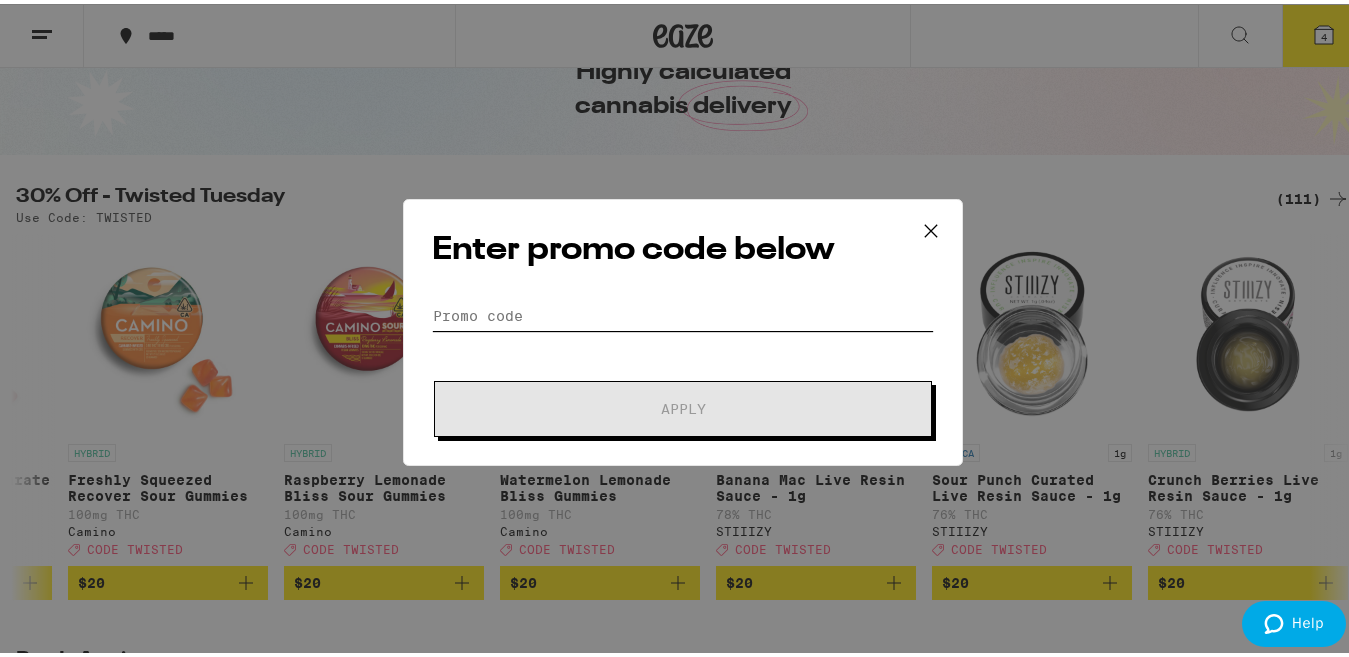 click on "Promo Code" at bounding box center [683, 312] 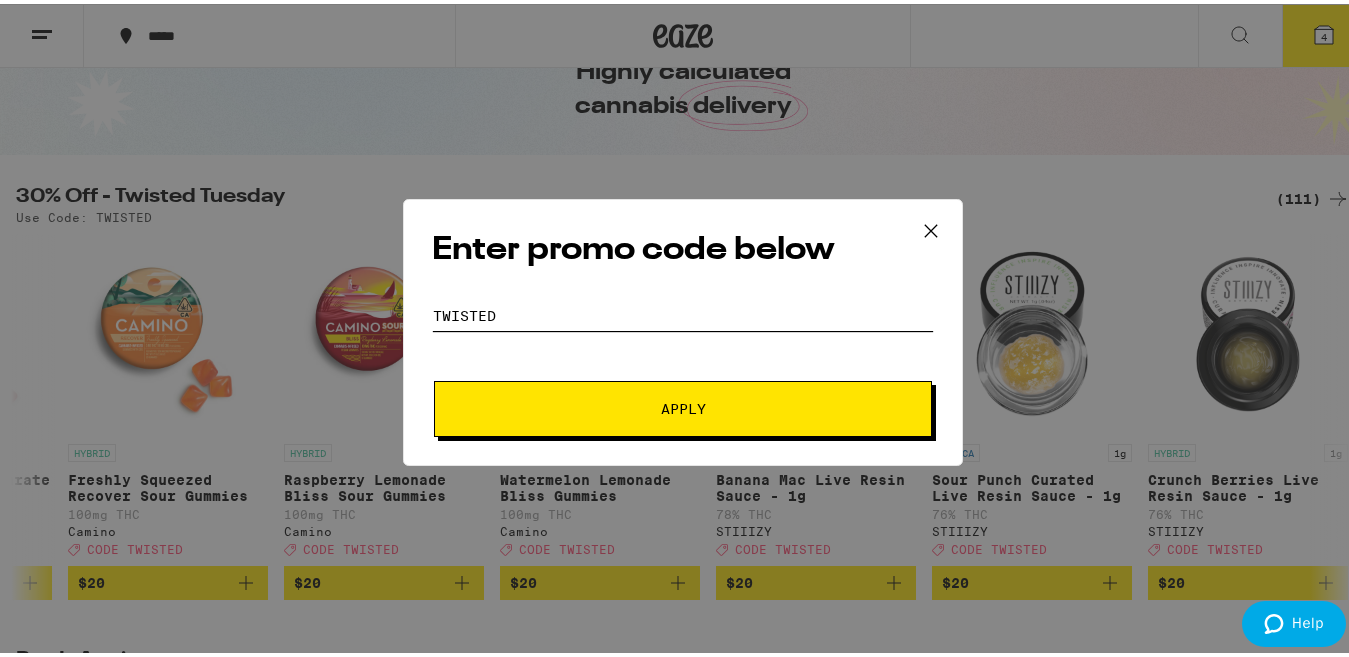 type on "twisted" 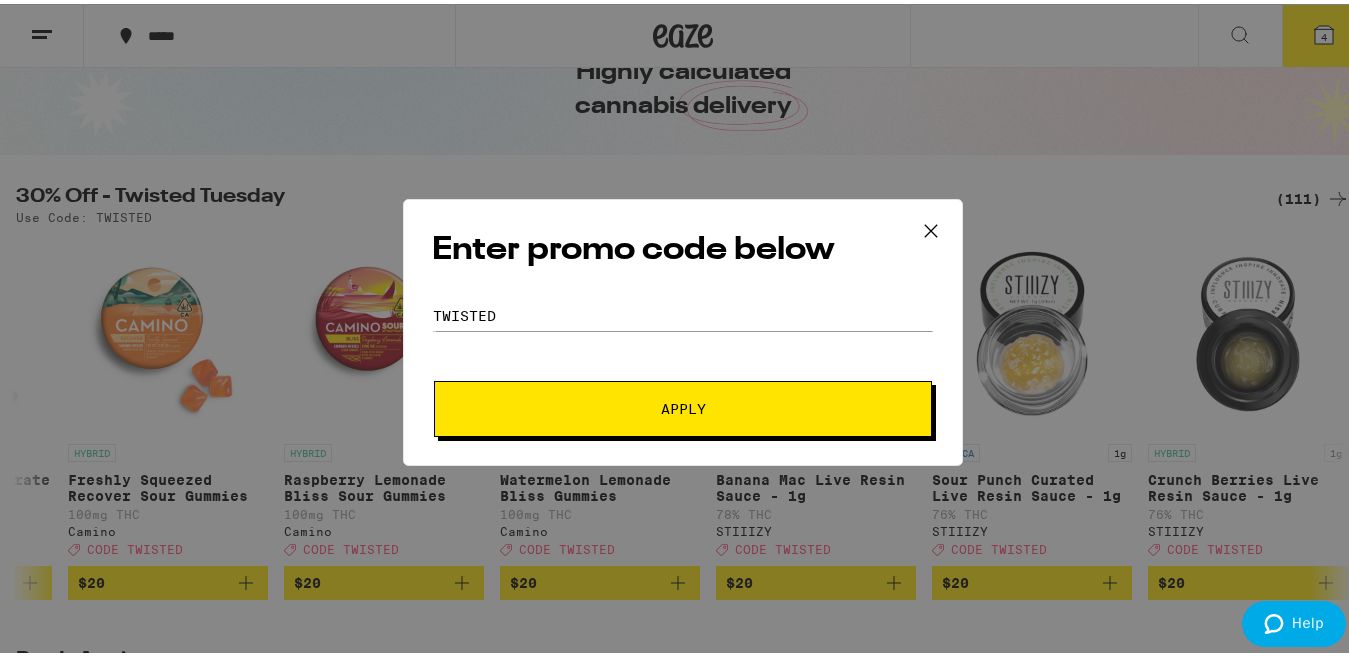 click on "Apply" at bounding box center [683, 405] 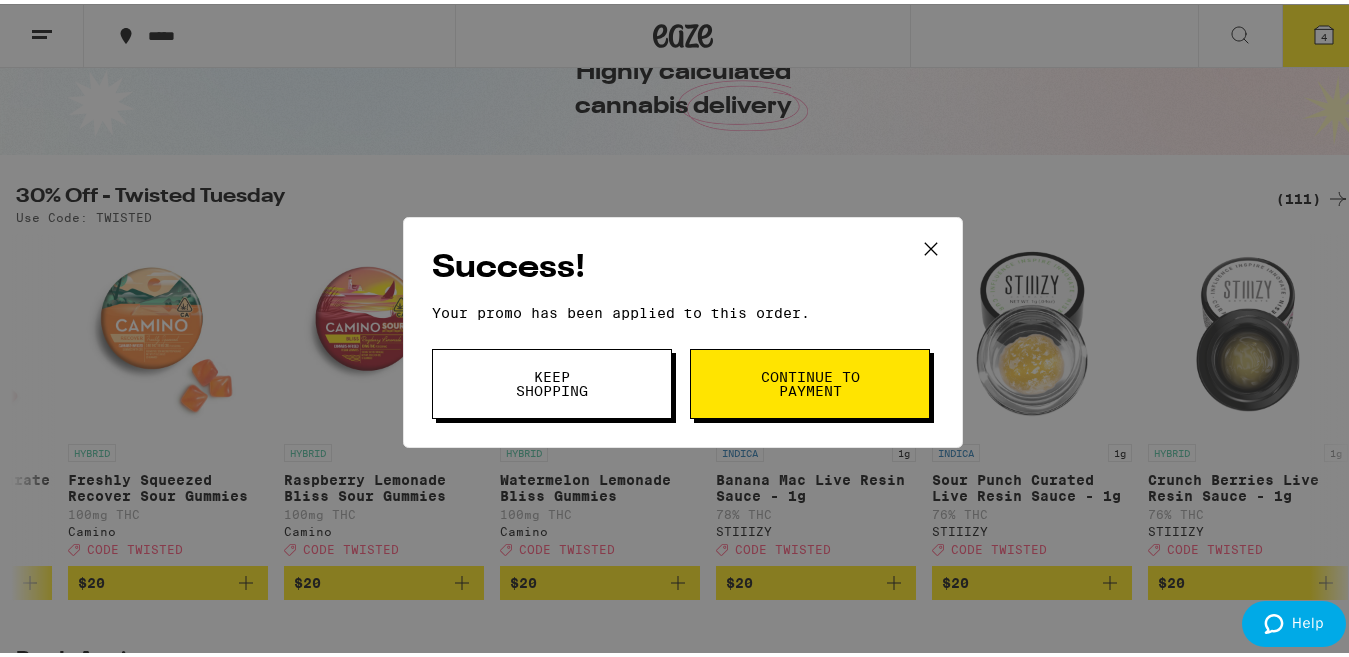 click on "Continue to payment" at bounding box center (810, 380) 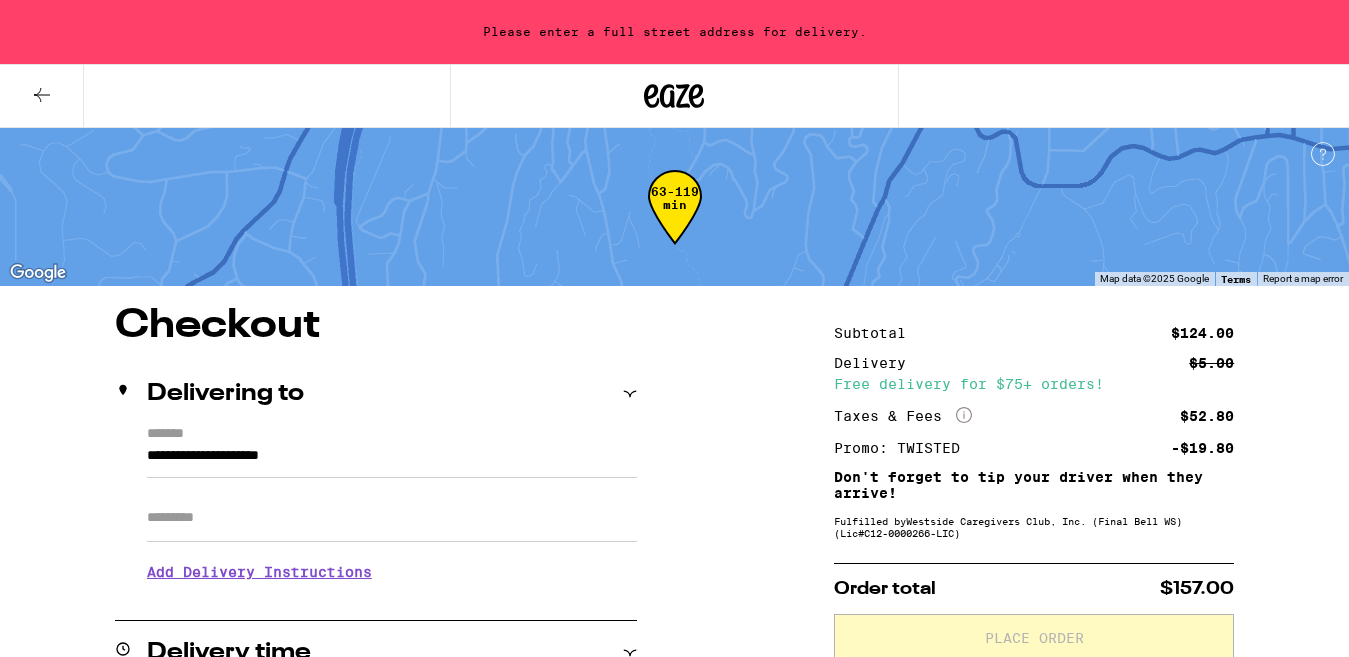scroll, scrollTop: 0, scrollLeft: 0, axis: both 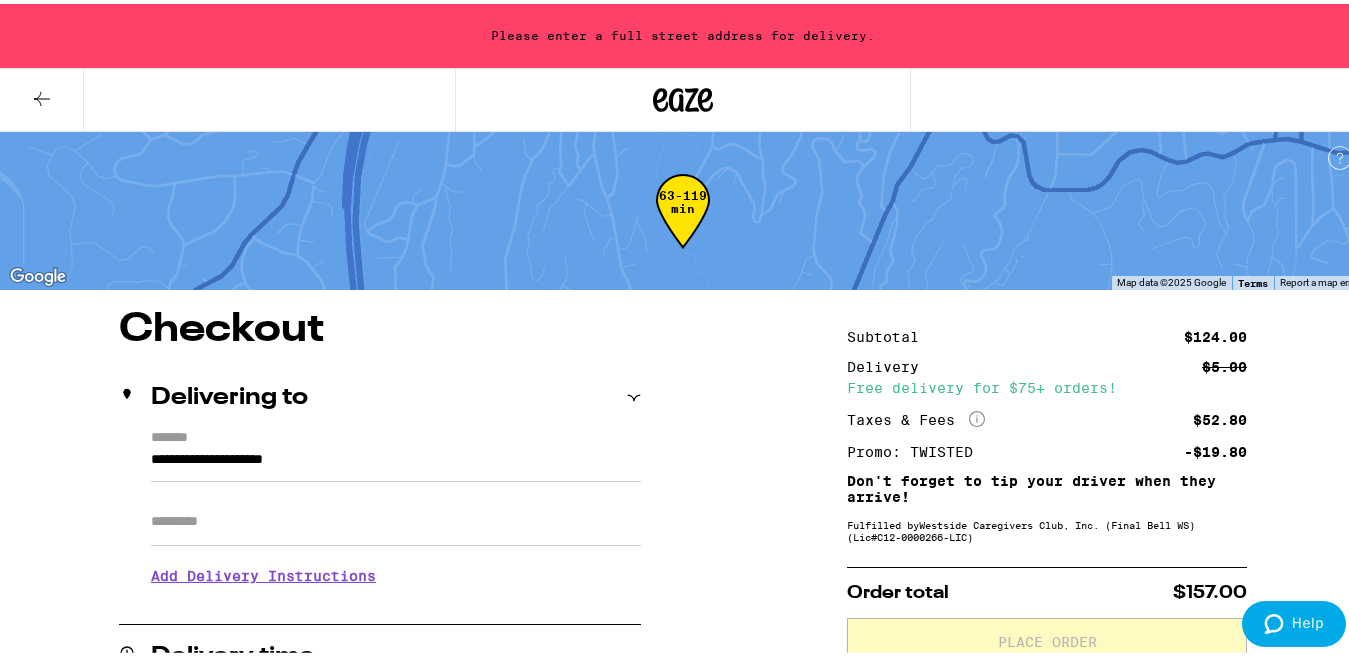 click 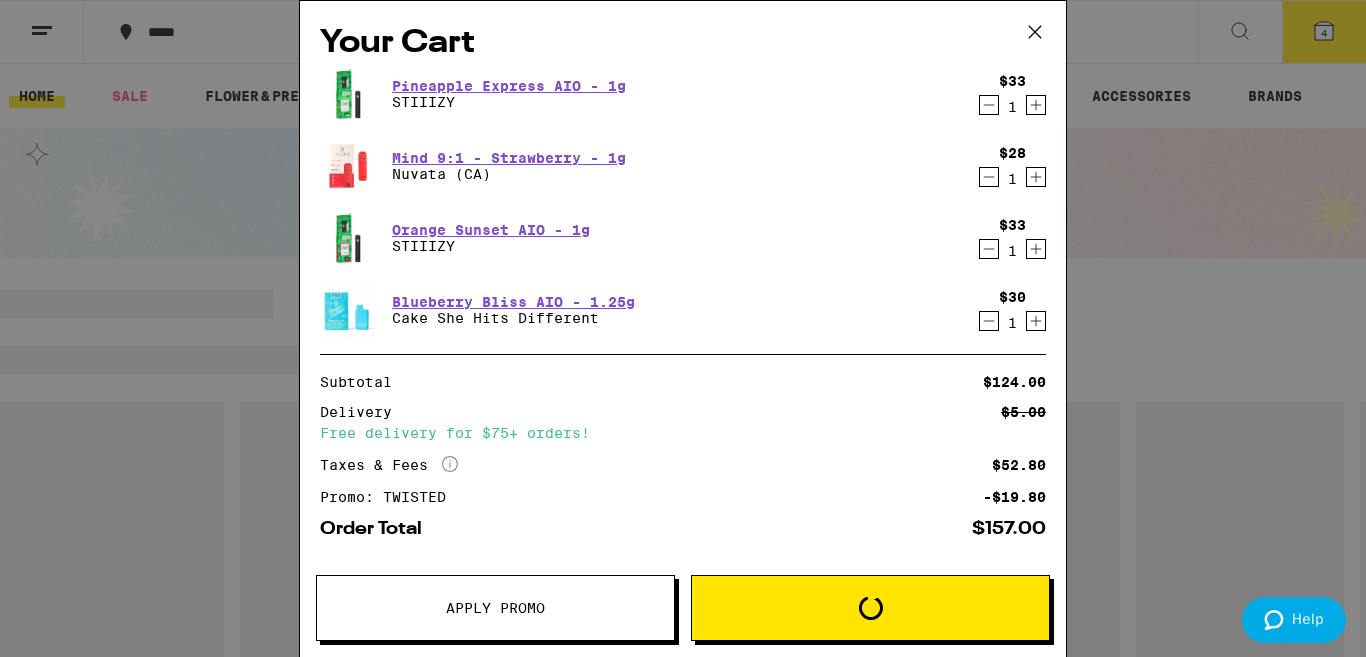 click on "Your Cart Pineapple Express AIO - 1g STIIIZY $33 1 Mind 9:1 - Strawberry - 1g Nuvata (CA) $28 1 Orange Sunset AIO - 1g STIIIZY $33 1 Blueberry Bliss AIO - 1.25g Cake She Hits Different $30 1 Subtotal $124.00 Delivery $5.00 Free delivery for $75+ orders! Taxes & Fees More Info $52.80 Promo: TWISTED -$19.80 Order Total $157.00 Apply Promo Loading" at bounding box center (683, 328) 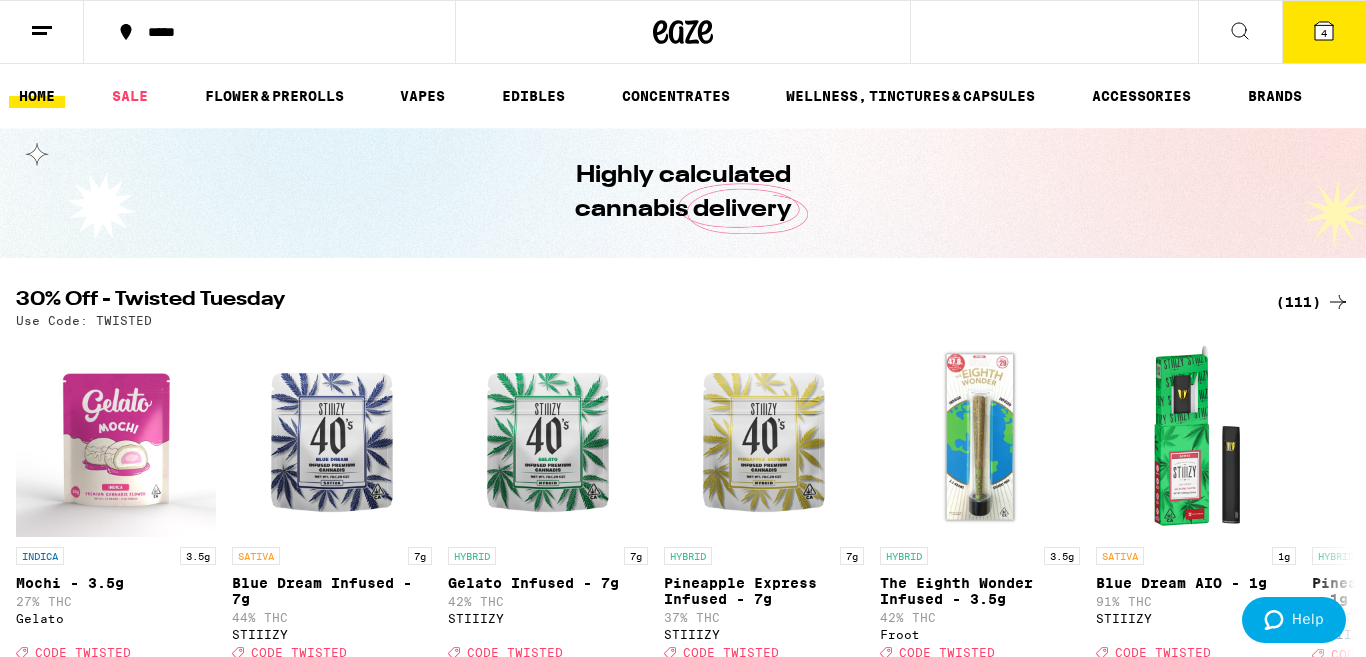 click 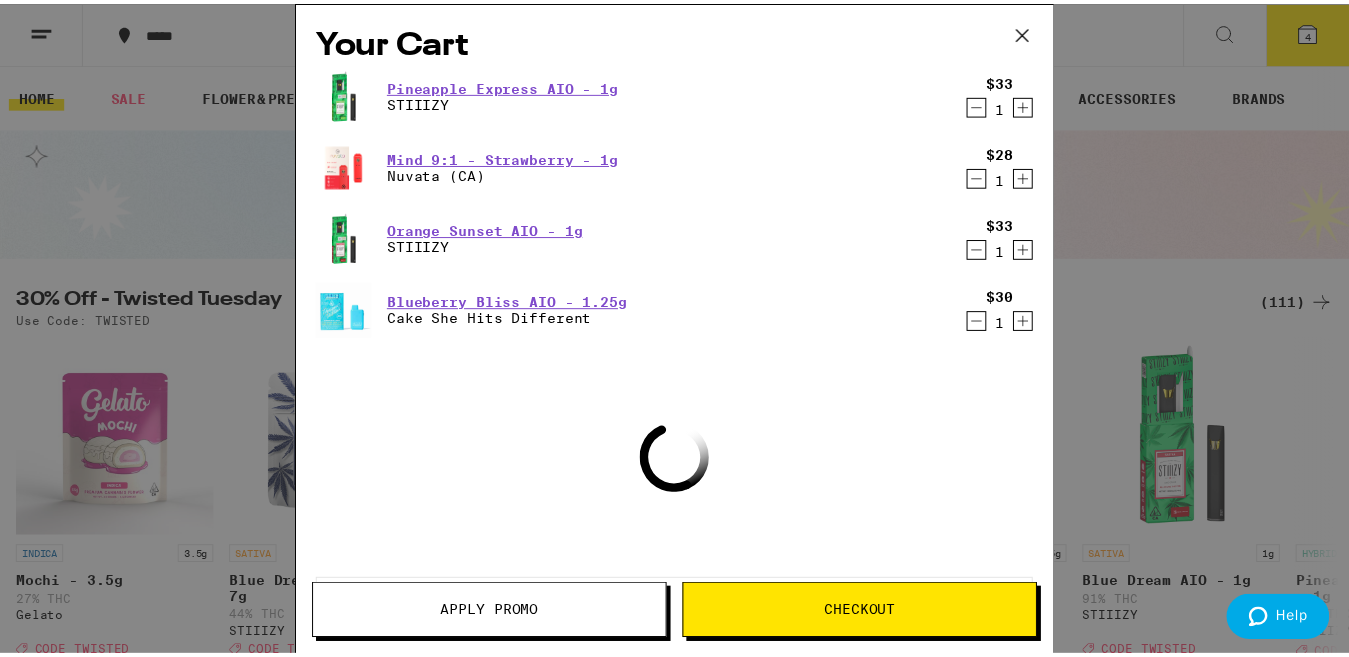 scroll, scrollTop: 0, scrollLeft: 0, axis: both 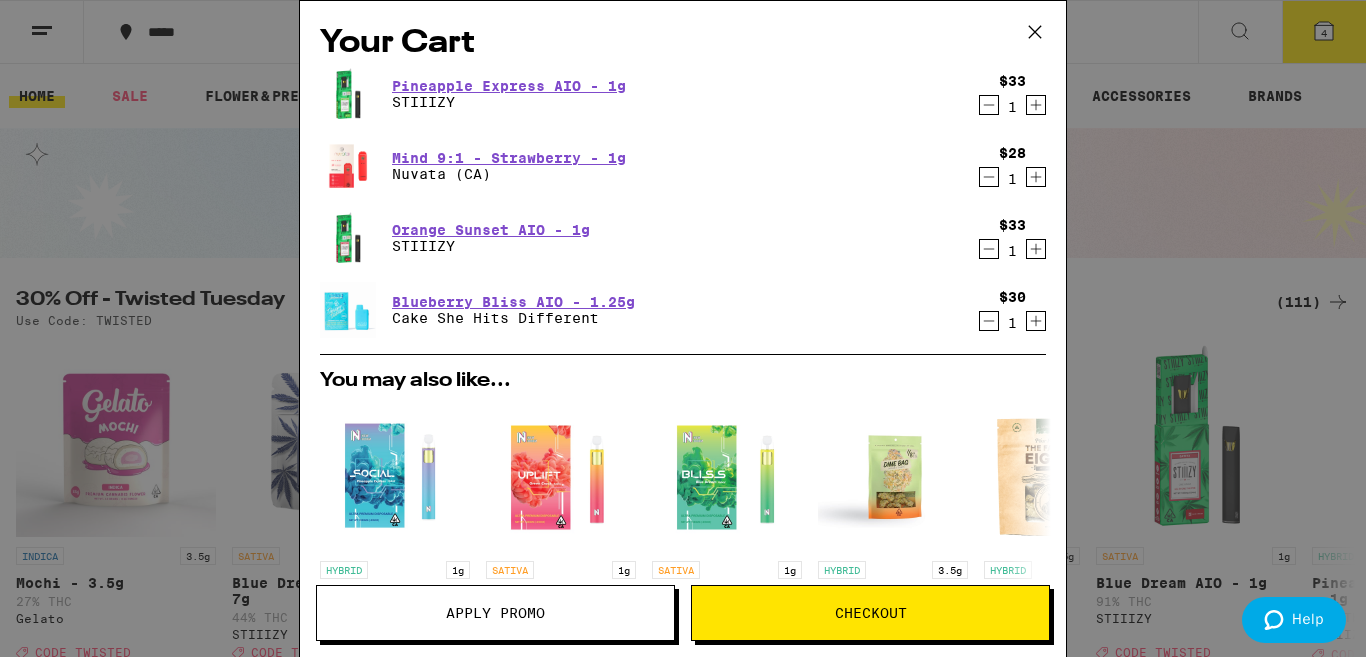click 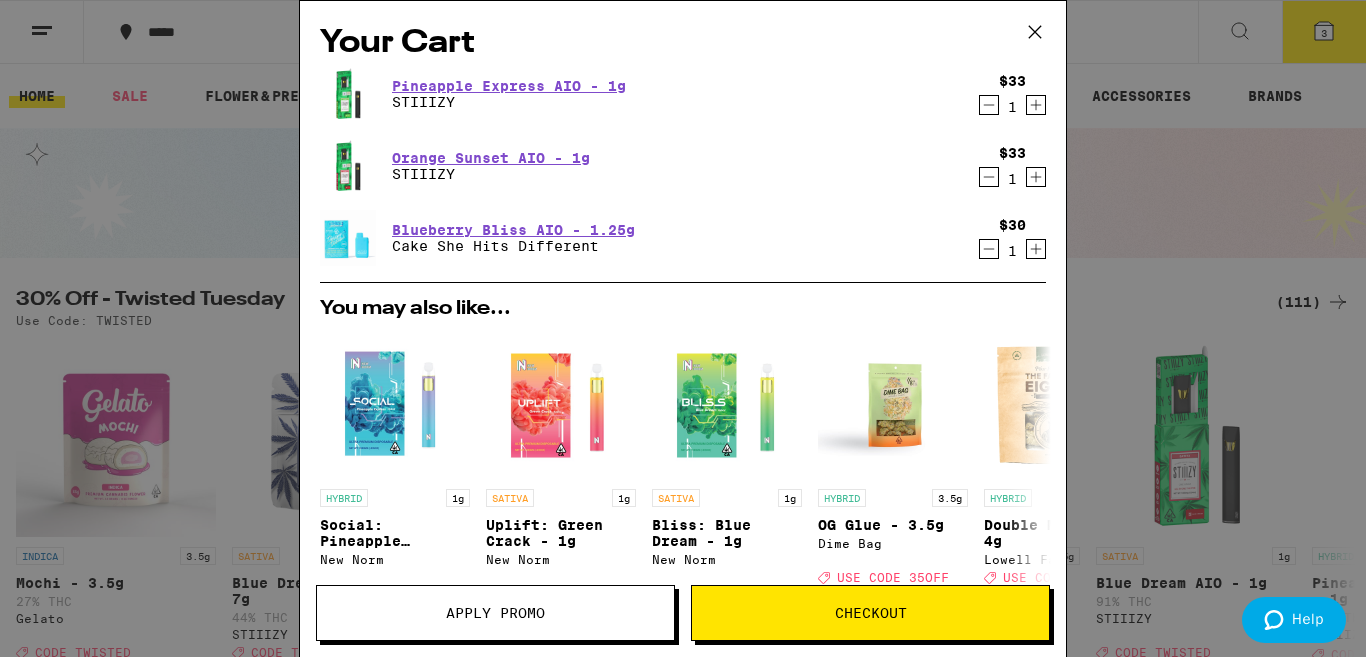 click 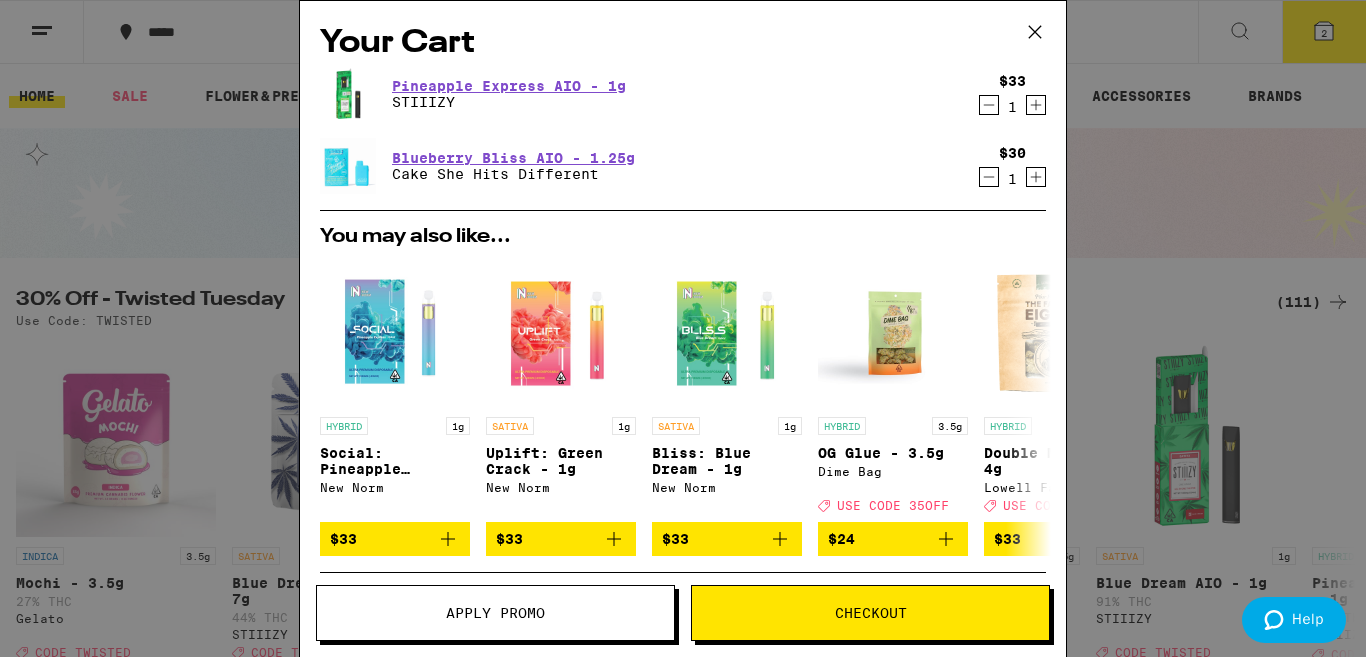 click on "Checkout" at bounding box center [871, 613] 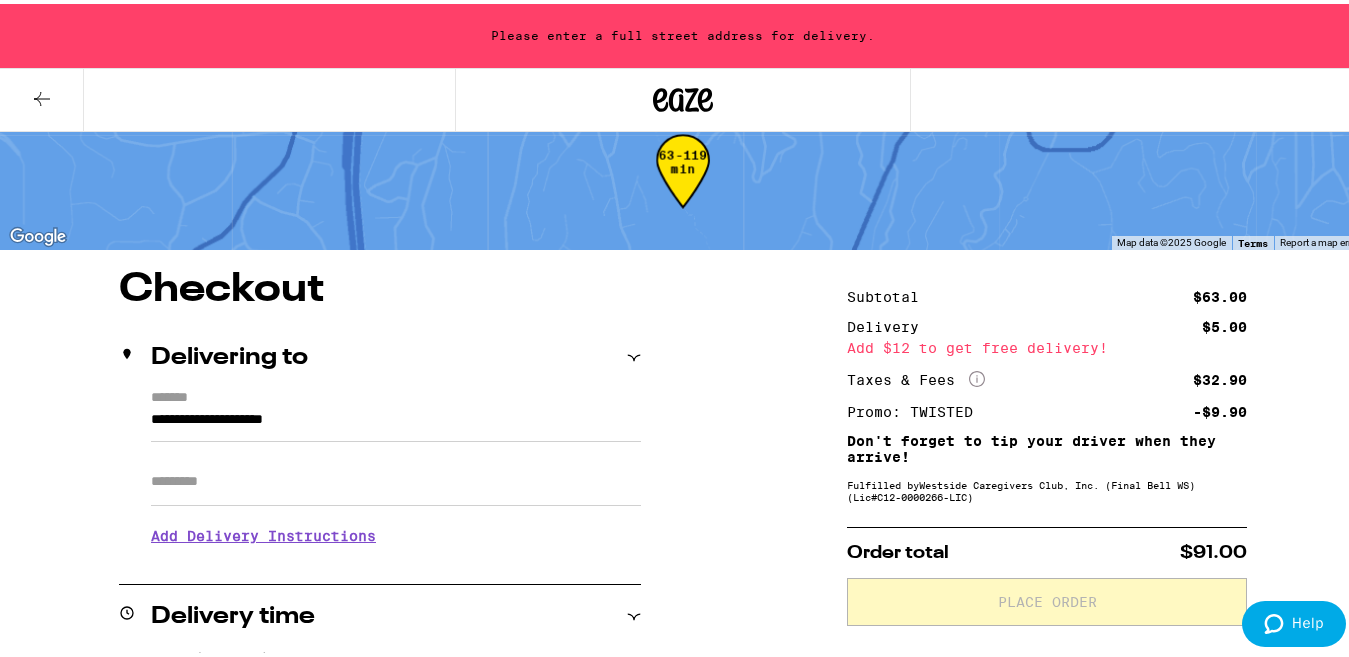 scroll, scrollTop: 227, scrollLeft: 0, axis: vertical 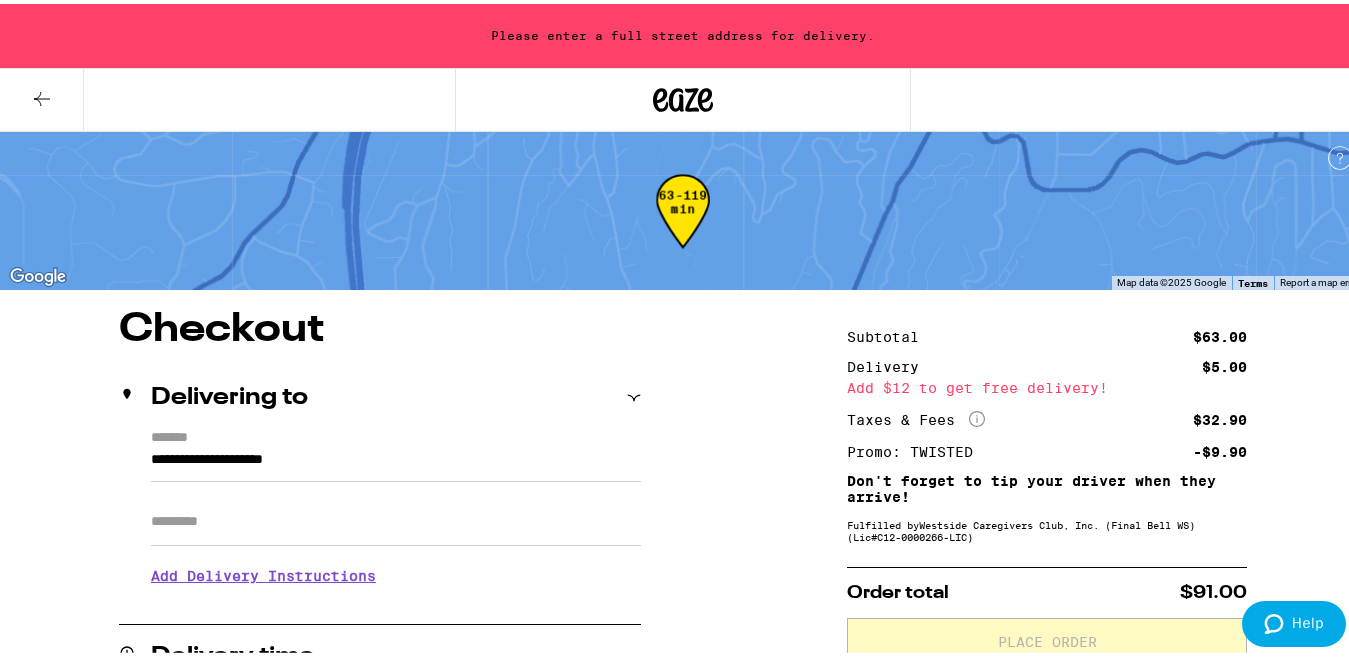 click 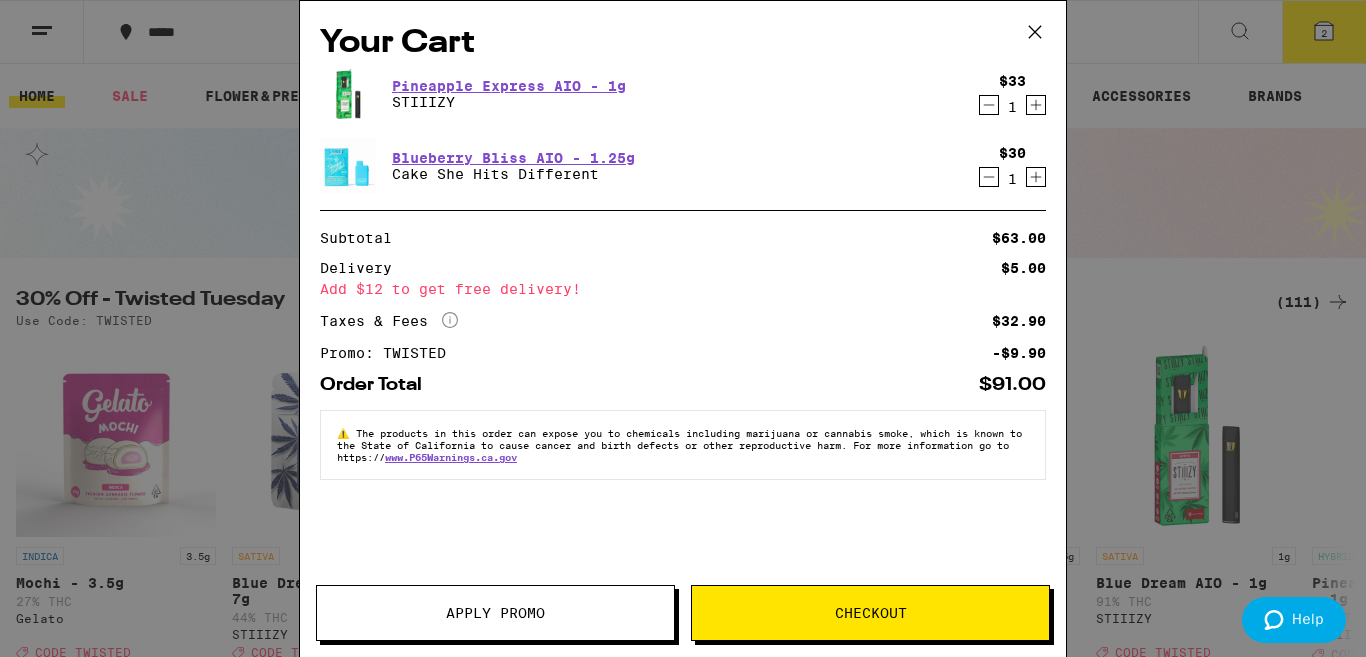 click 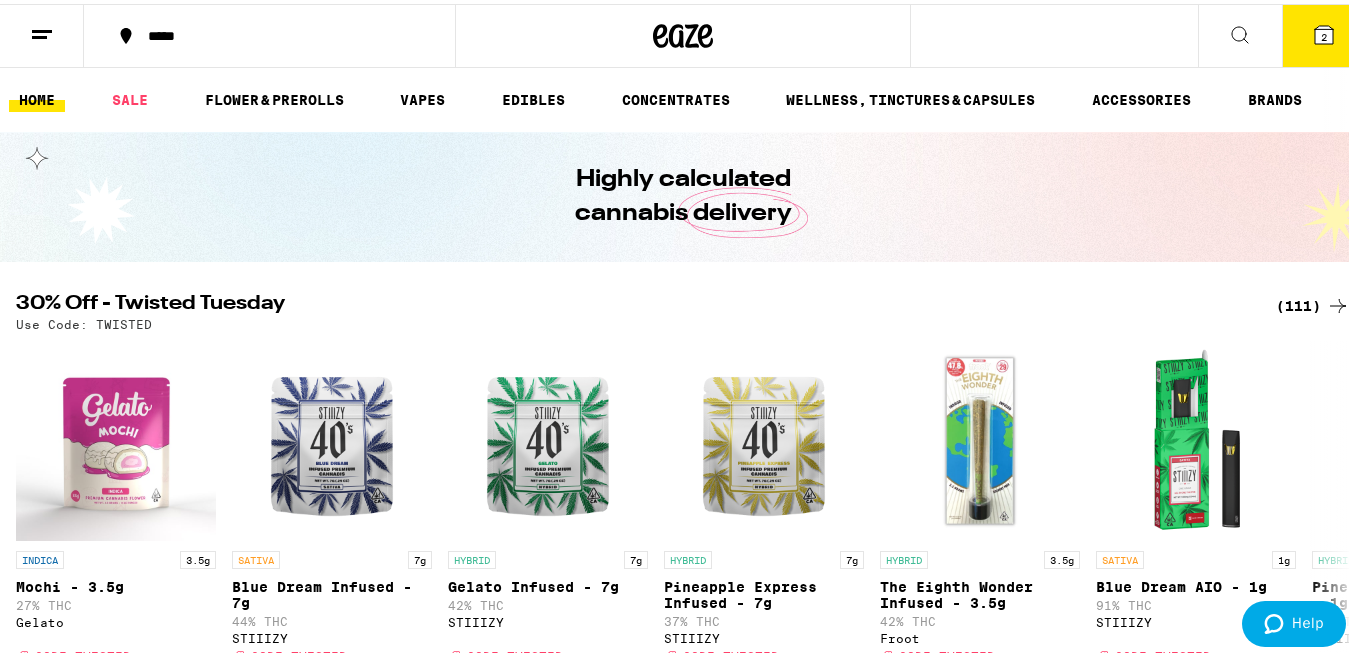 scroll, scrollTop: 0, scrollLeft: 0, axis: both 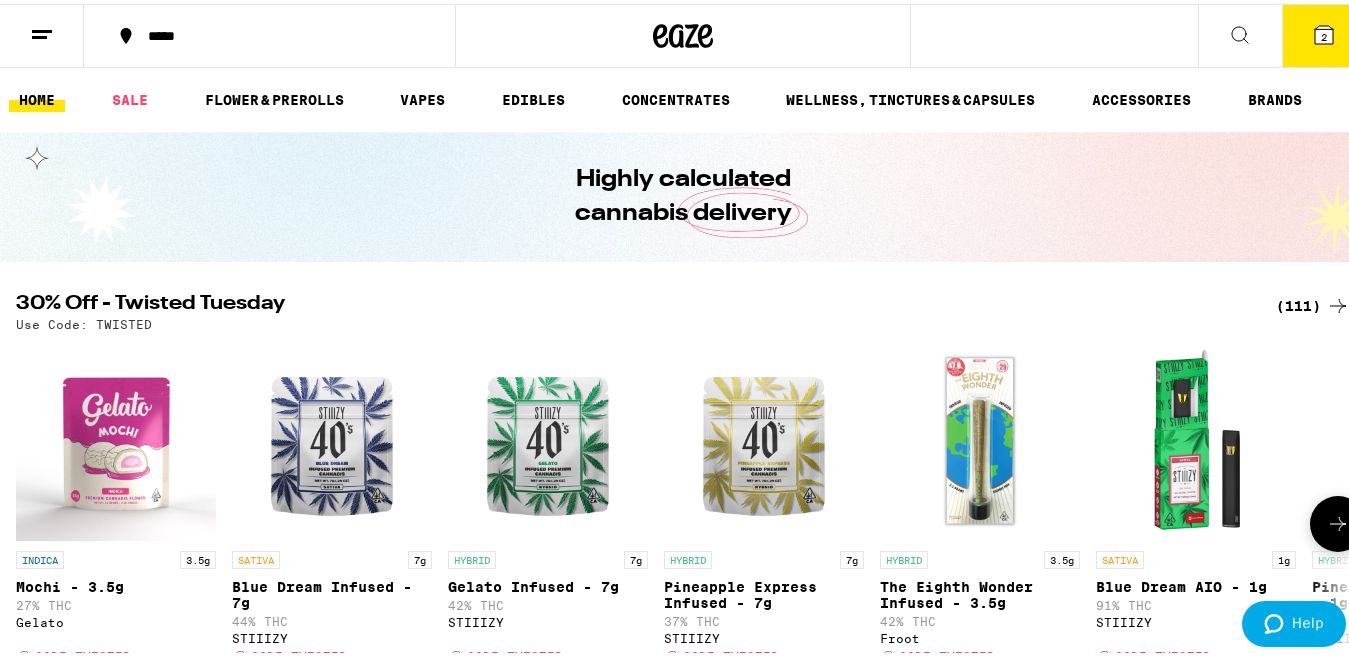 click 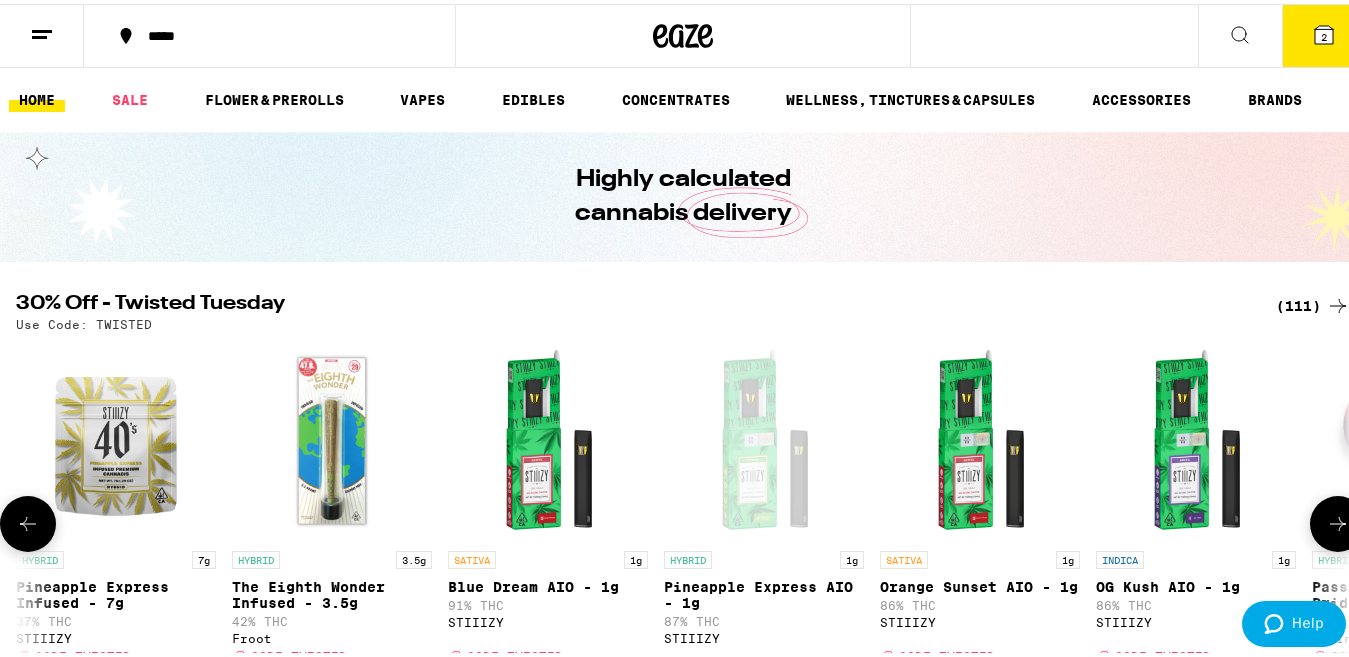 scroll, scrollTop: 0, scrollLeft: 1099, axis: horizontal 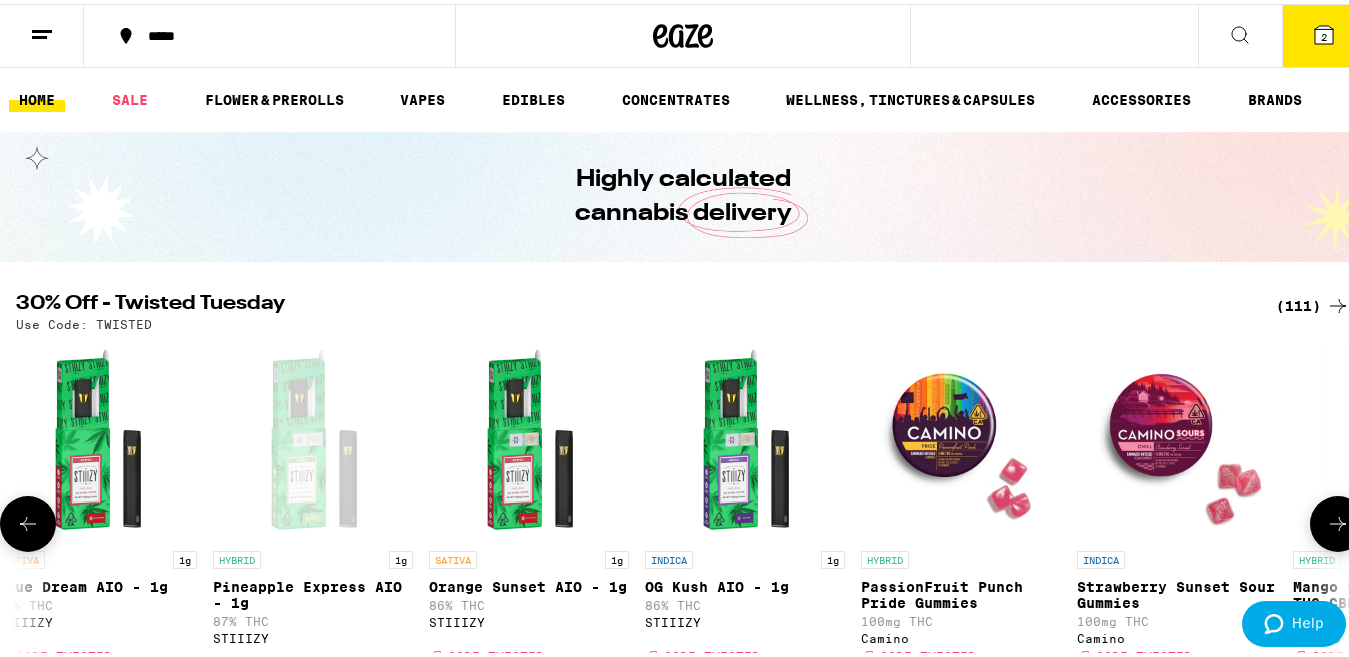 click 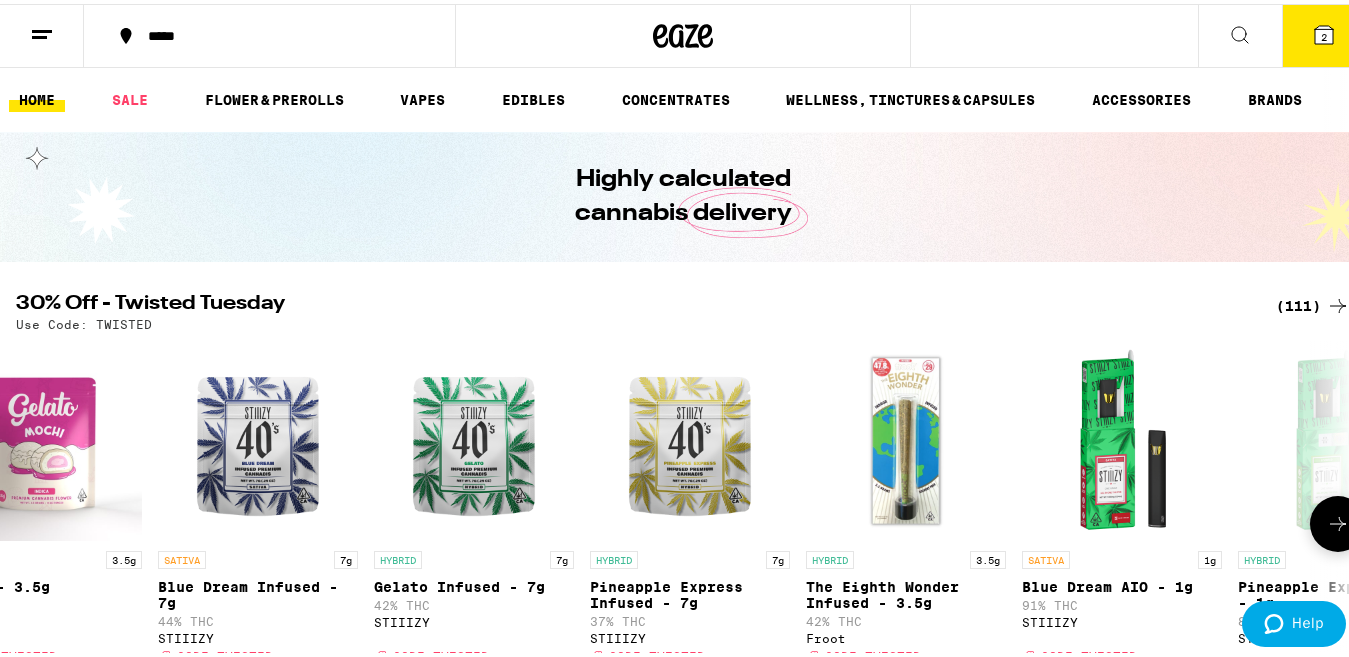 scroll, scrollTop: 0, scrollLeft: 0, axis: both 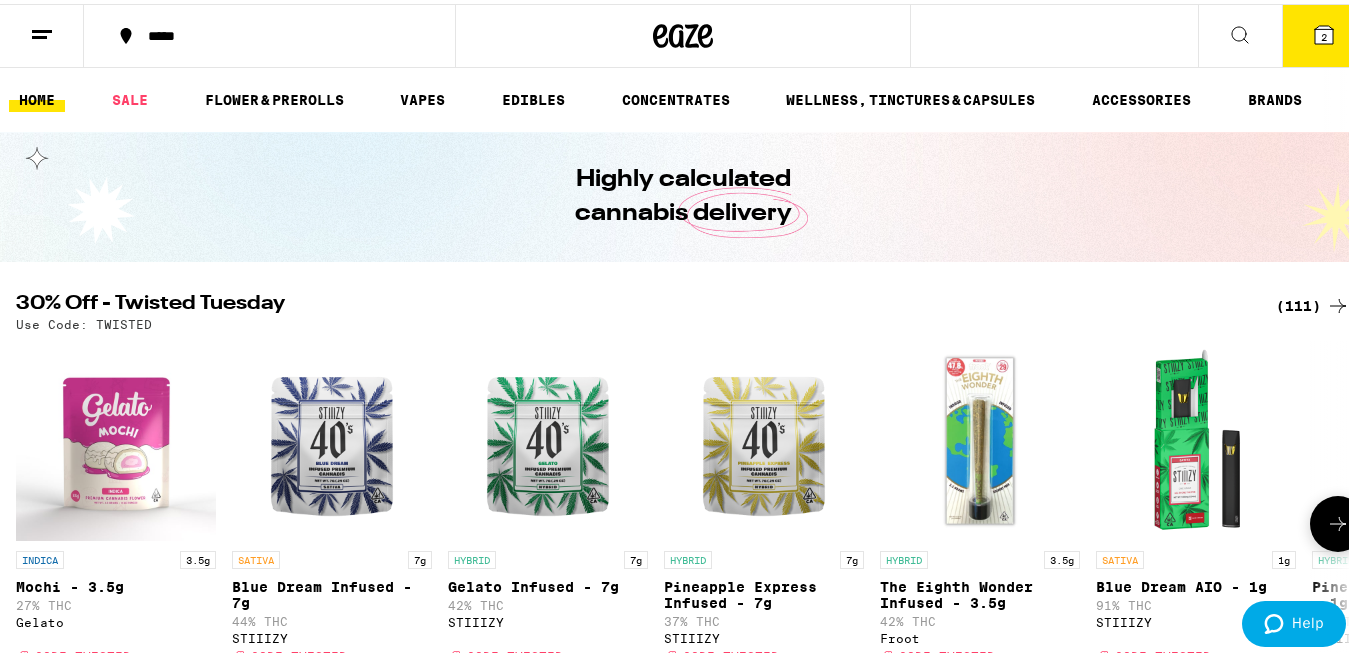 click 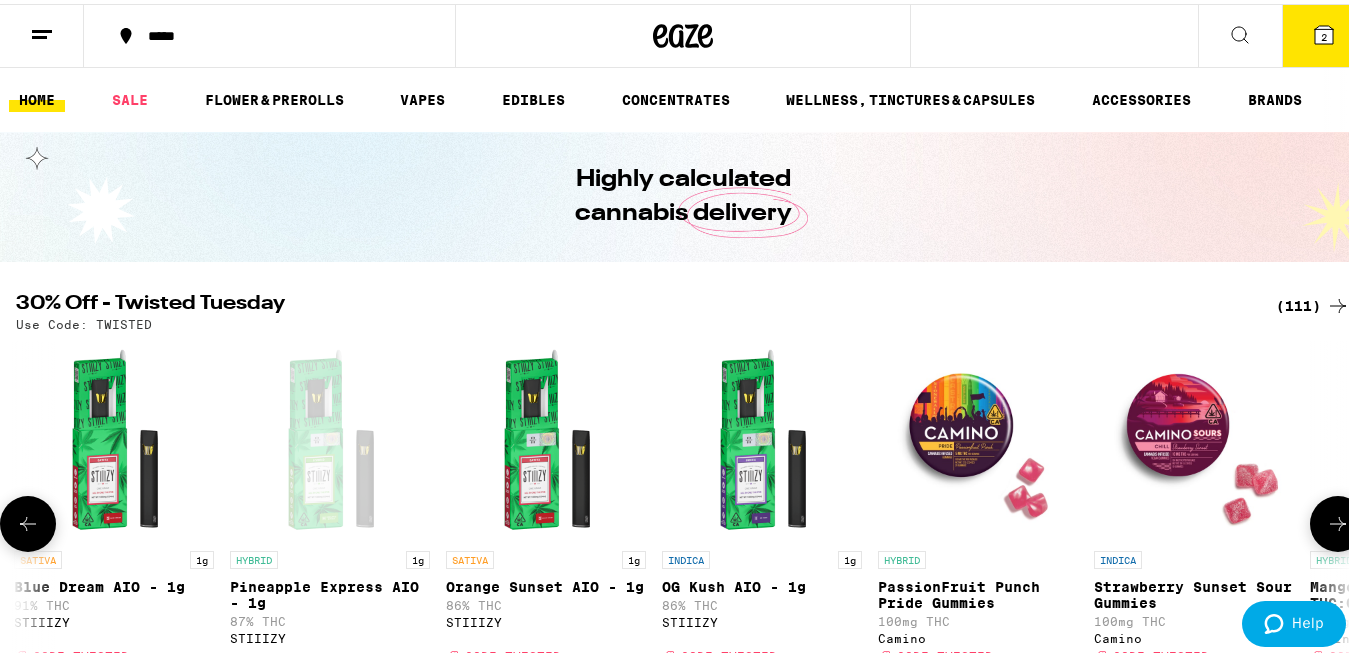 scroll, scrollTop: 0, scrollLeft: 1099, axis: horizontal 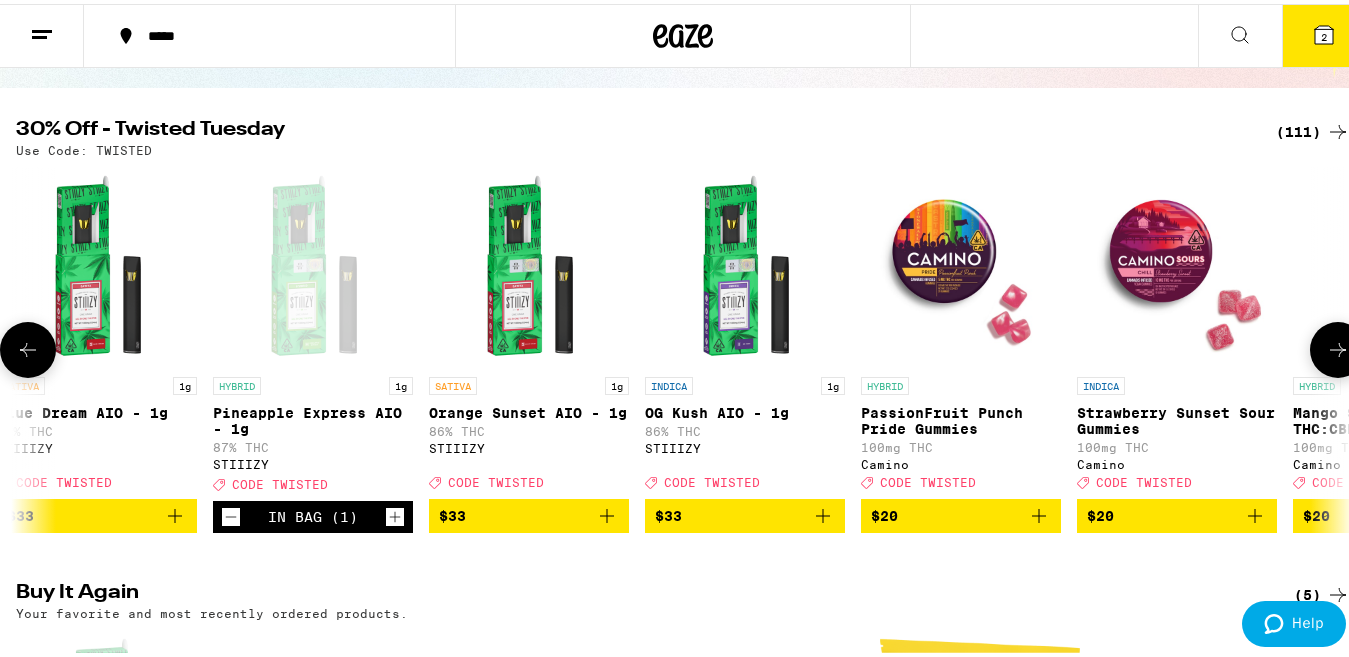 click 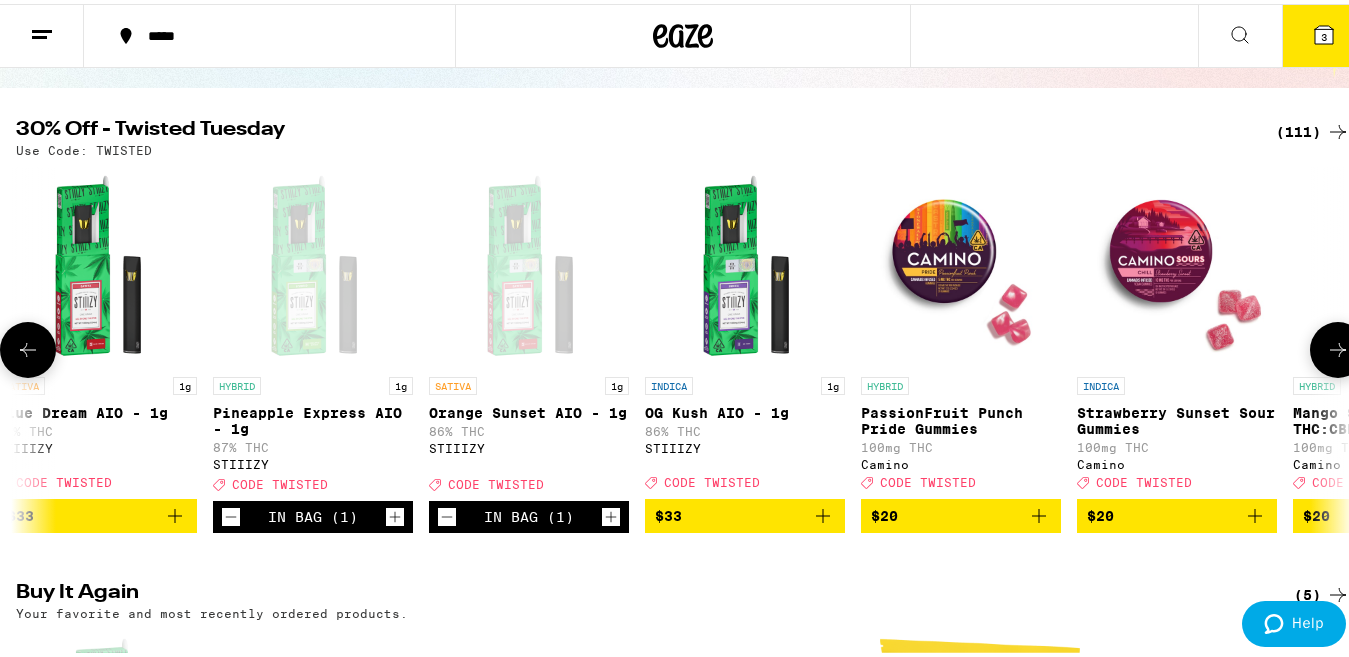 click 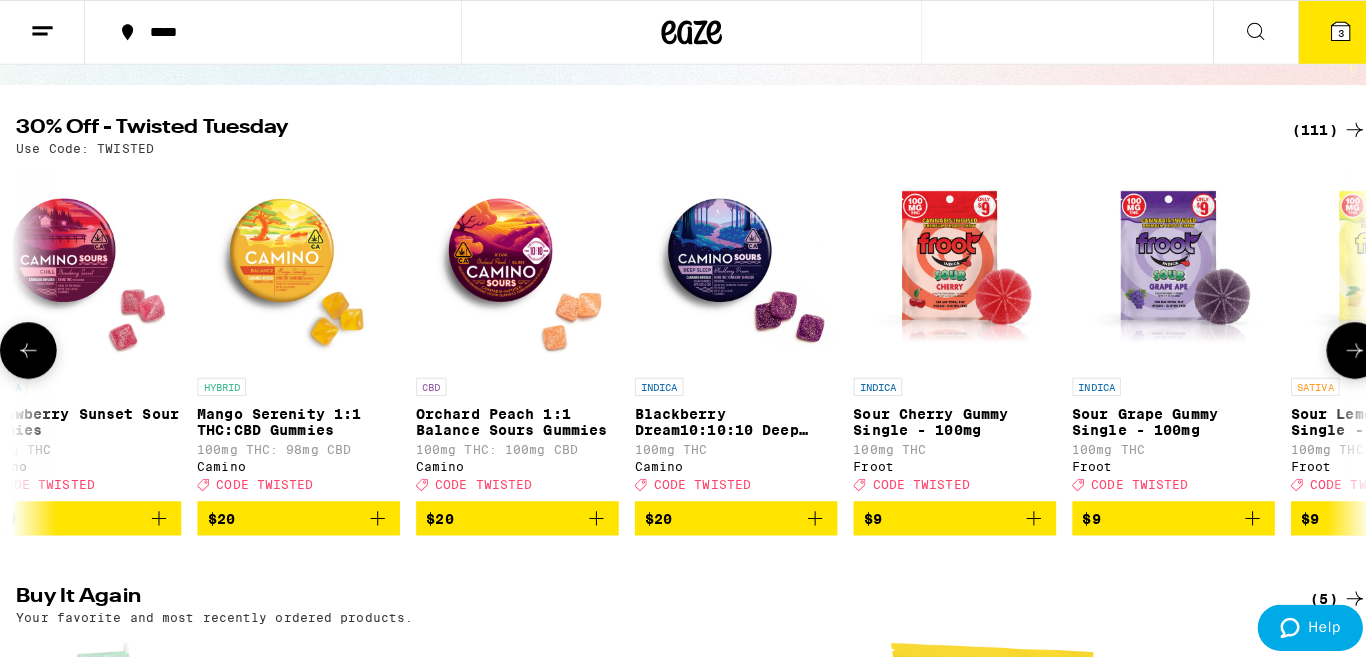 scroll, scrollTop: 0, scrollLeft: 2198, axis: horizontal 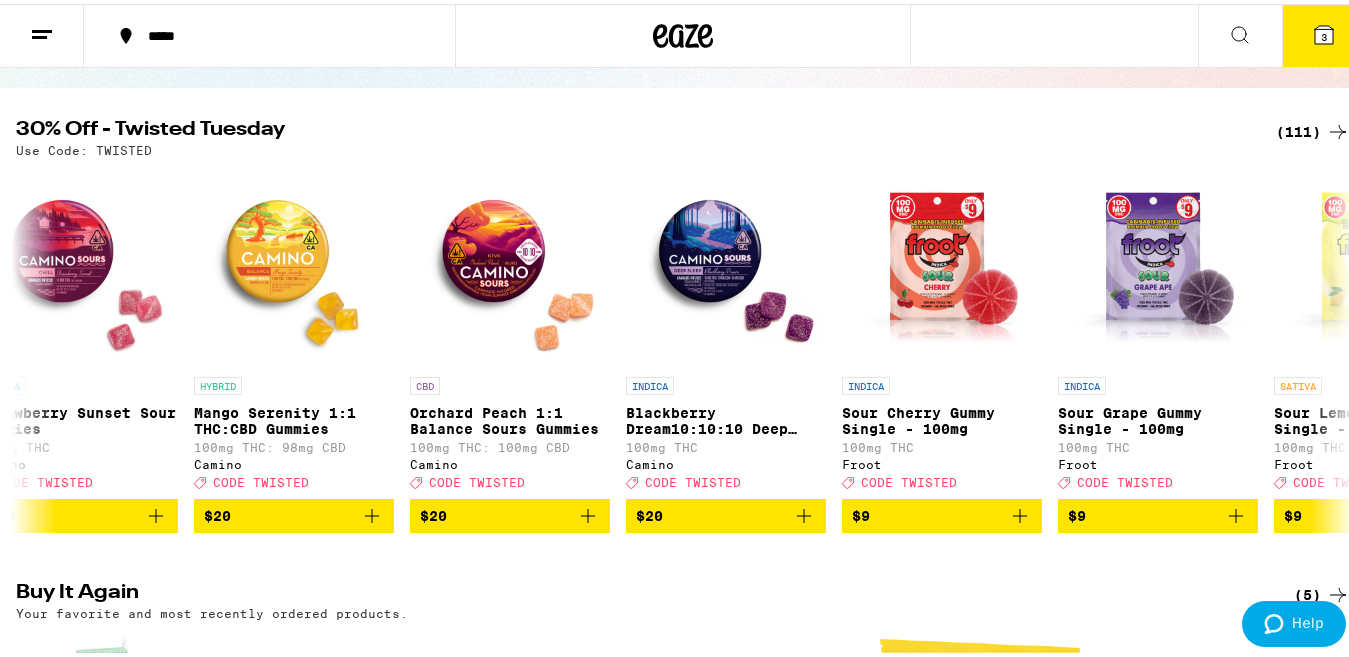 click 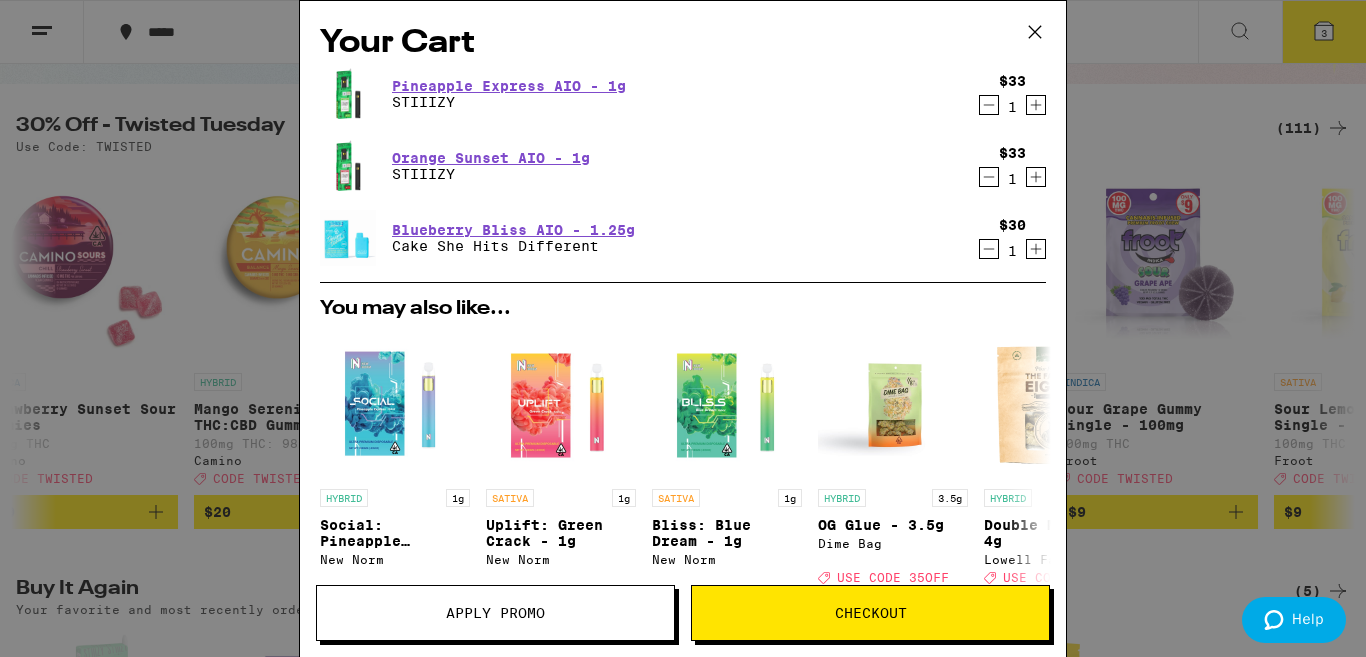 click on "Checkout" at bounding box center [871, 613] 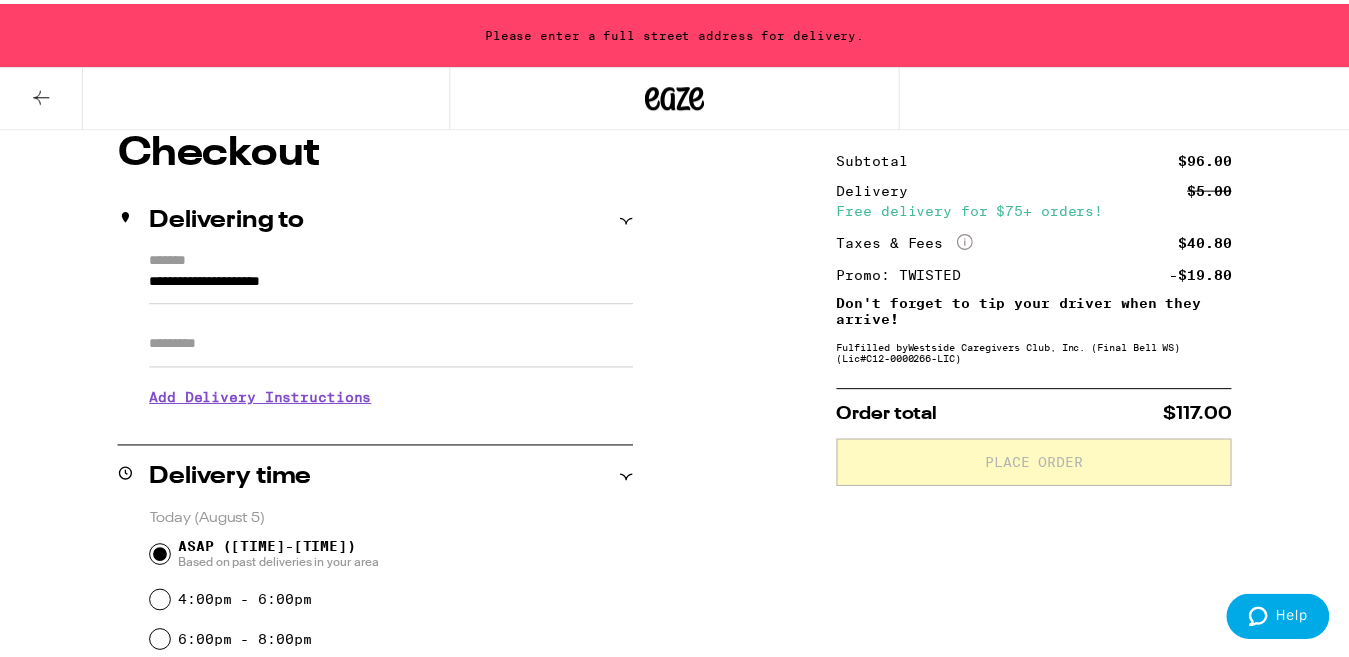scroll, scrollTop: 0, scrollLeft: 0, axis: both 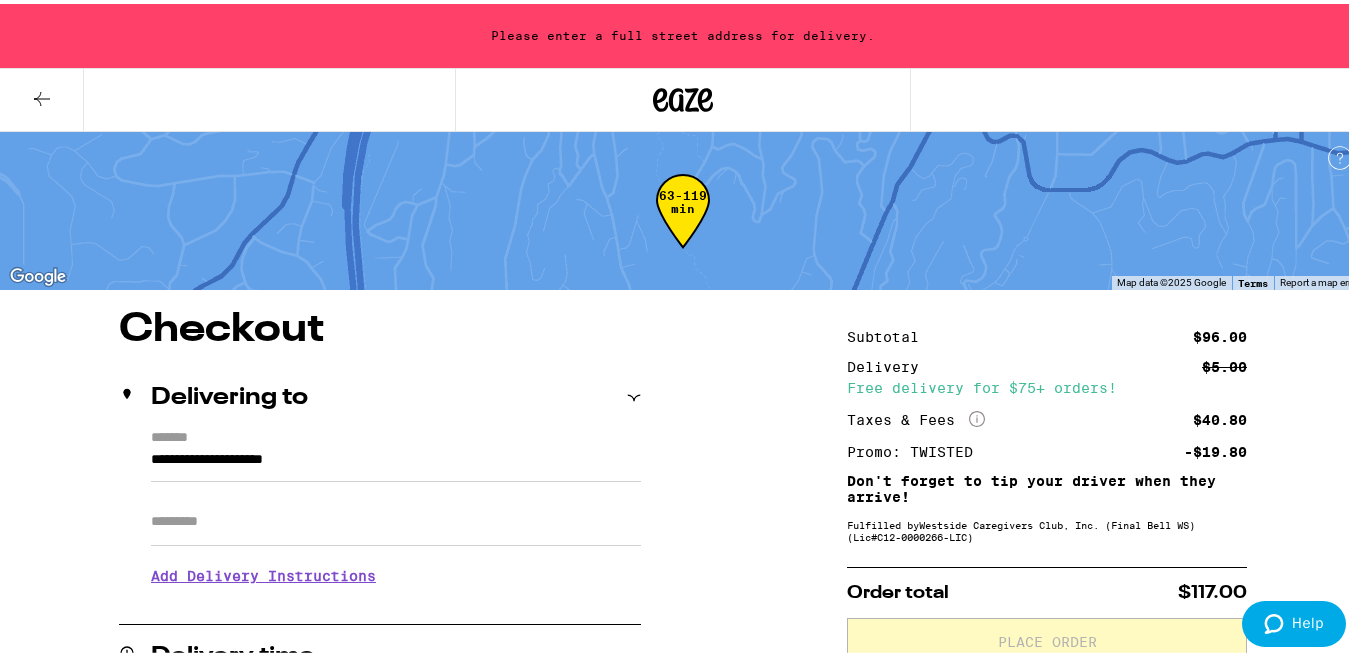 click 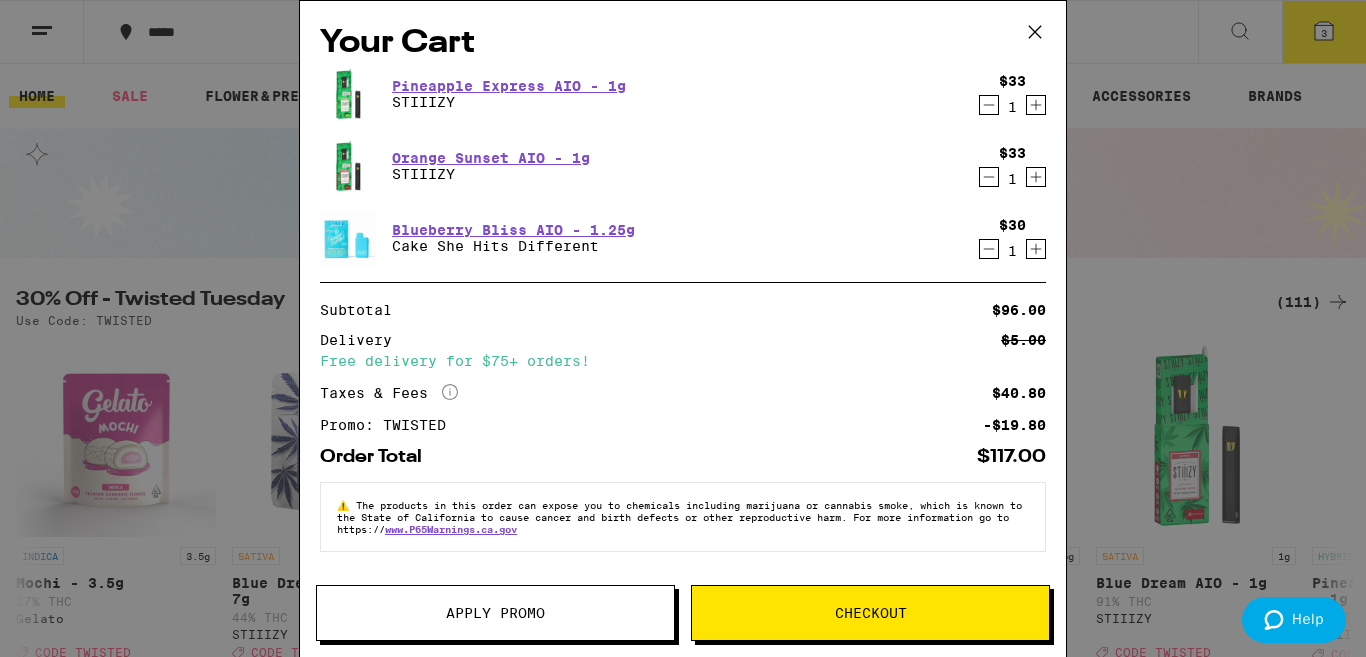click 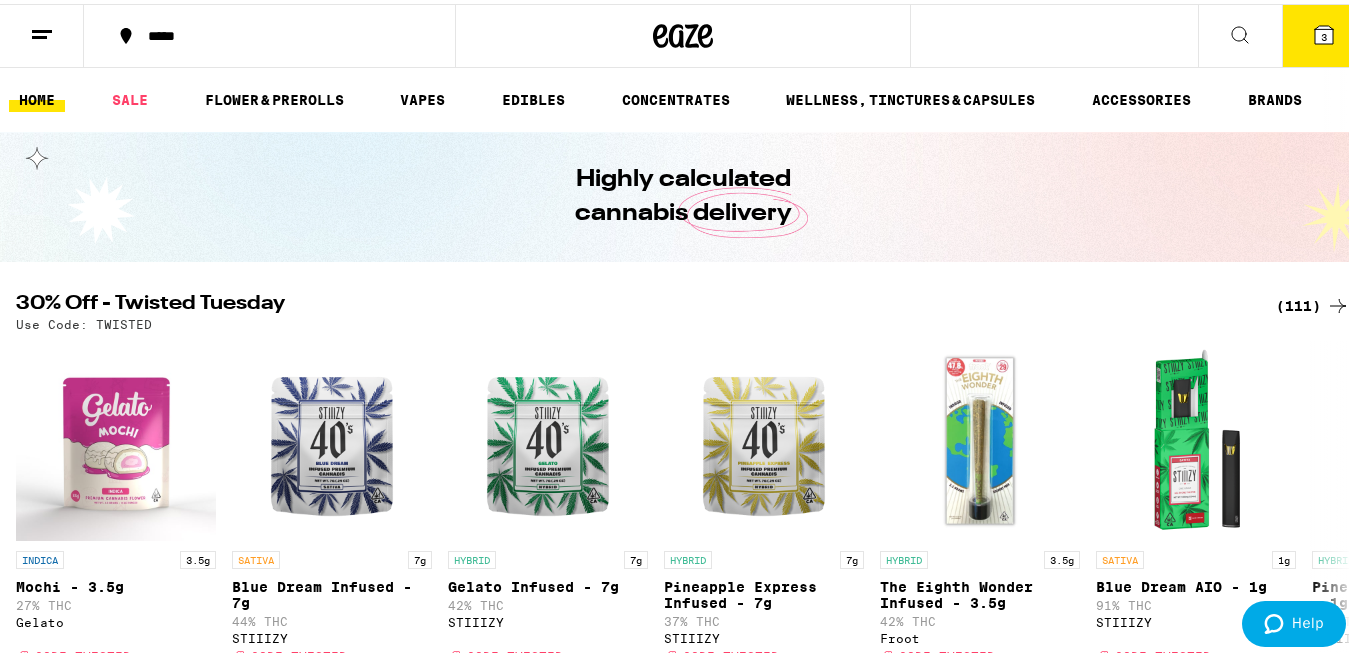 scroll, scrollTop: 0, scrollLeft: 0, axis: both 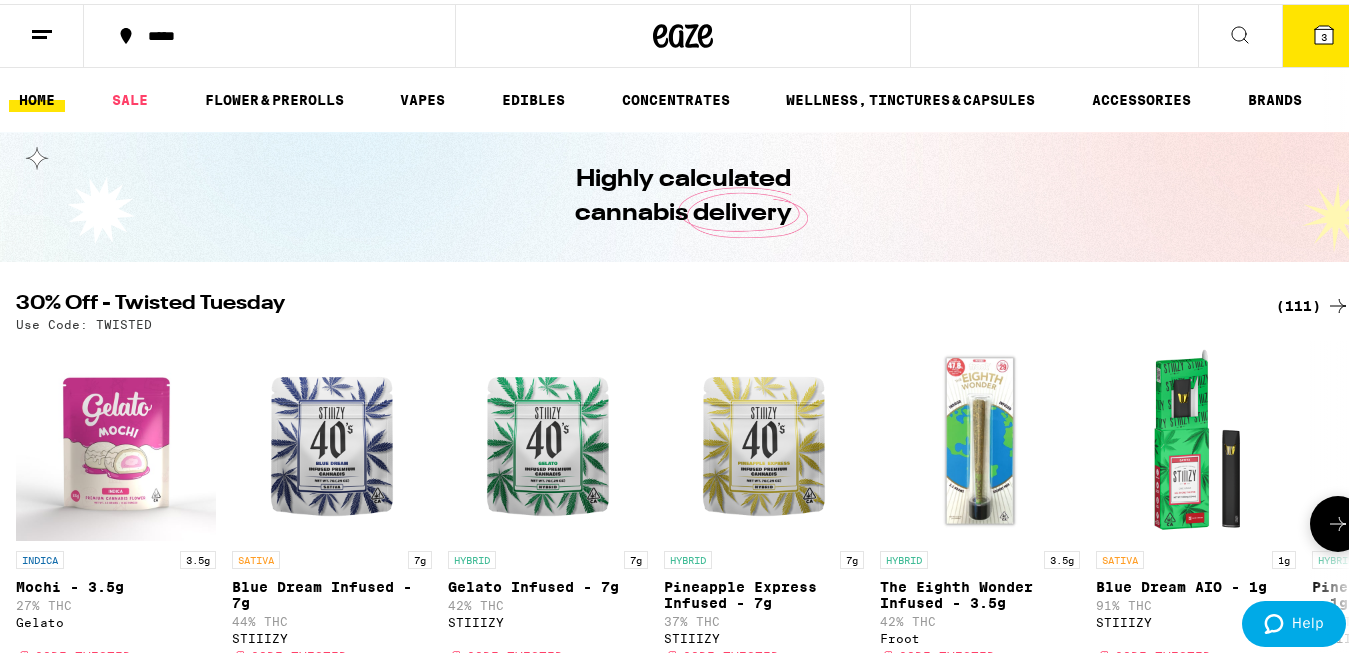 click 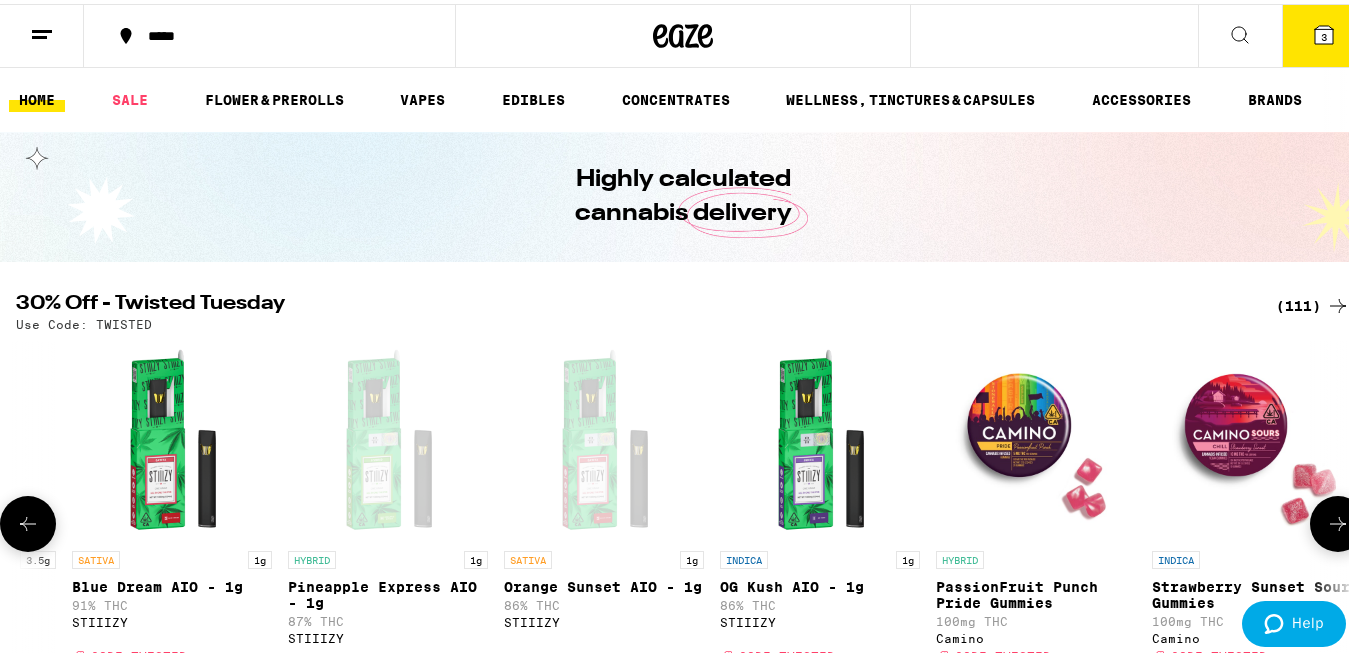 scroll, scrollTop: 0, scrollLeft: 1099, axis: horizontal 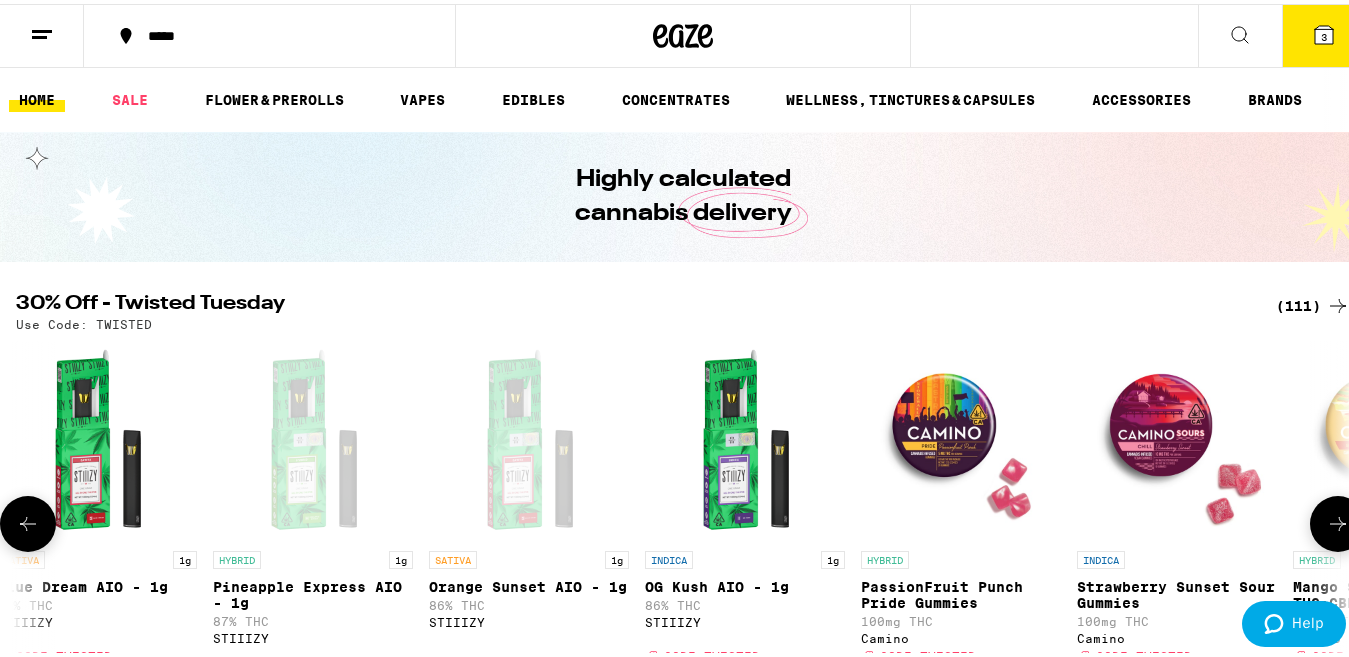 click 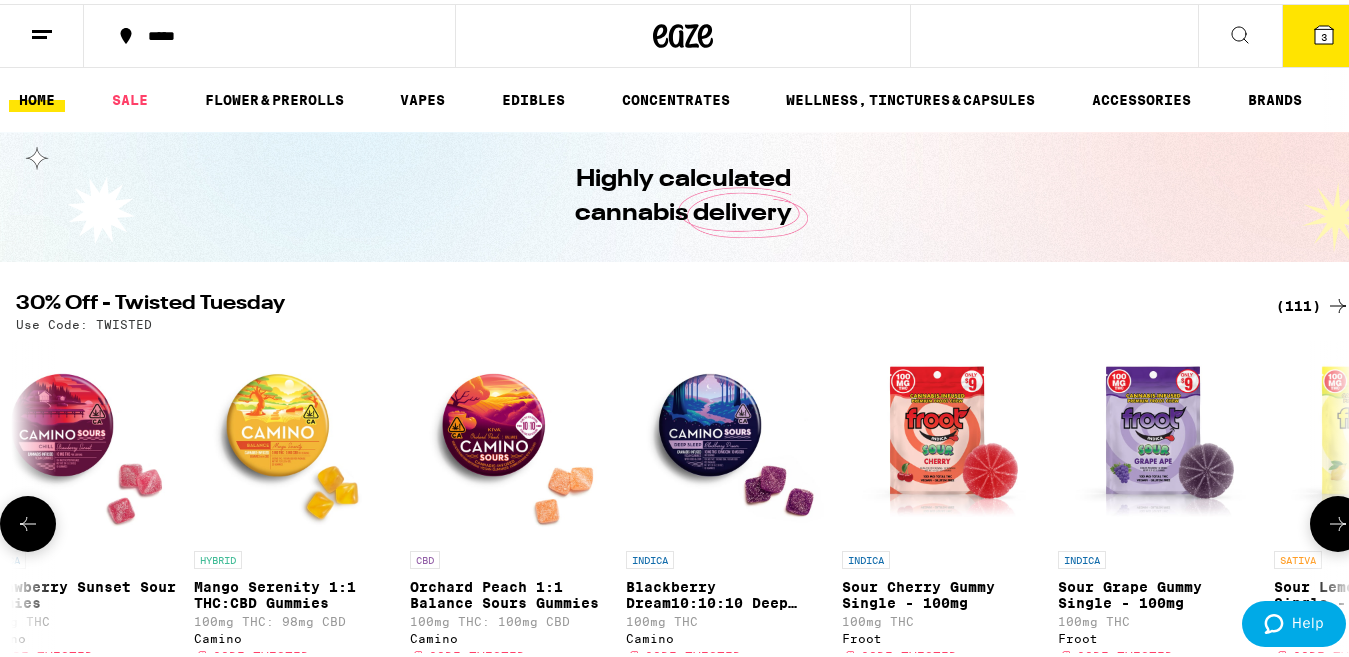 click 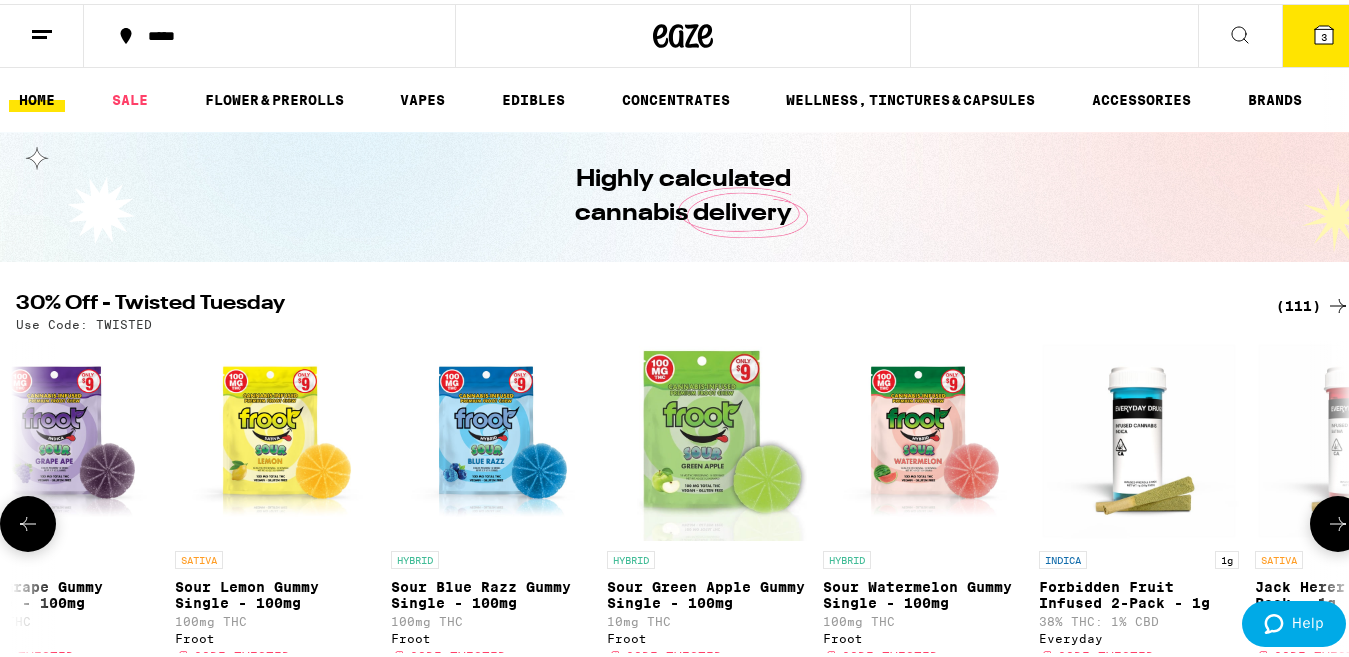 click 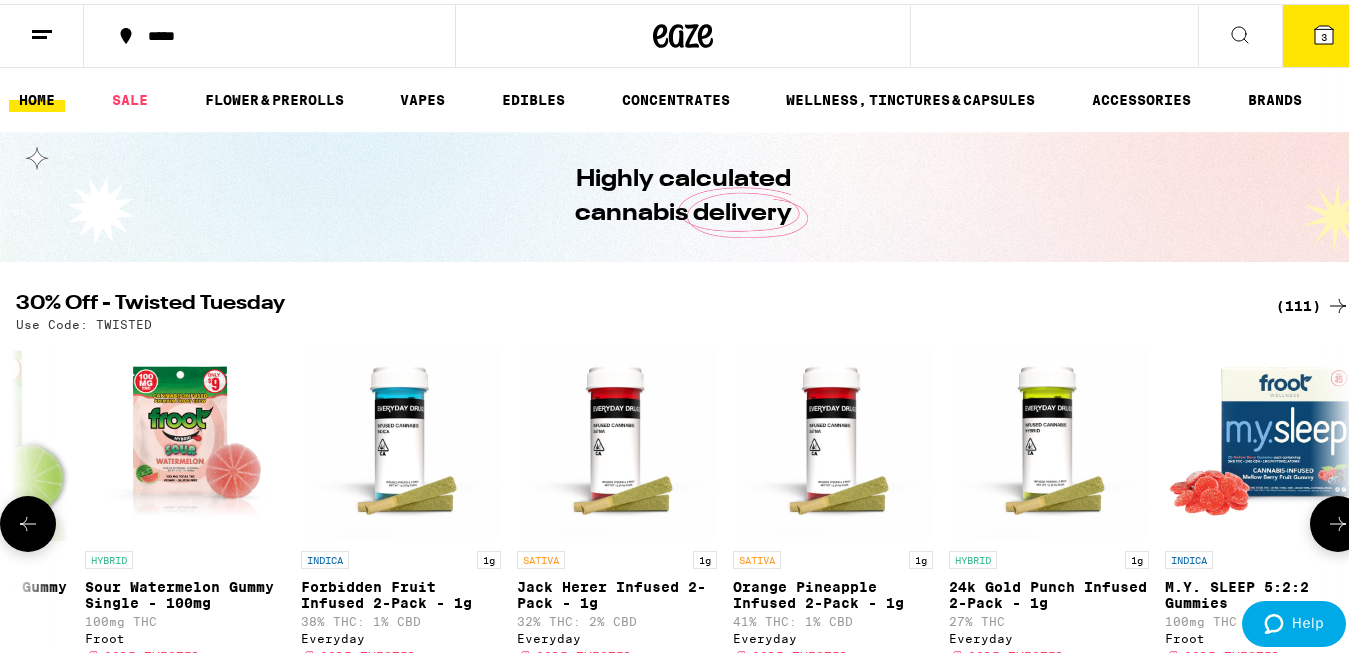 scroll, scrollTop: 0, scrollLeft: 4396, axis: horizontal 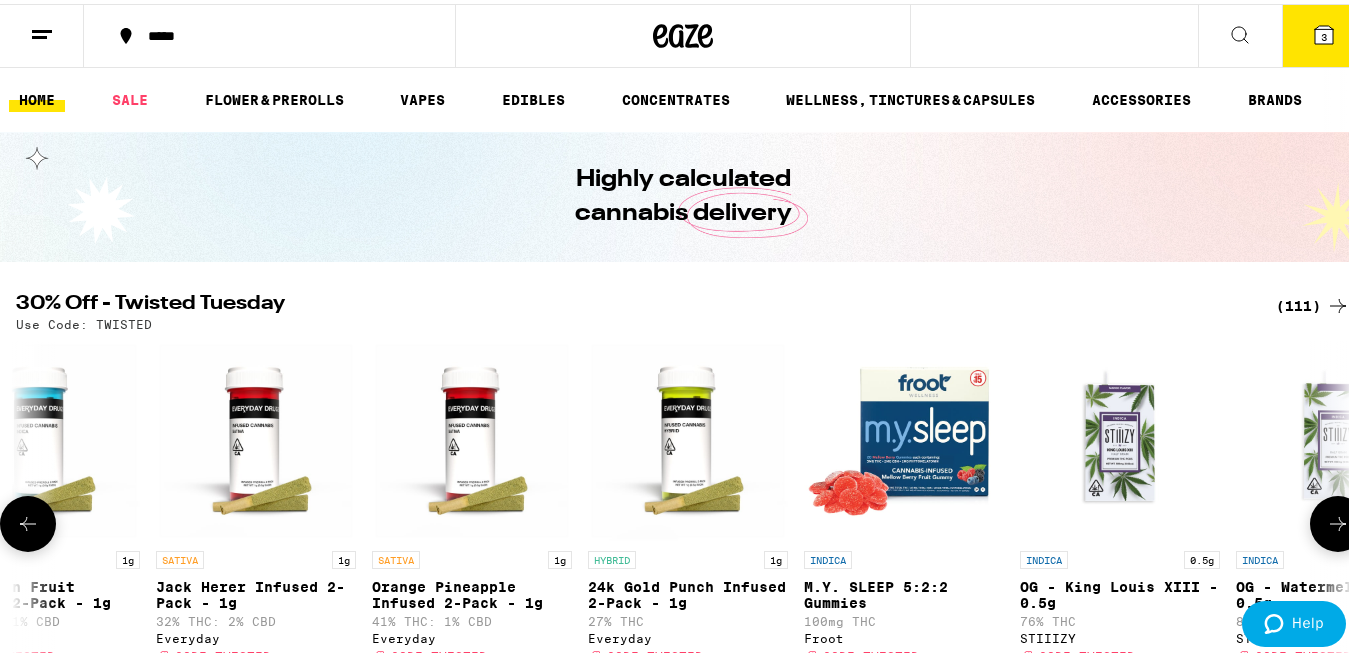 click 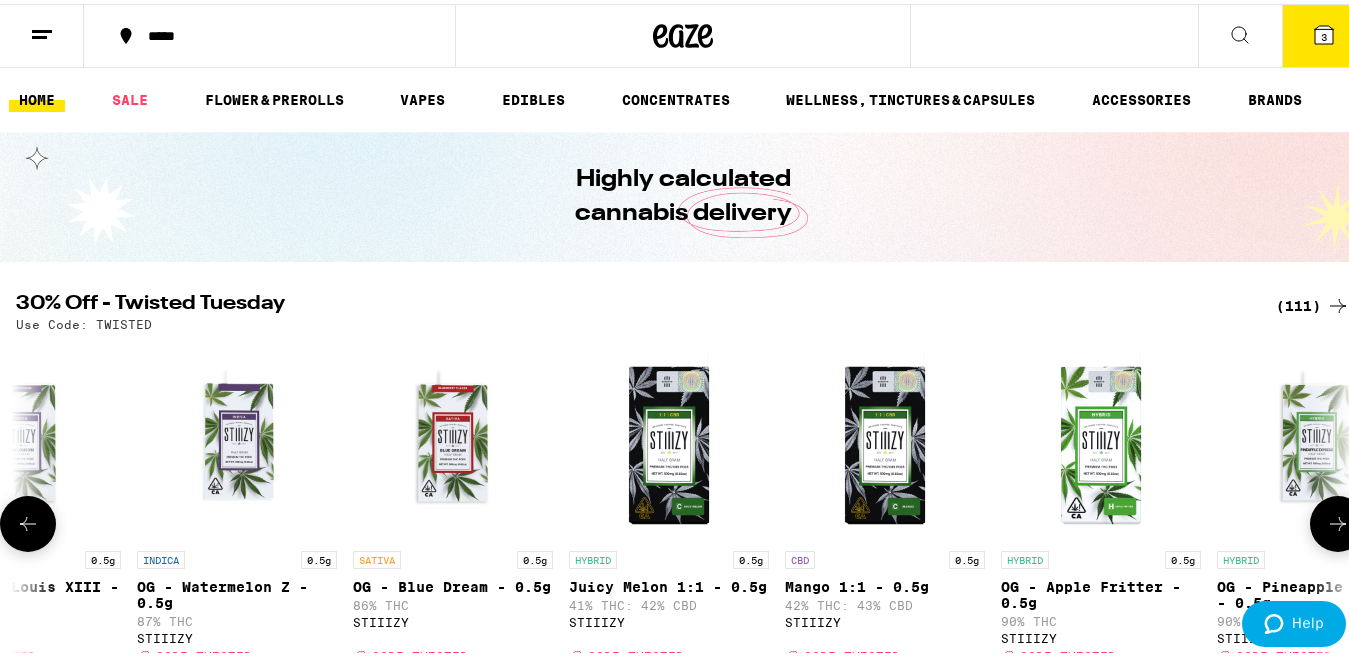 click 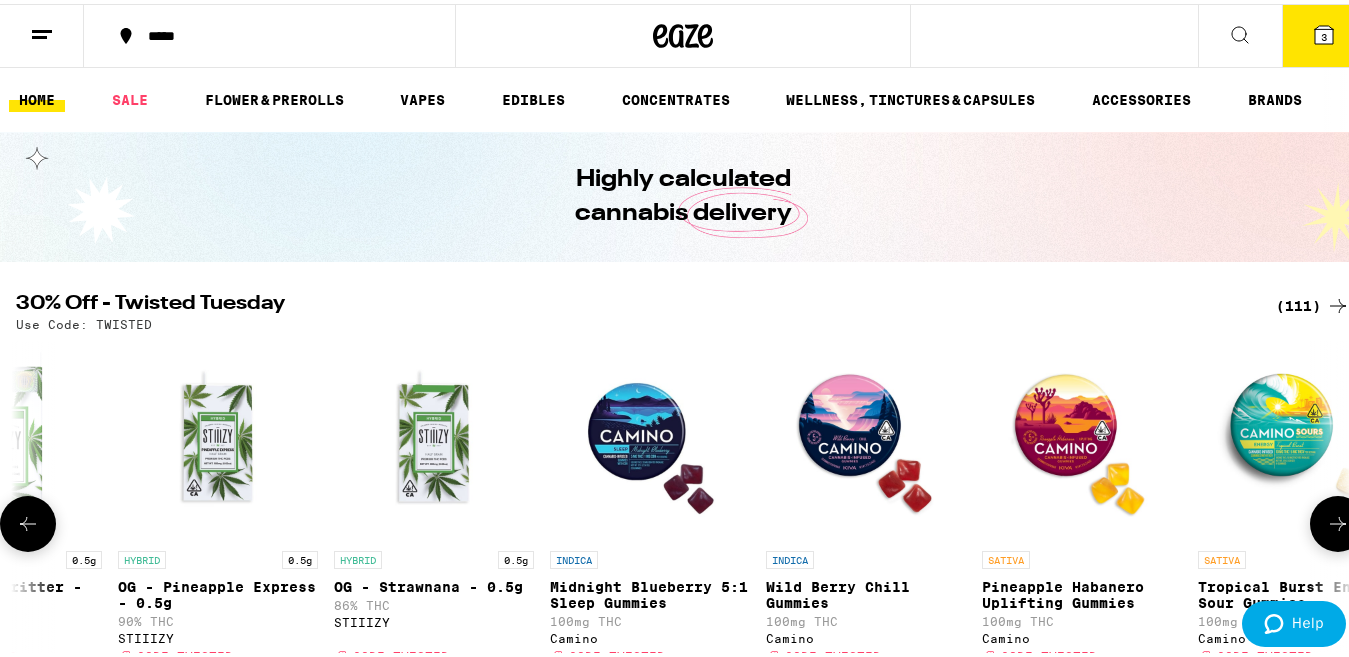 click 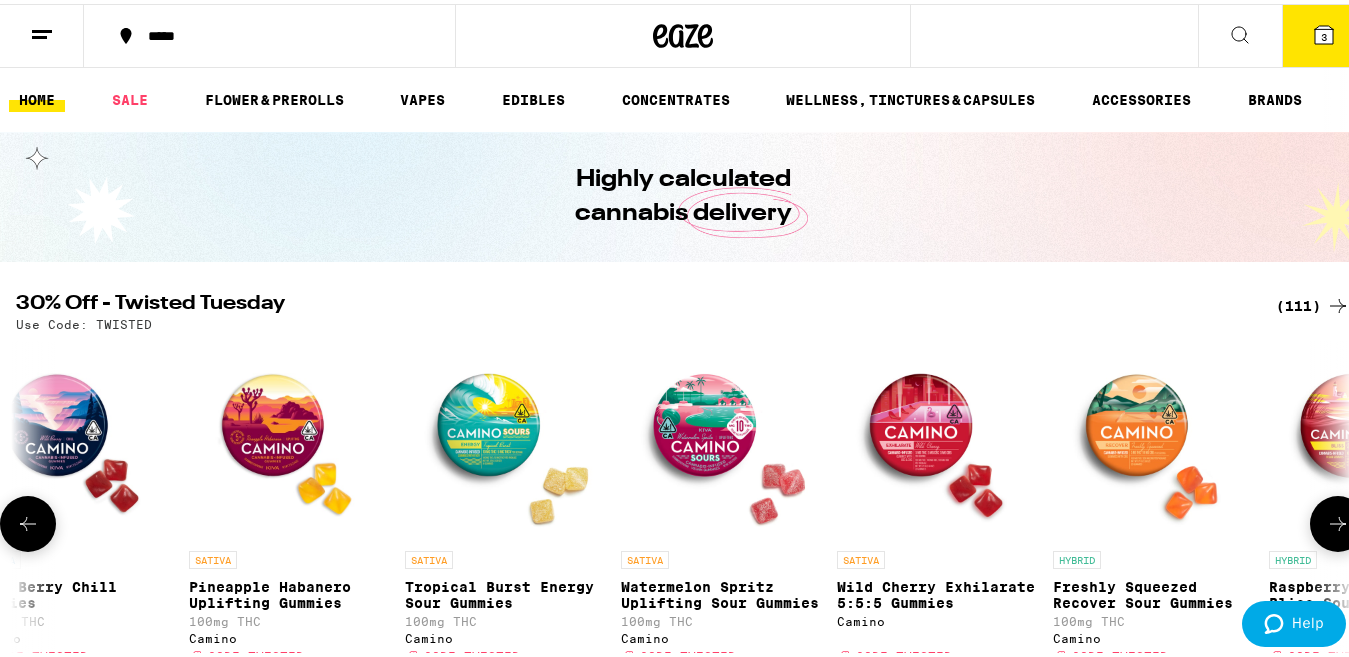 scroll, scrollTop: 0, scrollLeft: 7693, axis: horizontal 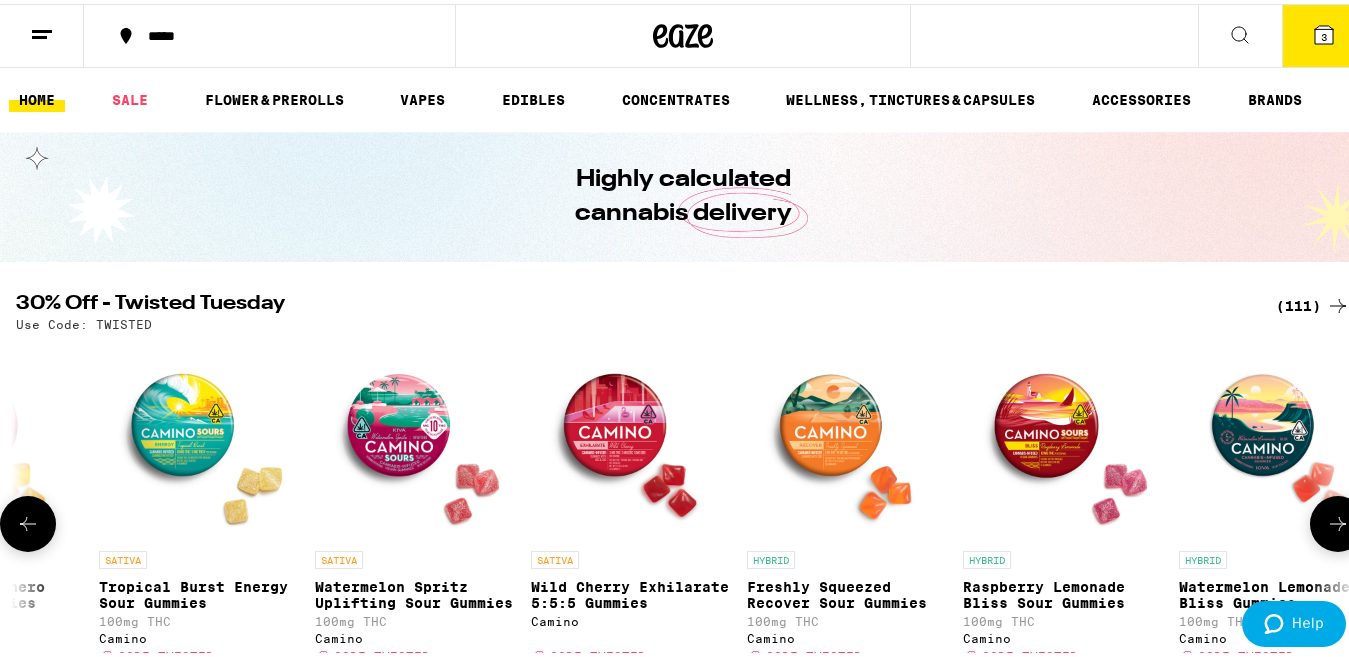 click 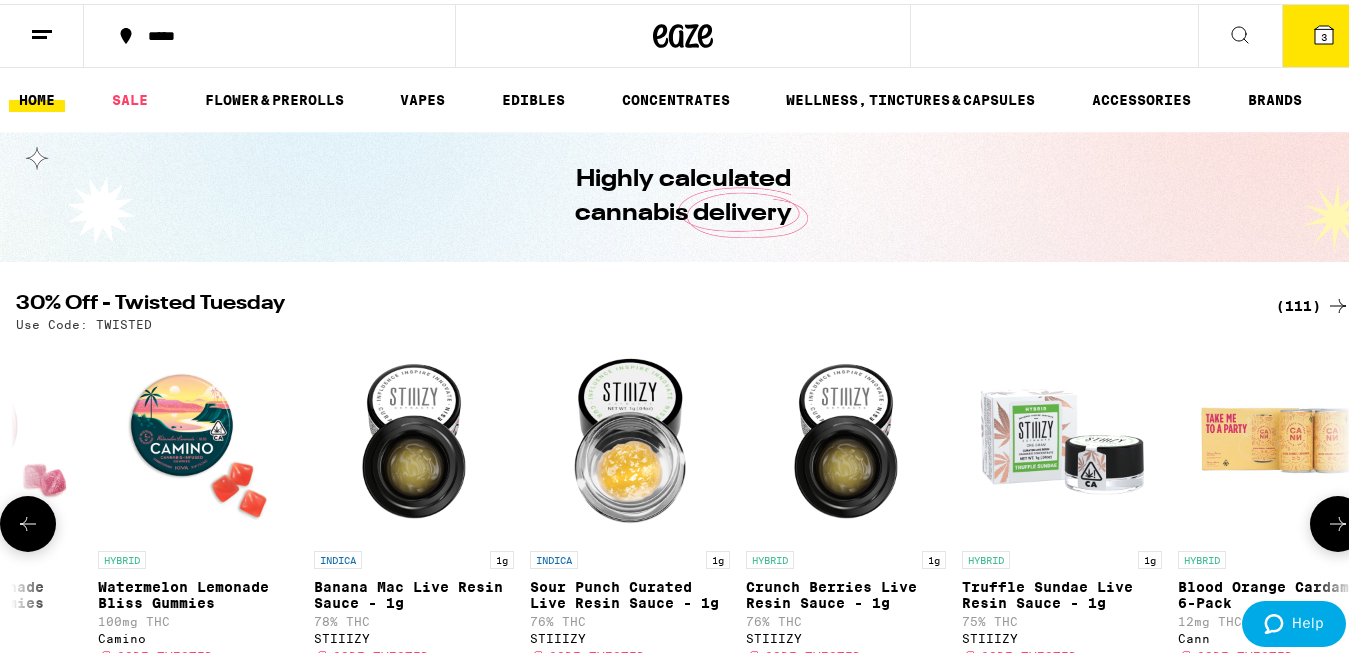 scroll, scrollTop: 0, scrollLeft: 8792, axis: horizontal 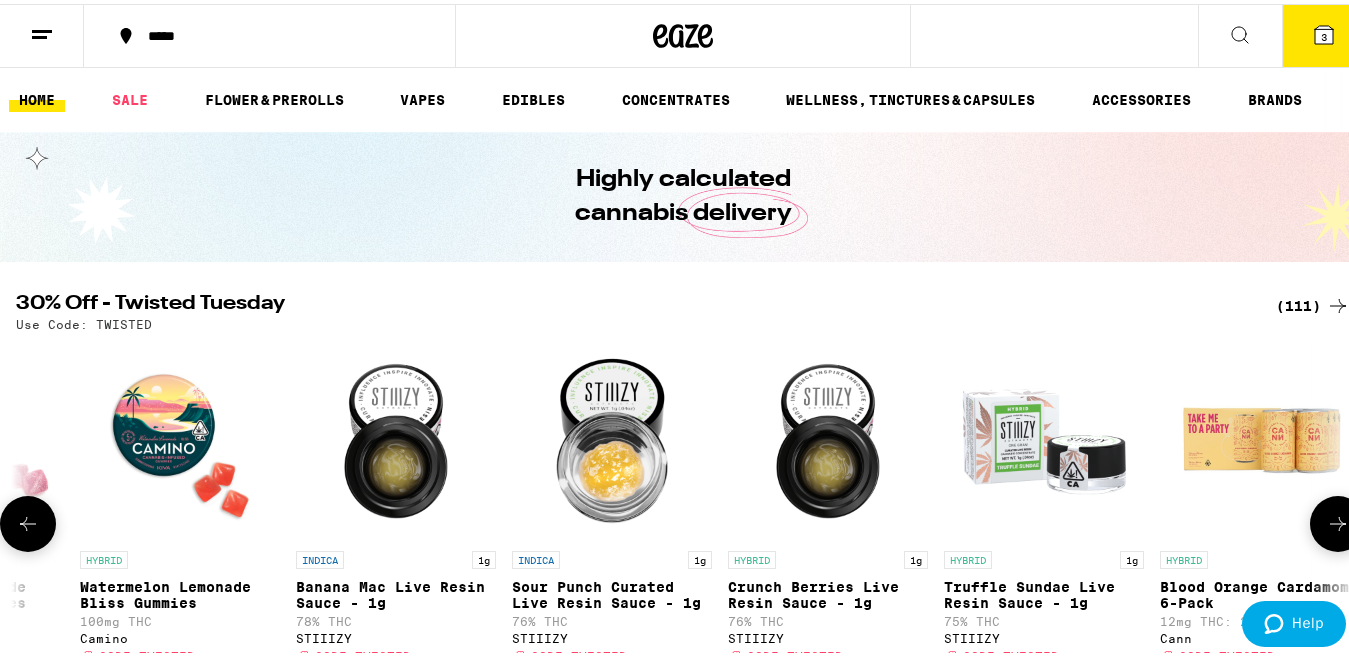 click 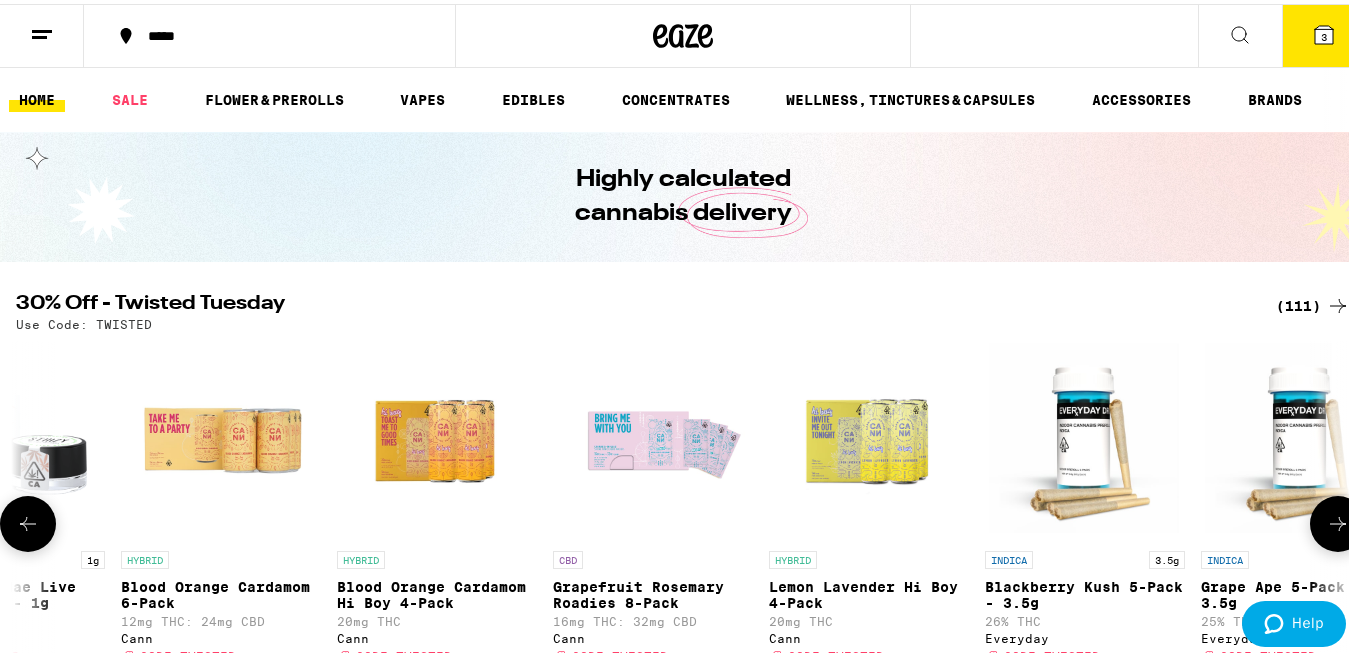 scroll, scrollTop: 0, scrollLeft: 9891, axis: horizontal 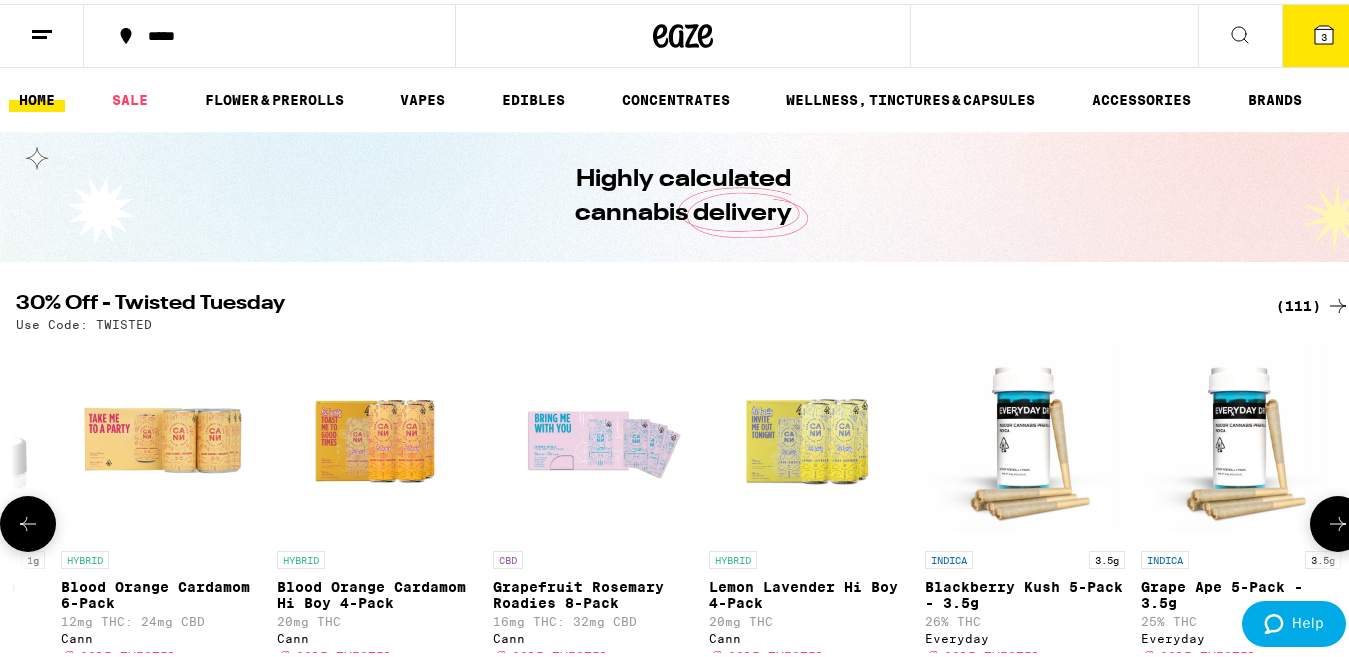 click 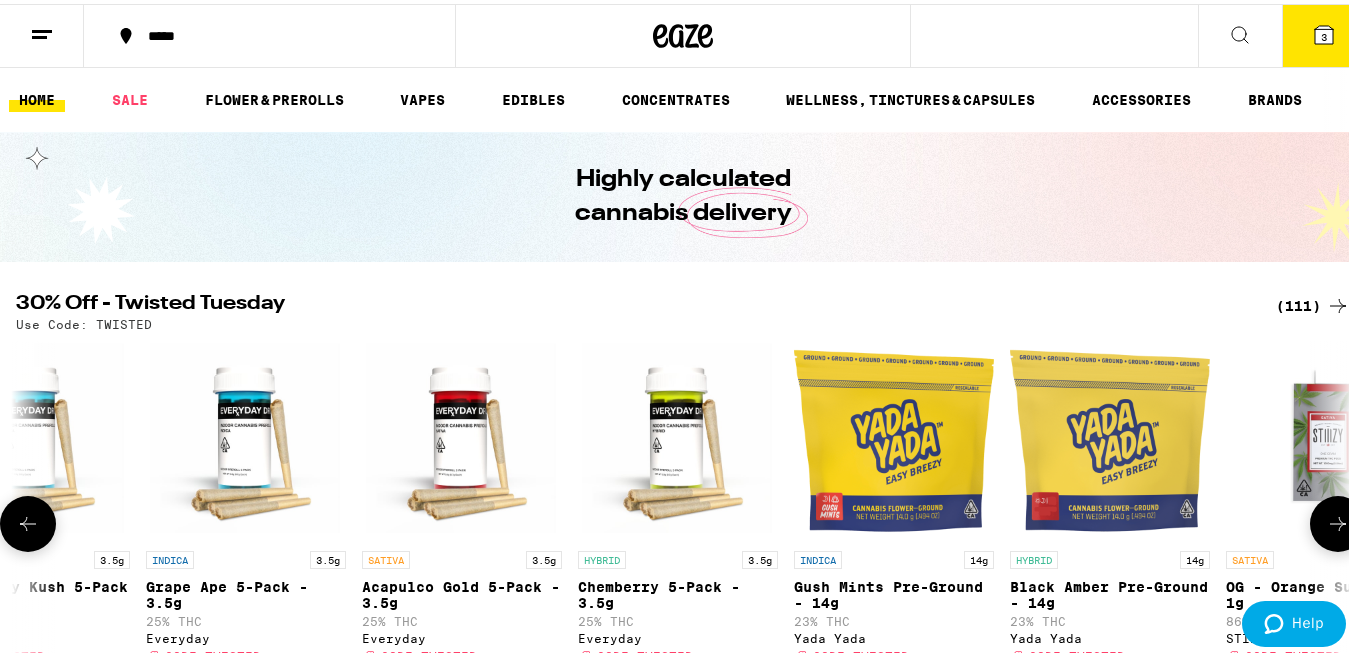 scroll, scrollTop: 0, scrollLeft: 10990, axis: horizontal 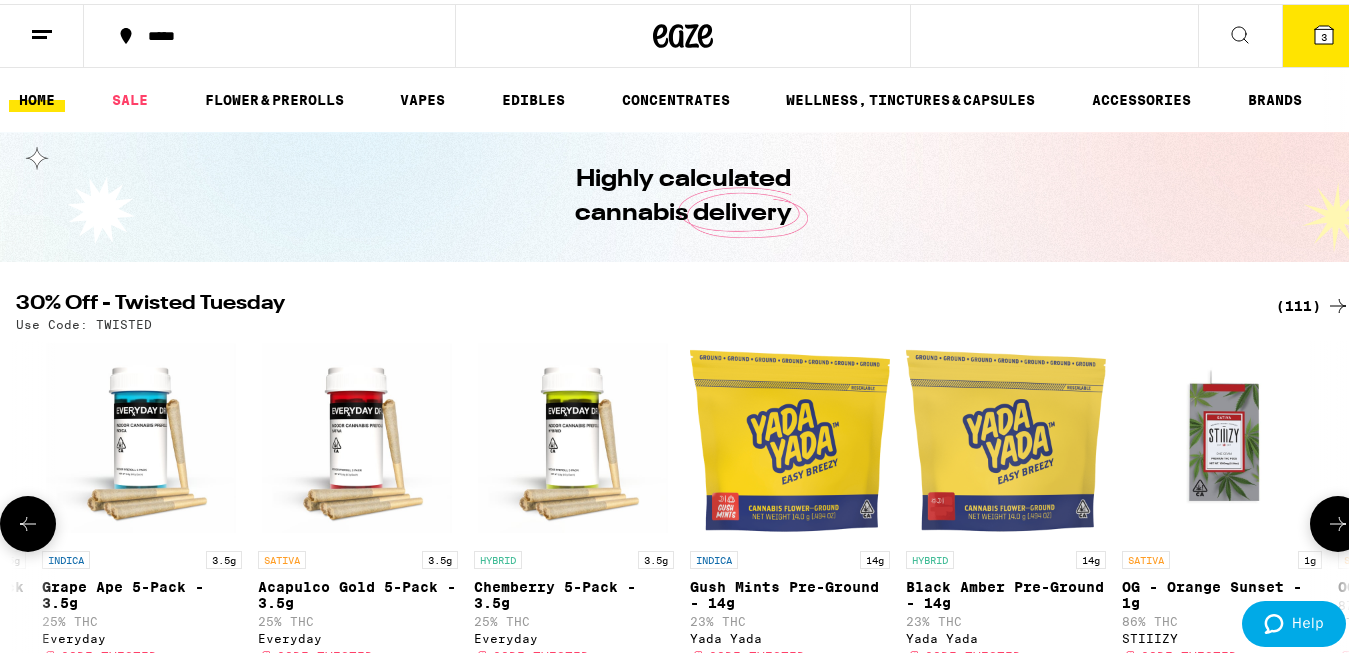 click 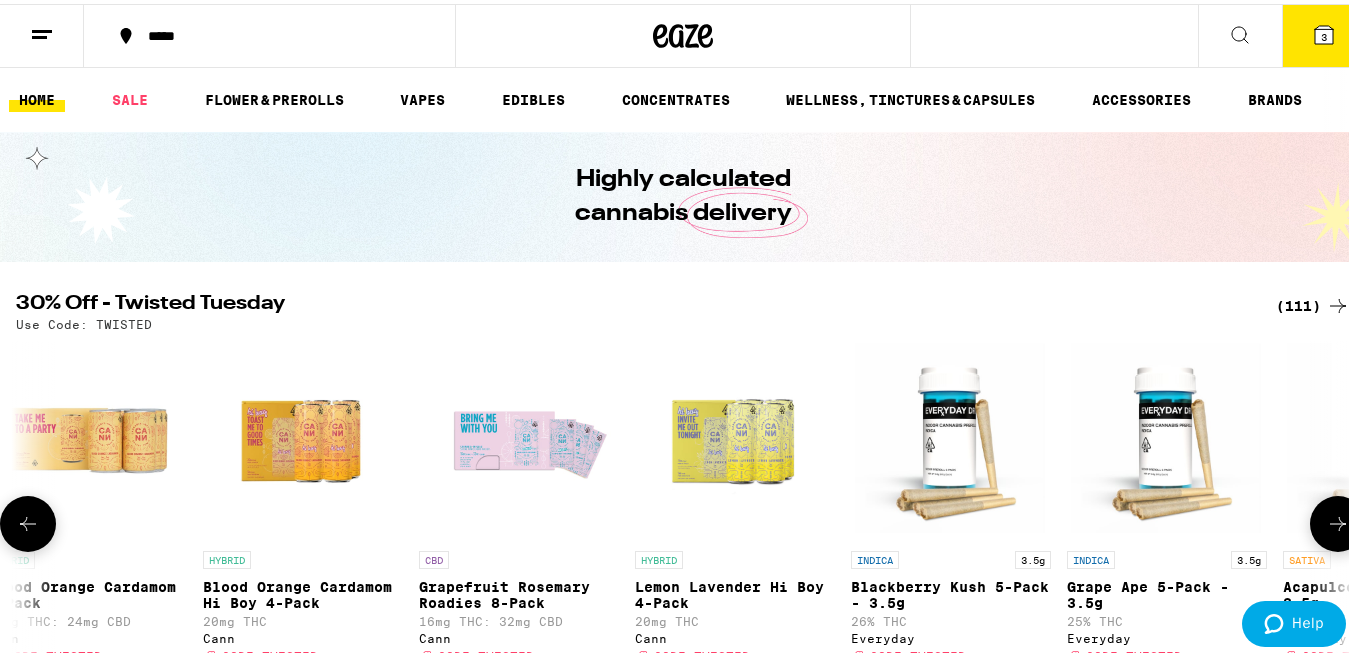 scroll, scrollTop: 0, scrollLeft: 9891, axis: horizontal 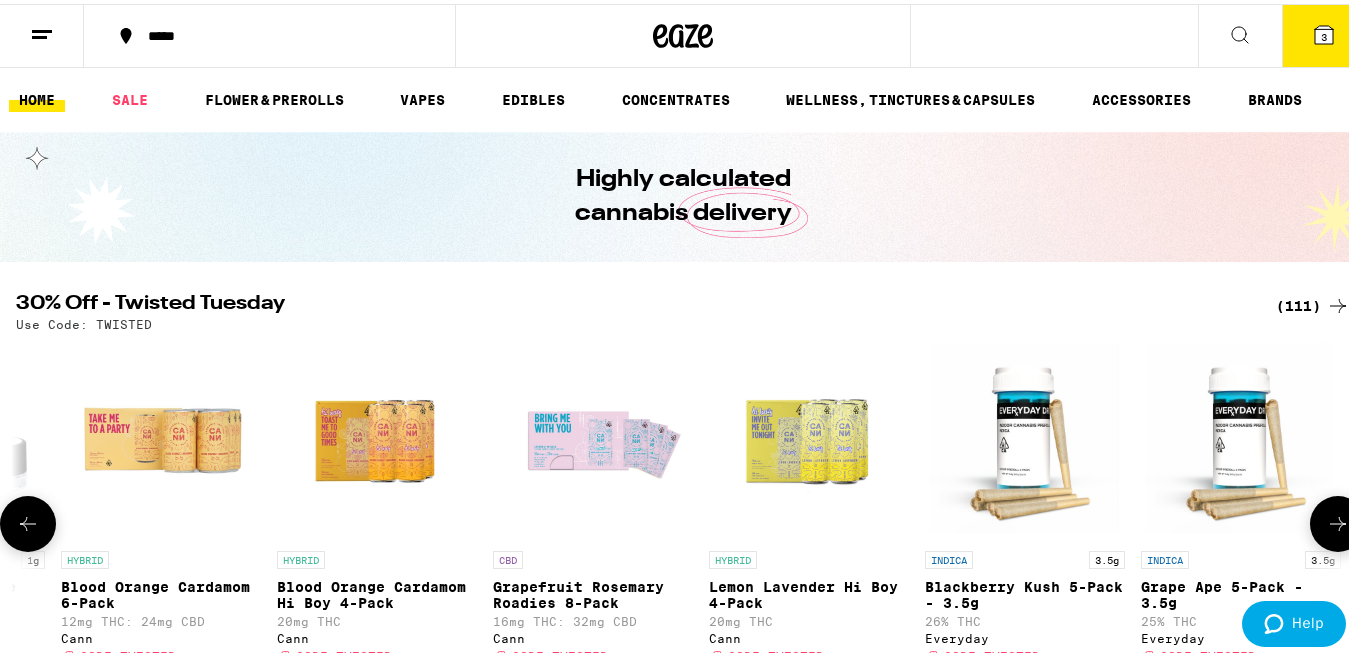 click 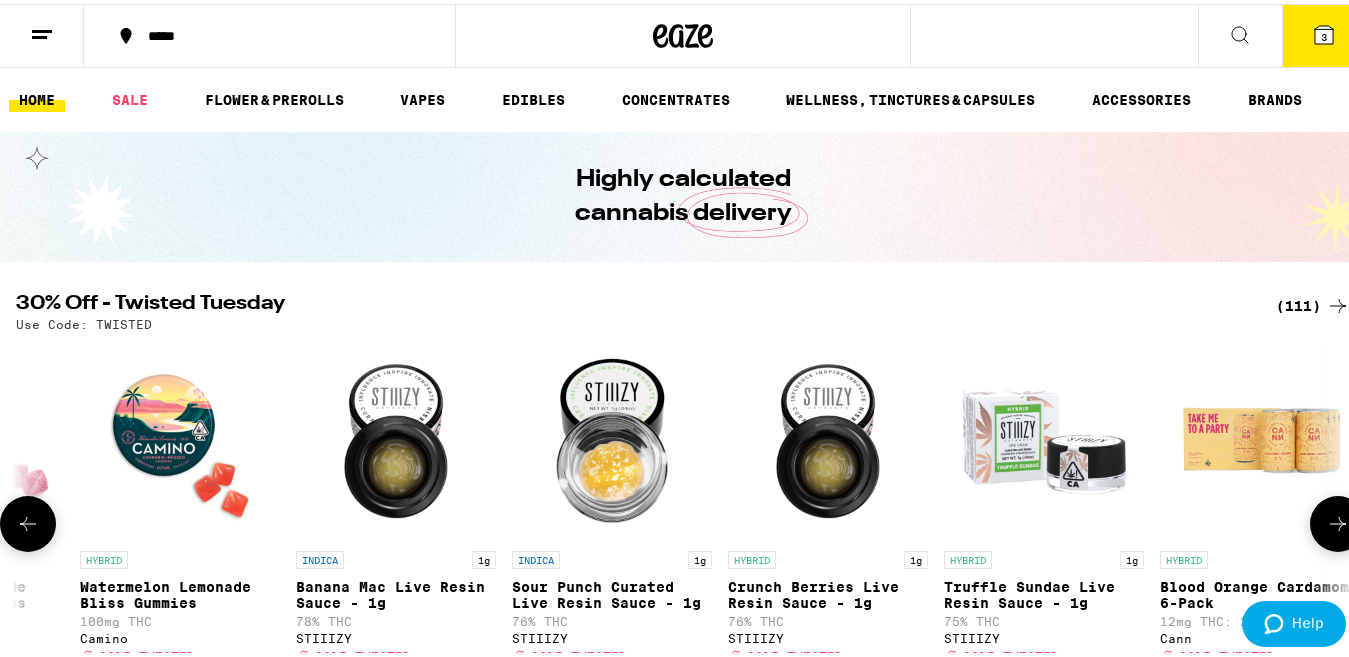 click 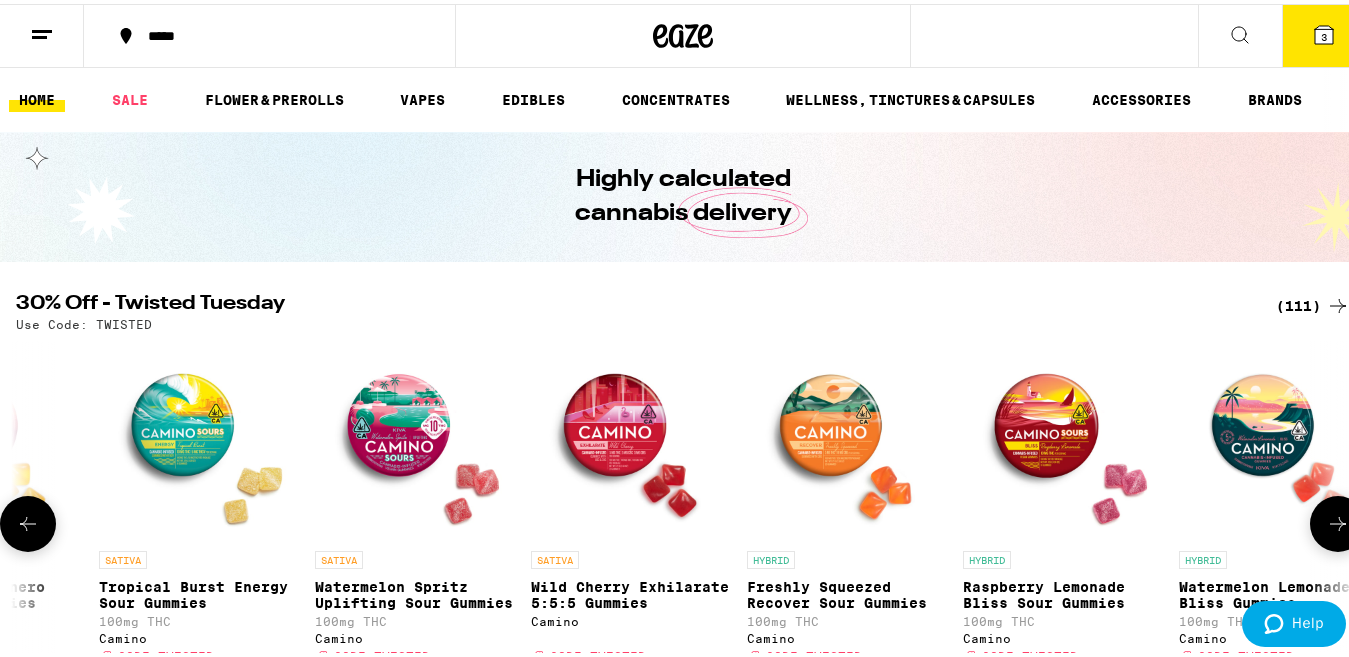 click 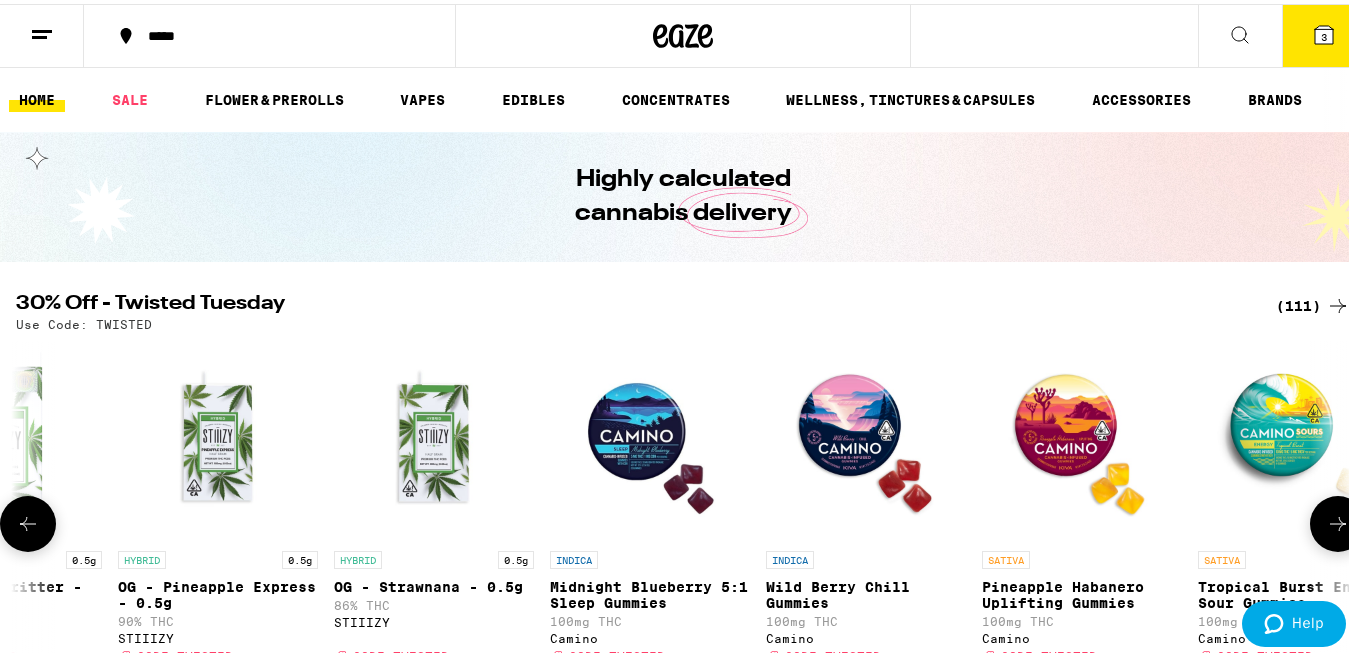 click 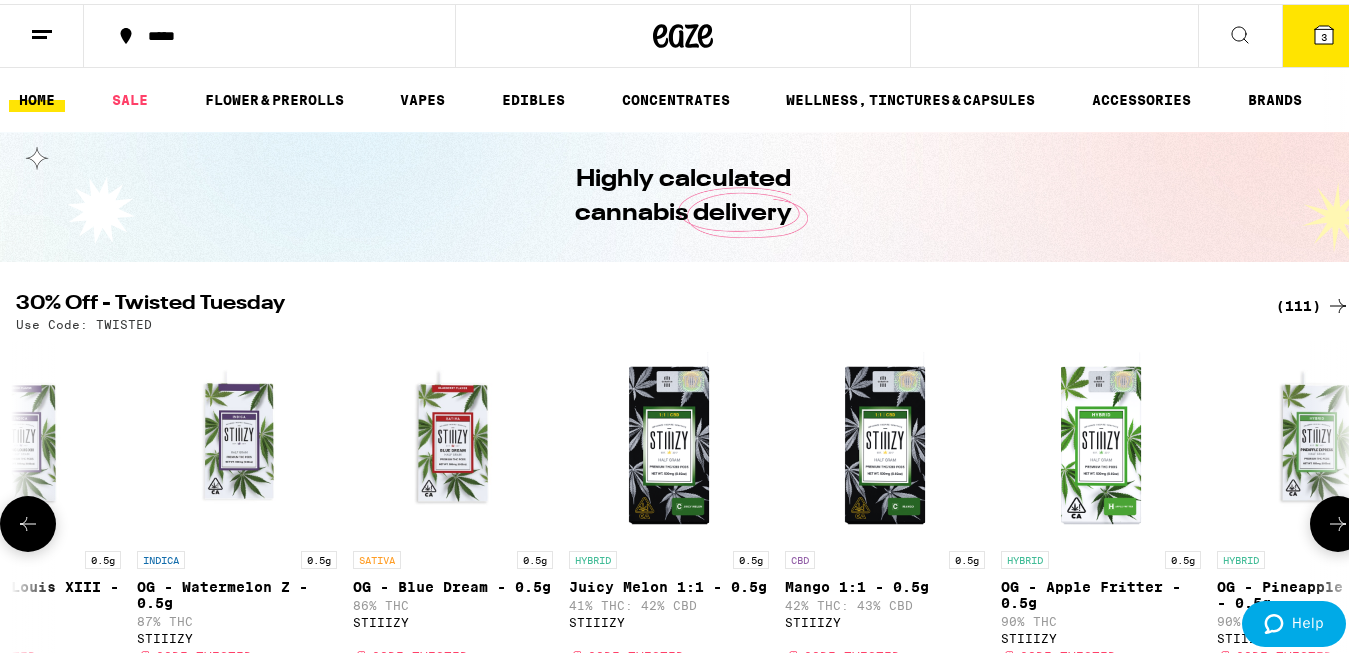 click 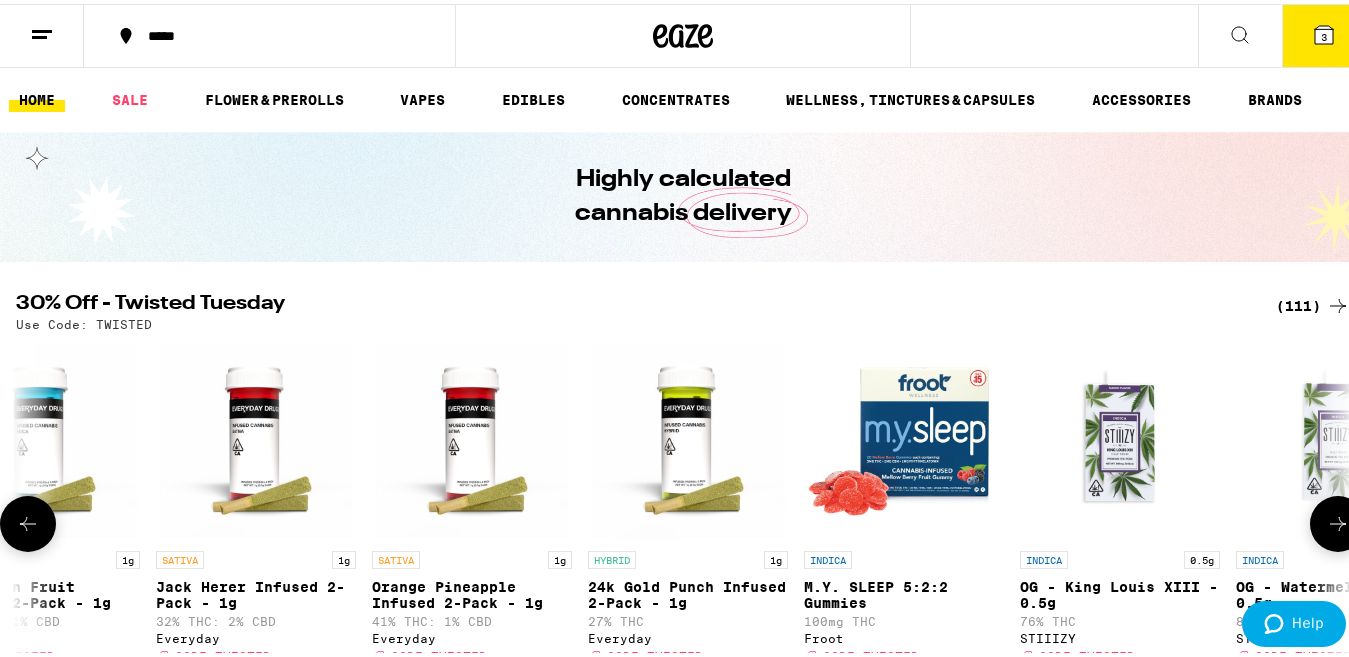 click 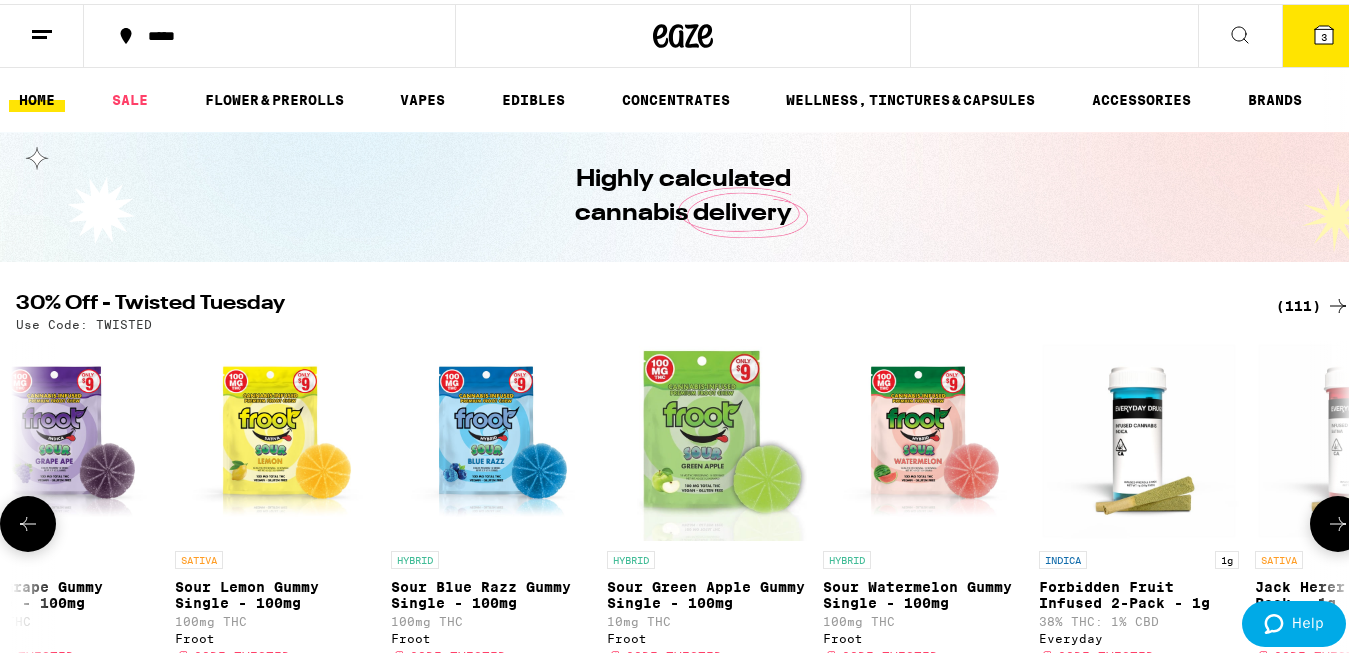 click 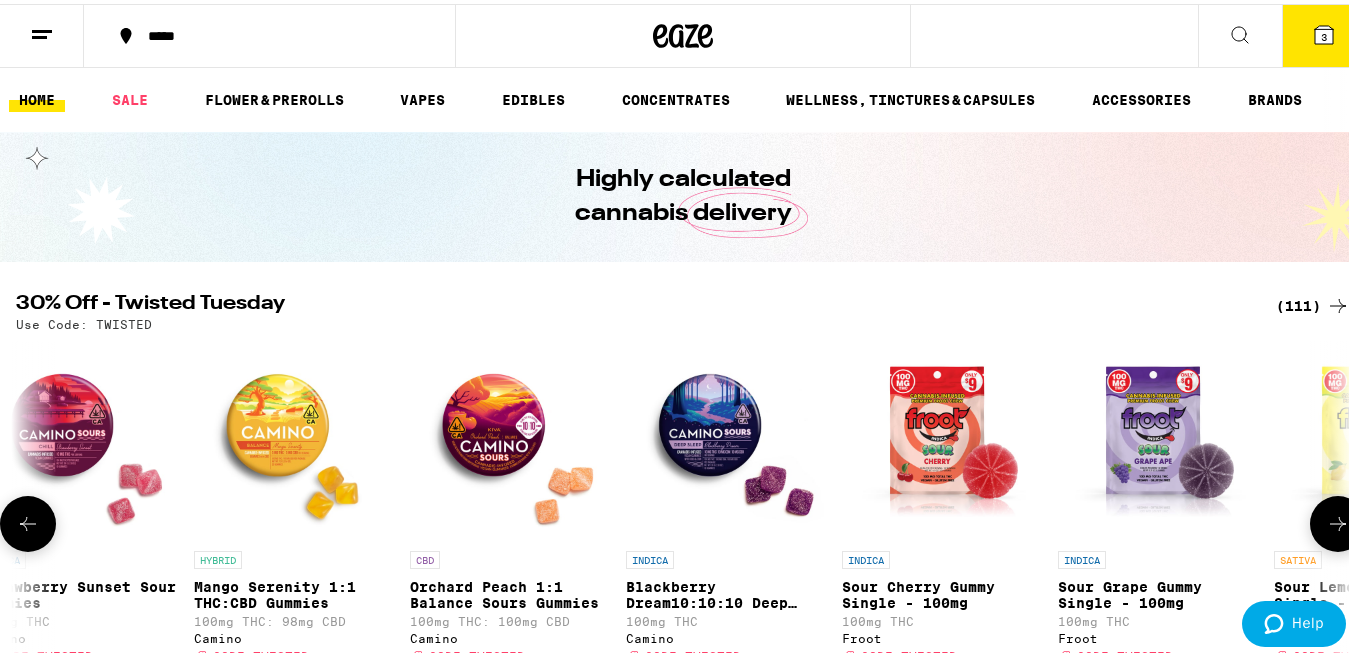 click 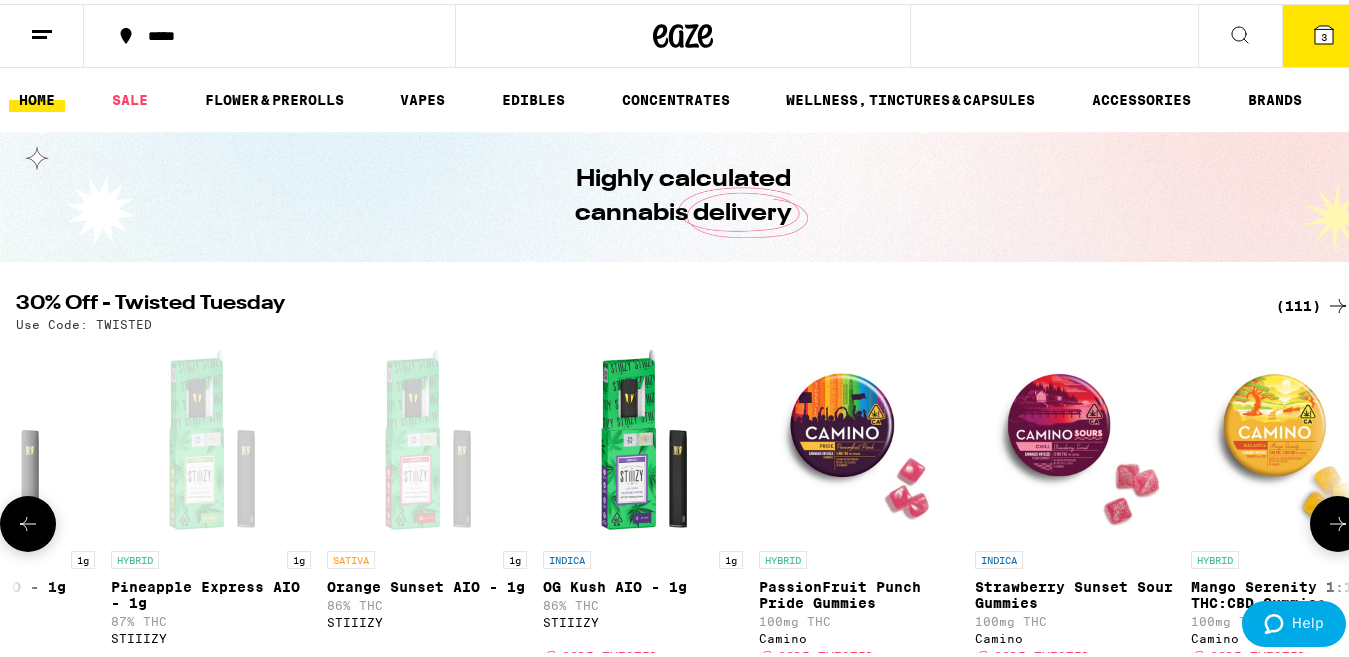 scroll, scrollTop: 0, scrollLeft: 1099, axis: horizontal 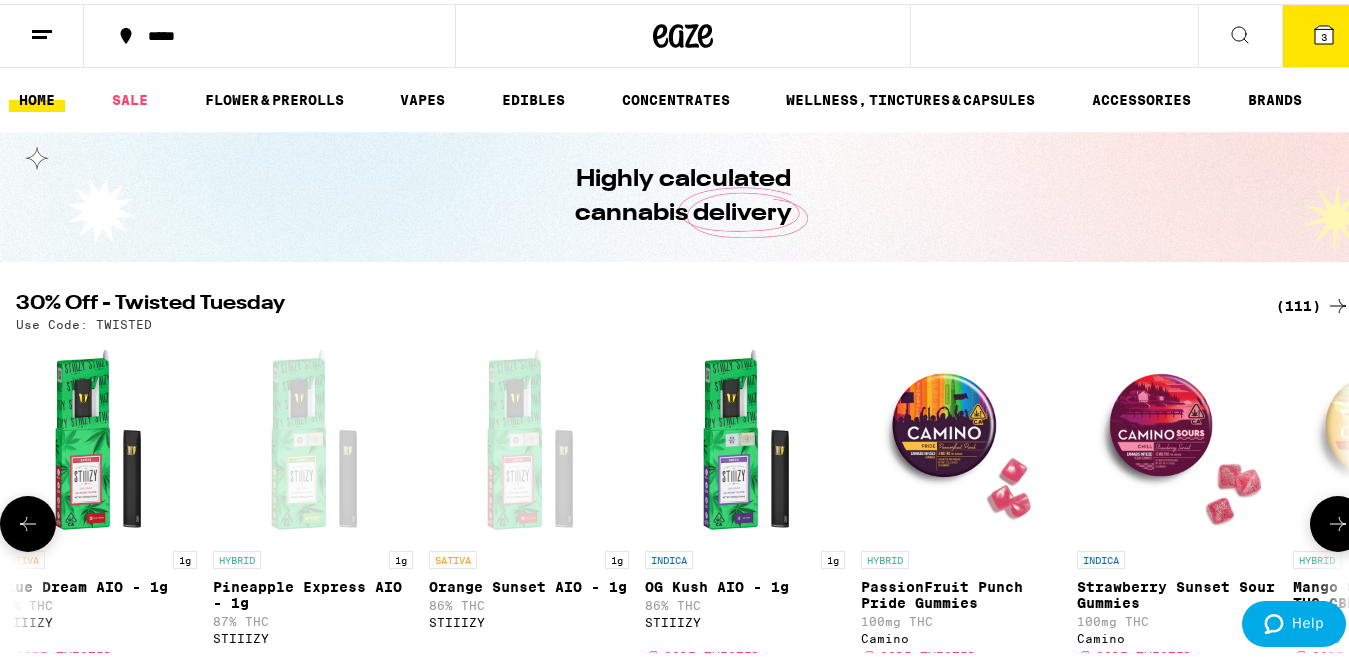 click 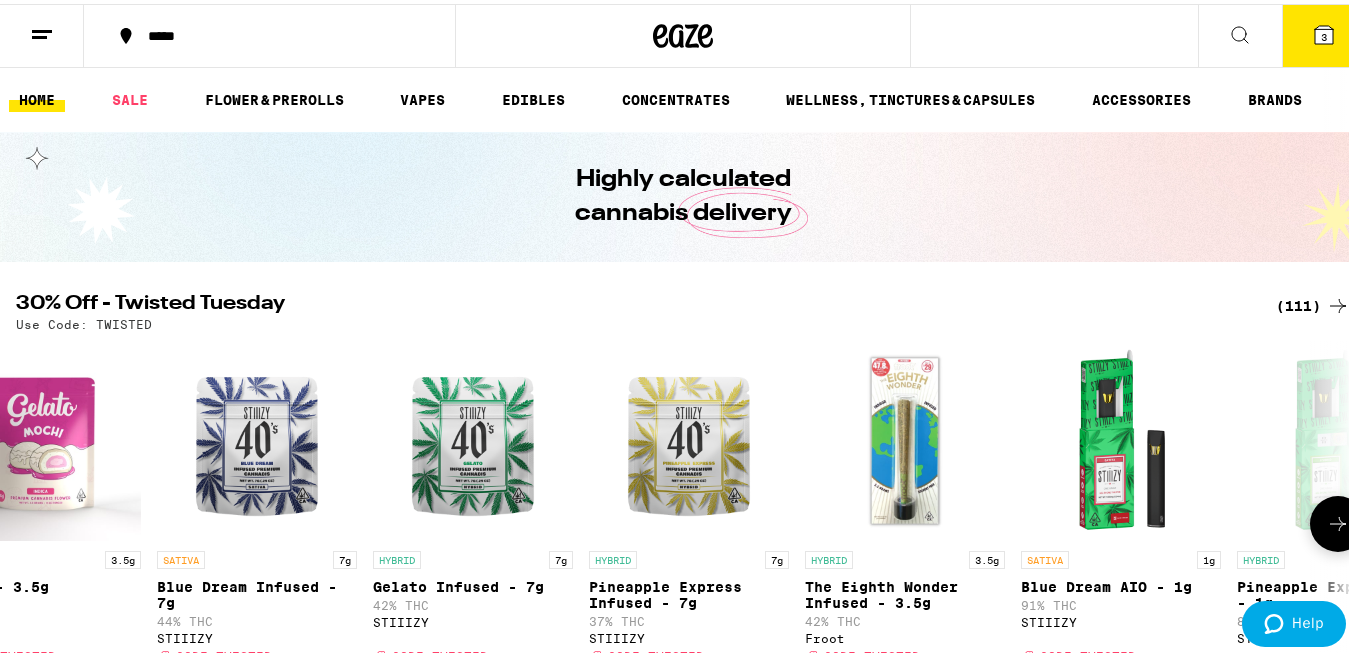 scroll, scrollTop: 0, scrollLeft: 0, axis: both 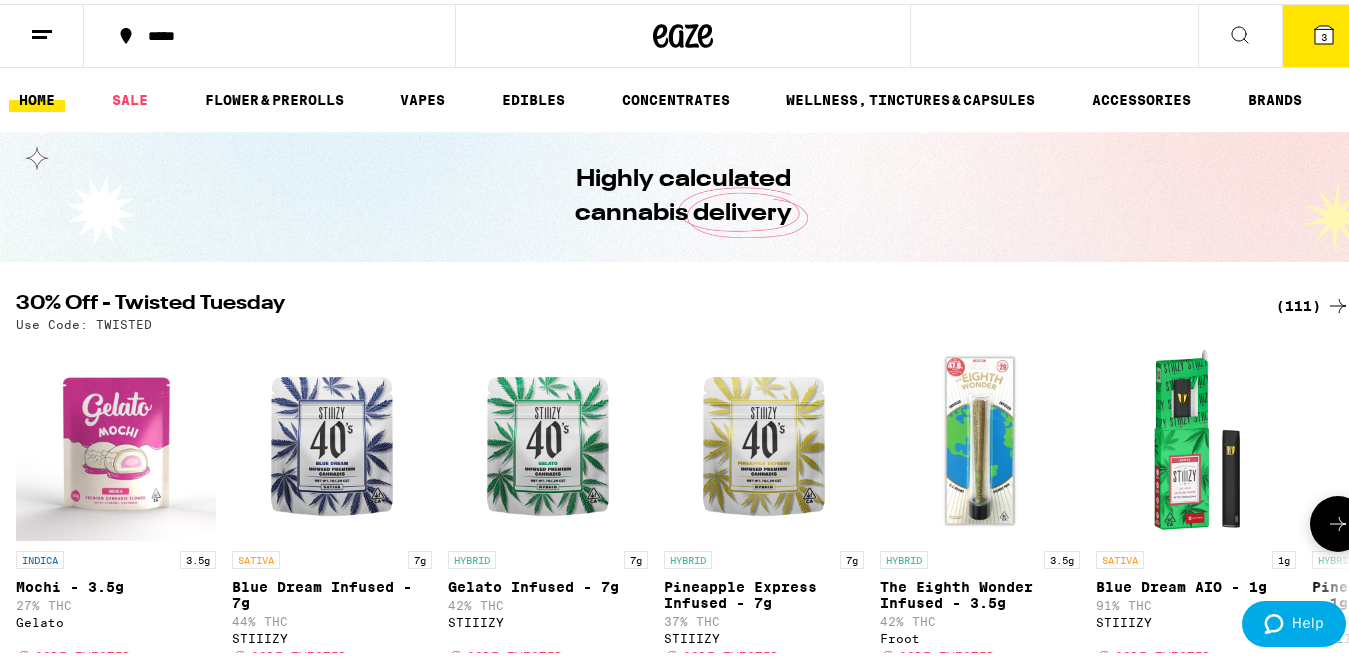 click at bounding box center [28, 520] 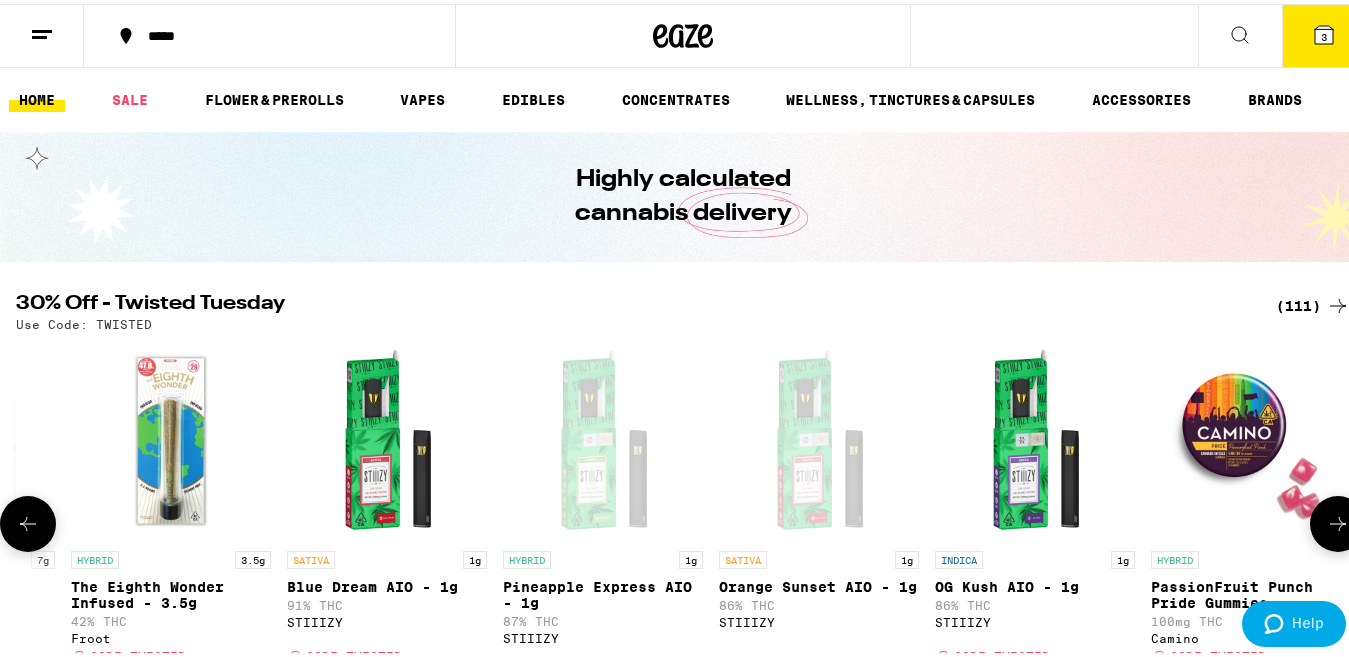 scroll, scrollTop: 0, scrollLeft: 1099, axis: horizontal 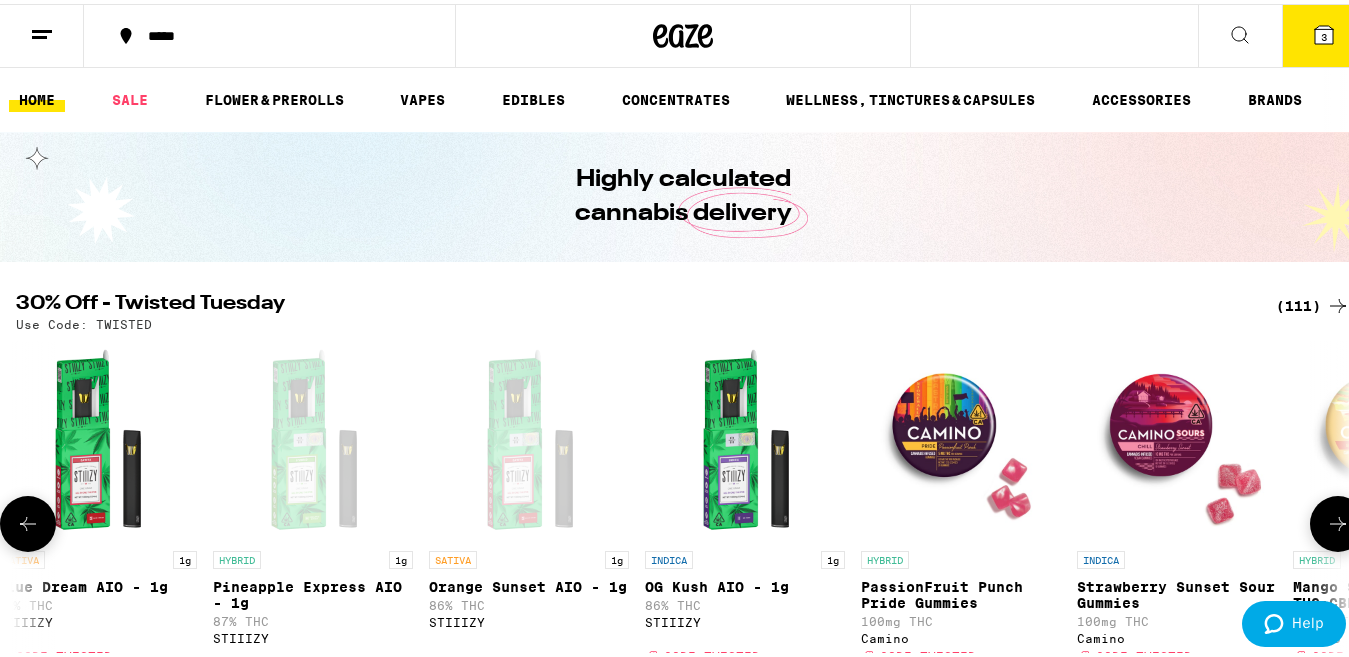 click 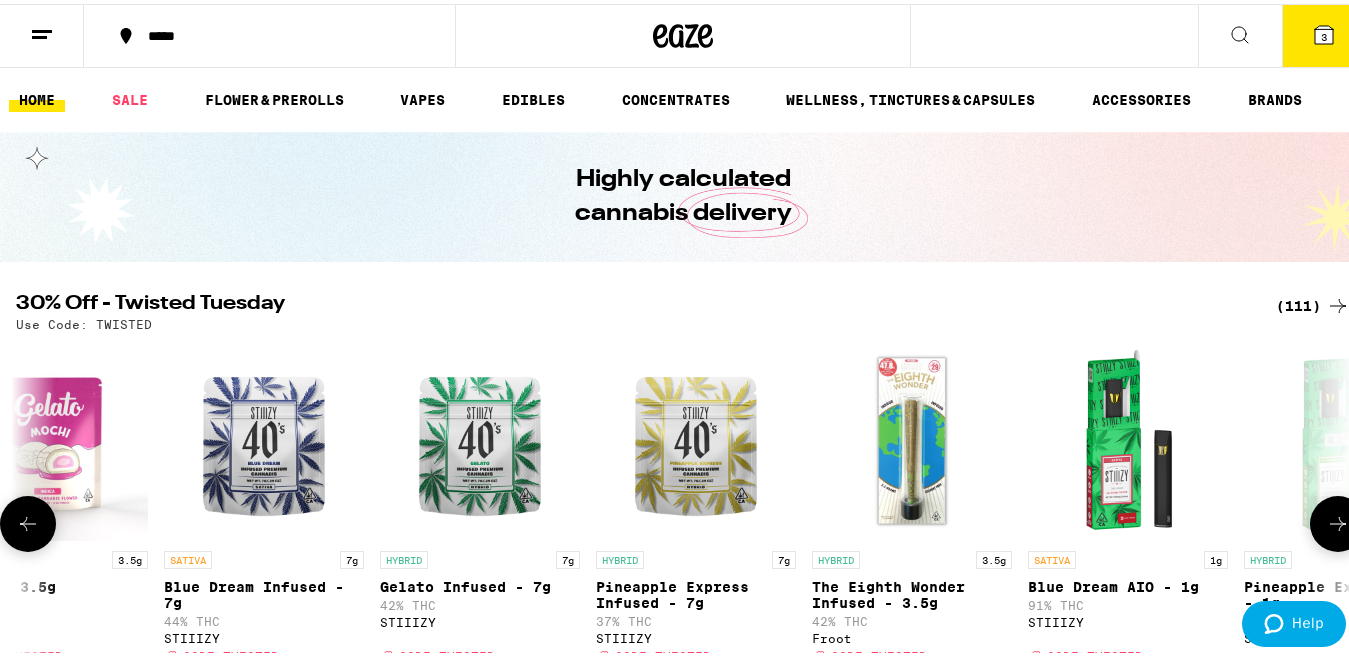 scroll, scrollTop: 0, scrollLeft: 0, axis: both 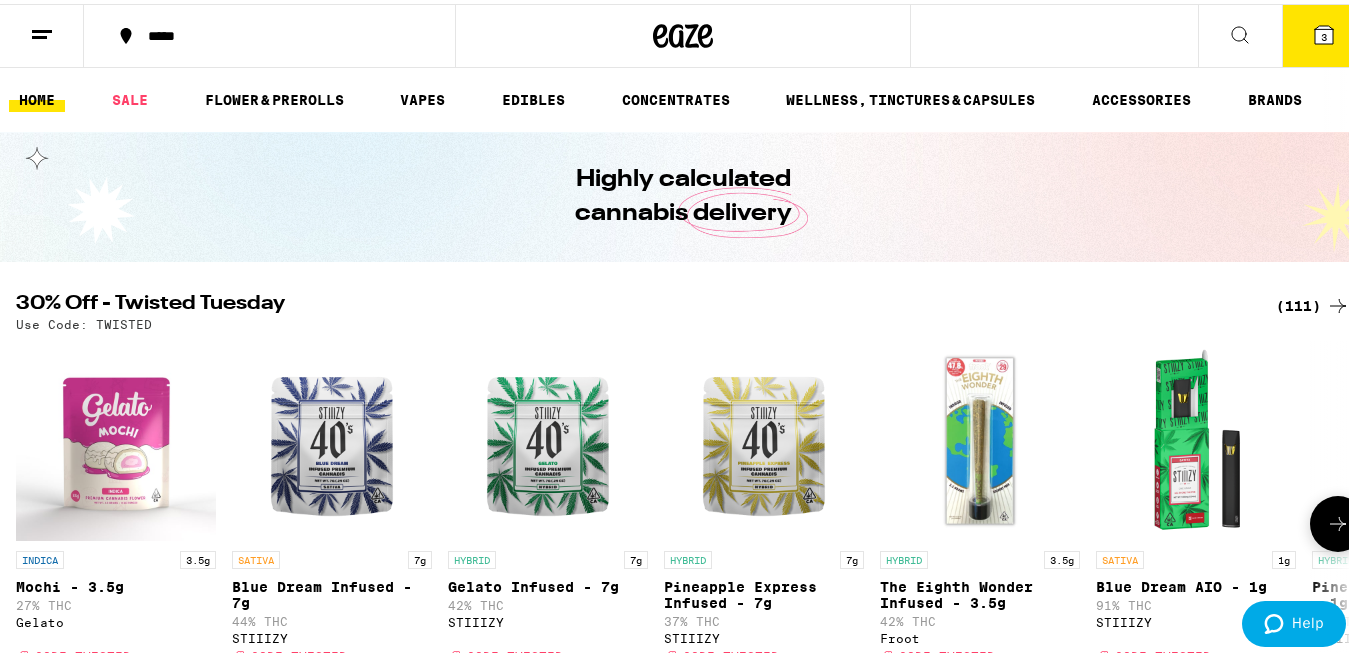 click 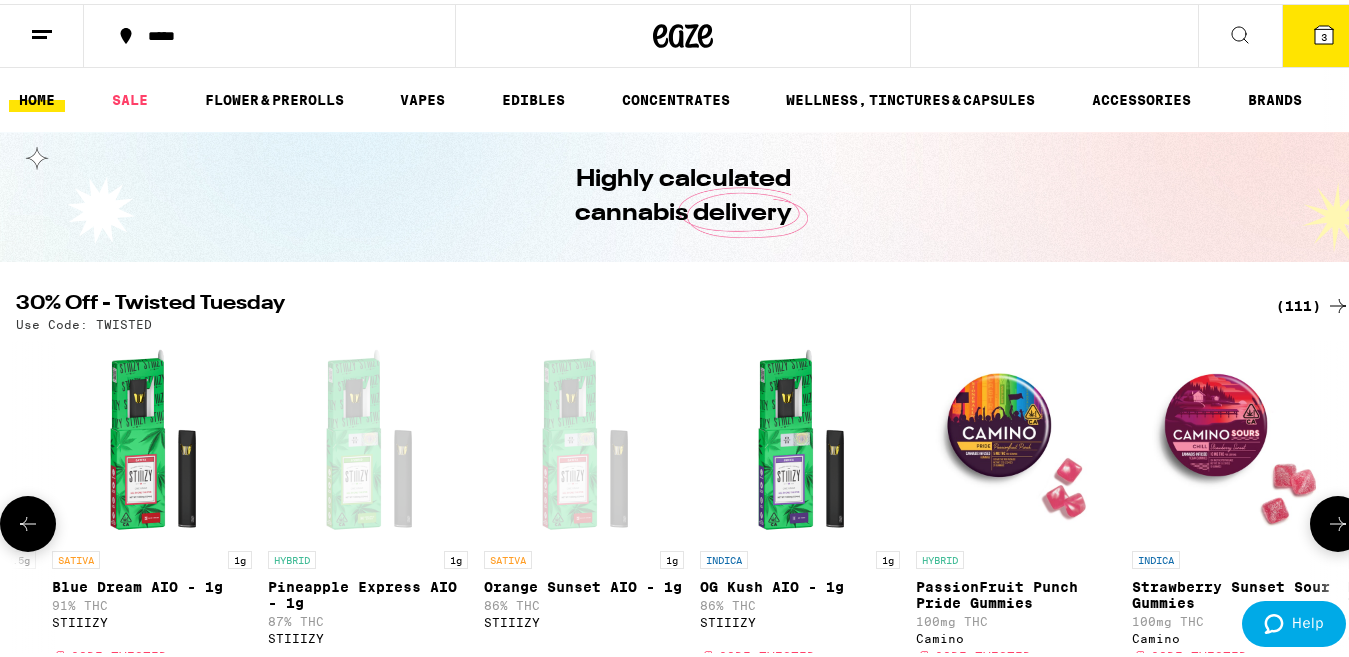 scroll, scrollTop: 0, scrollLeft: 1099, axis: horizontal 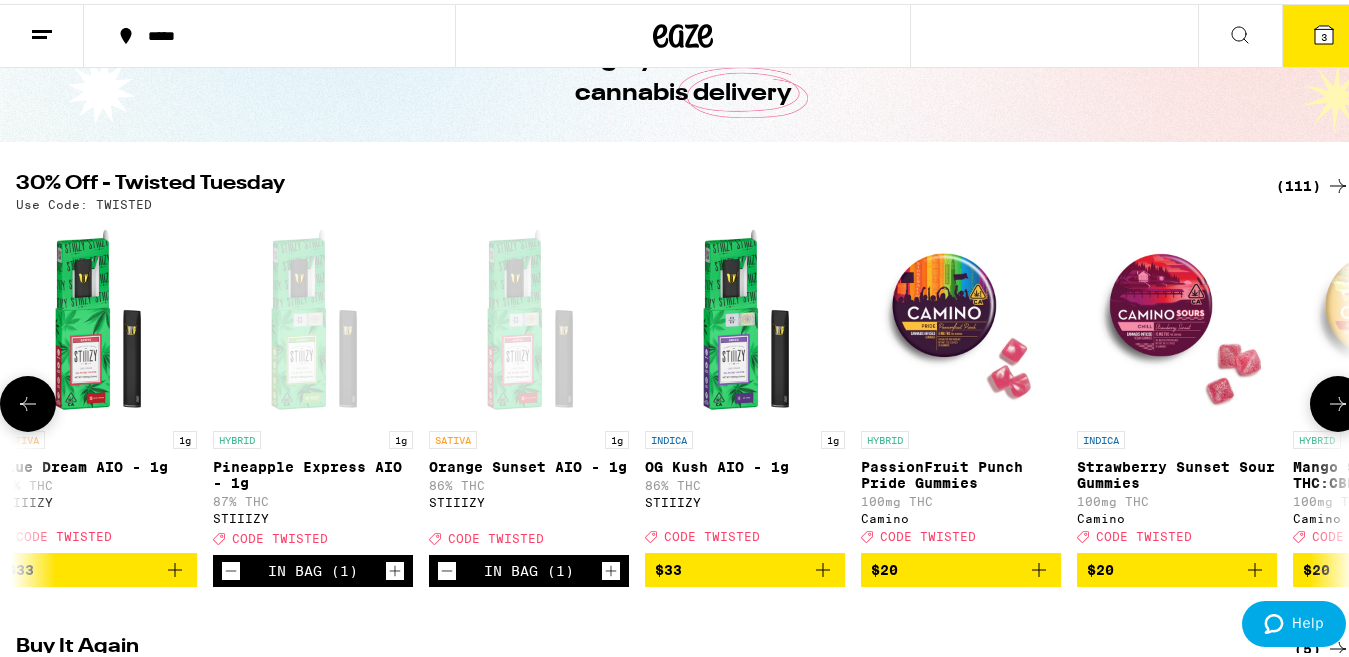 click 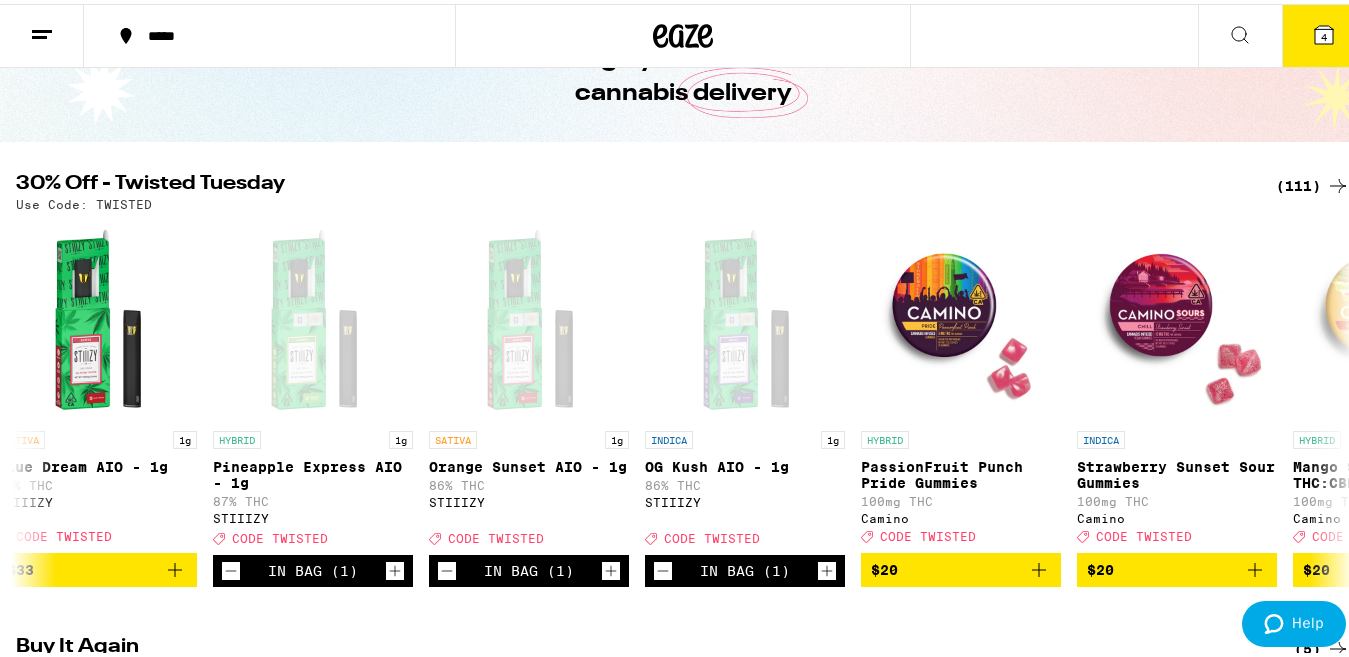 click on "4" at bounding box center [1324, 33] 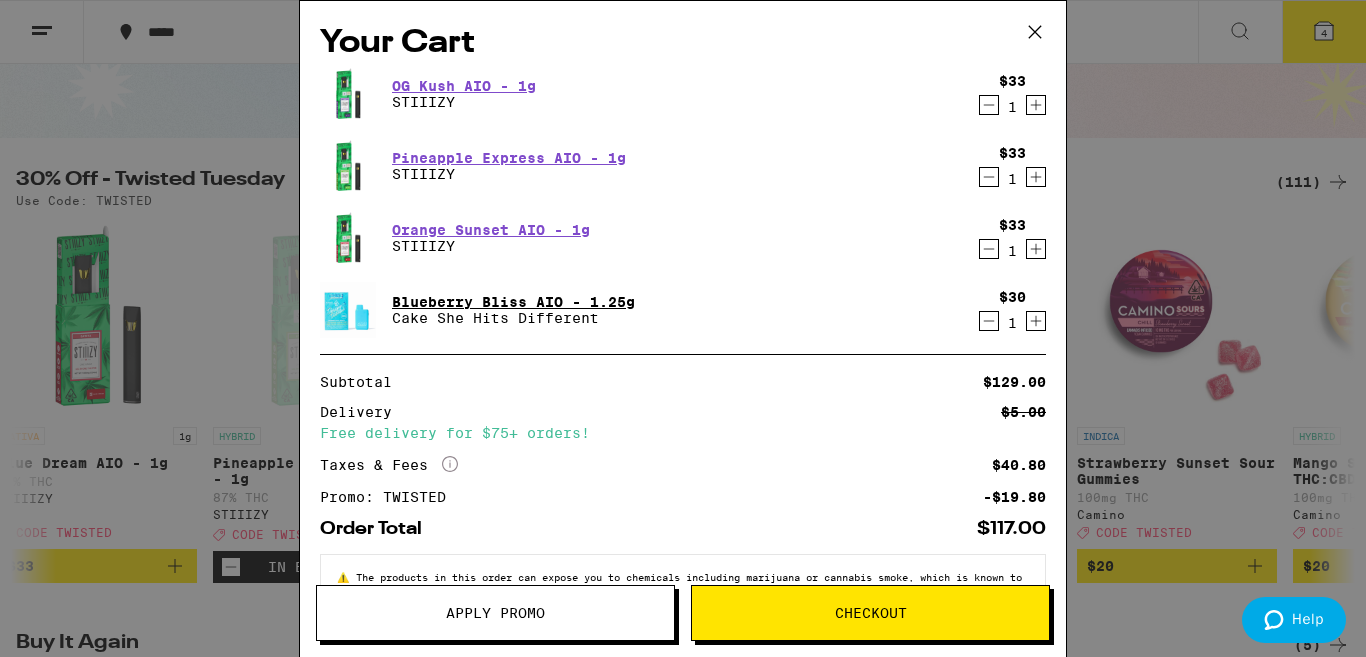 click on "Blueberry Bliss AIO - 1.25g" at bounding box center (513, 302) 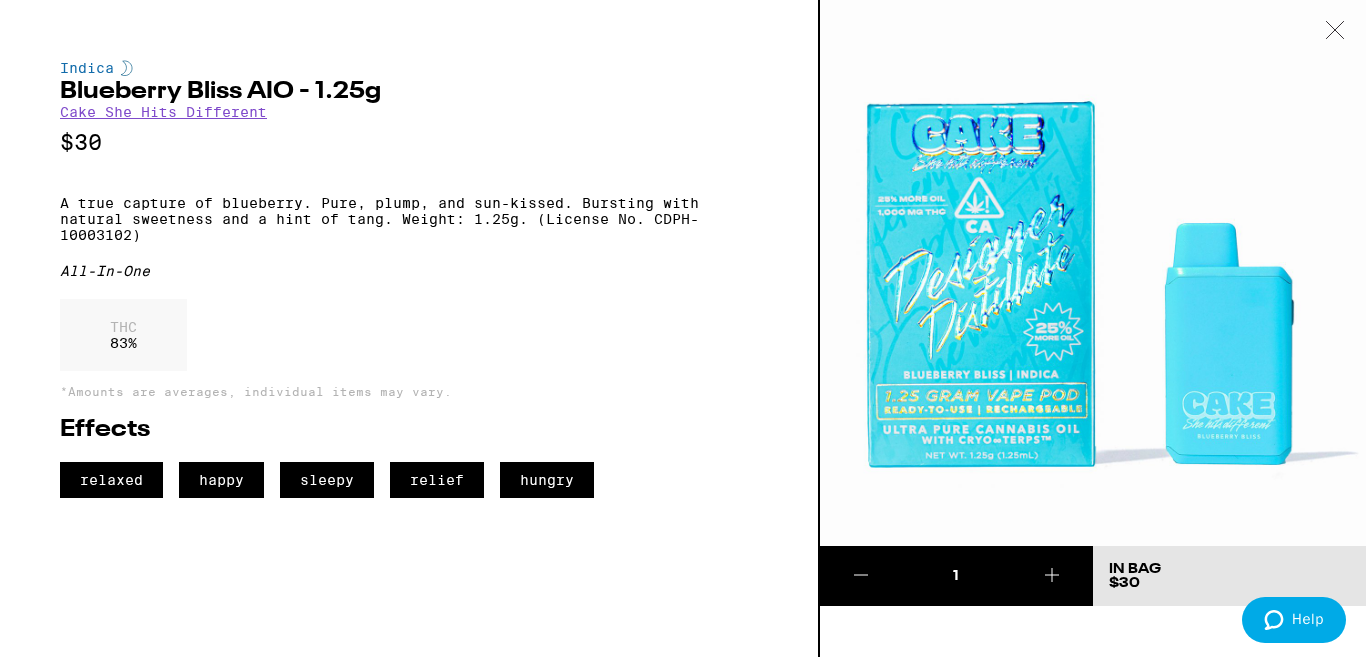 click 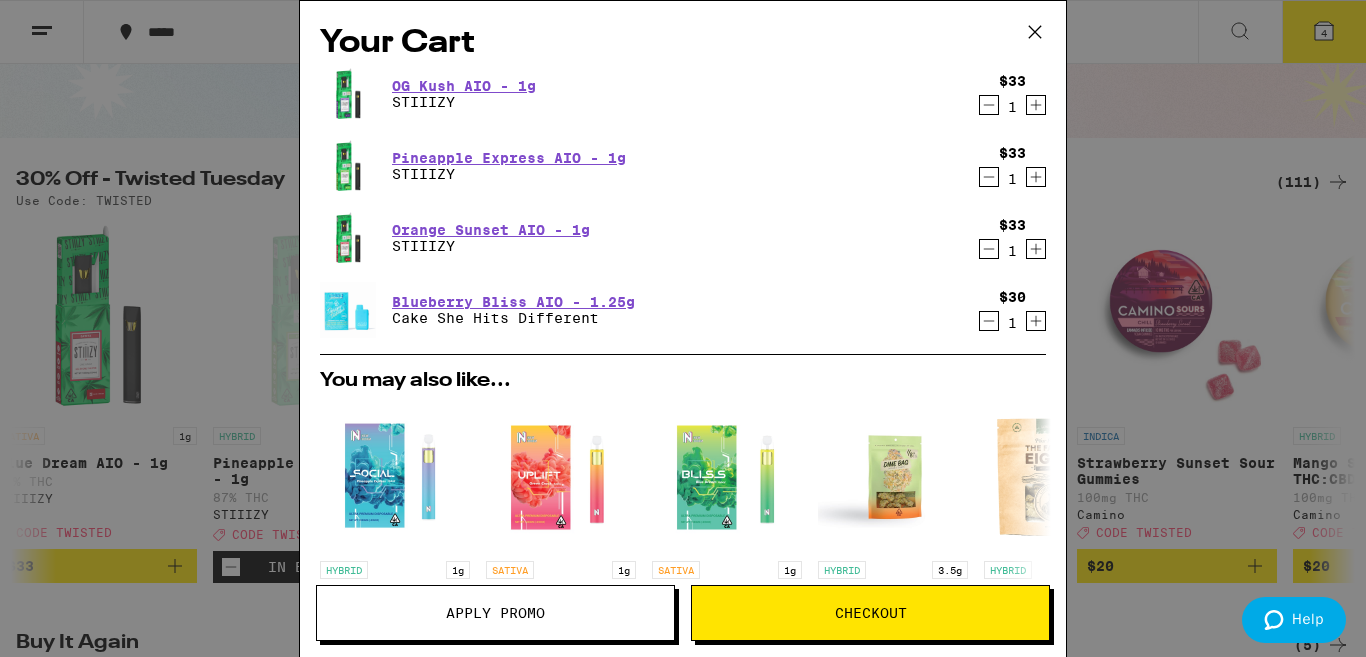 click on "Checkout" at bounding box center [871, 613] 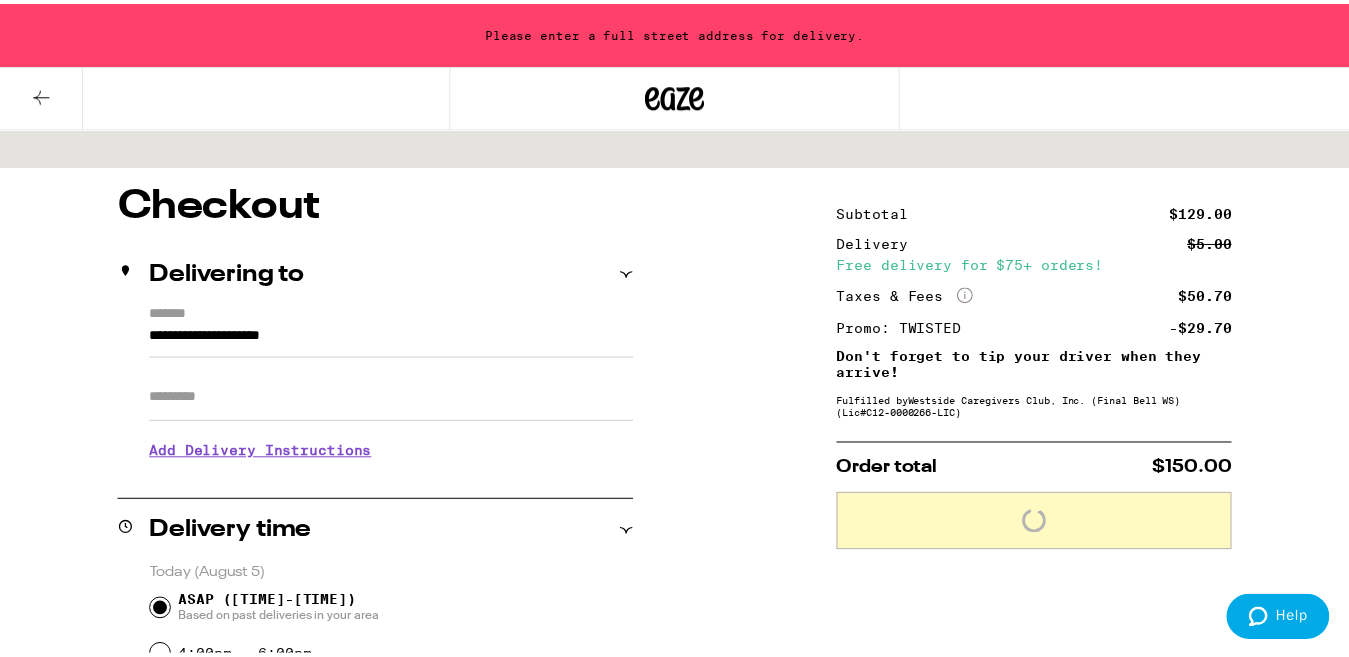 scroll, scrollTop: 0, scrollLeft: 0, axis: both 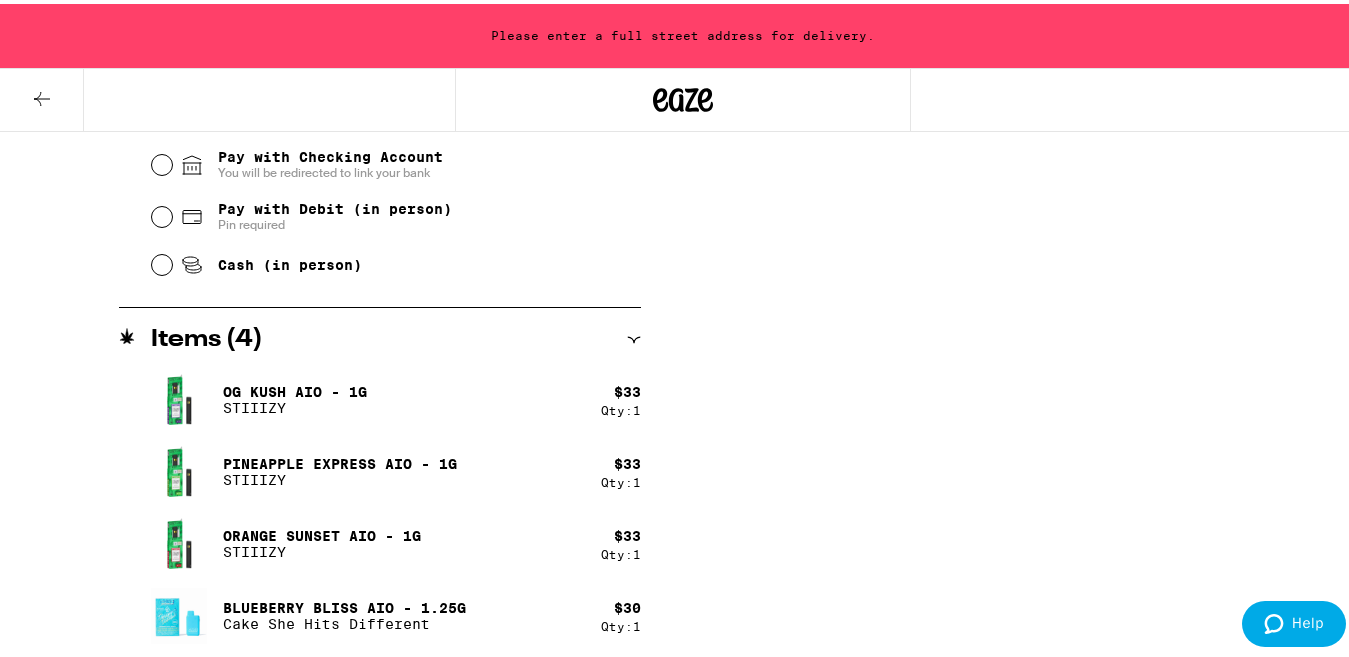 click 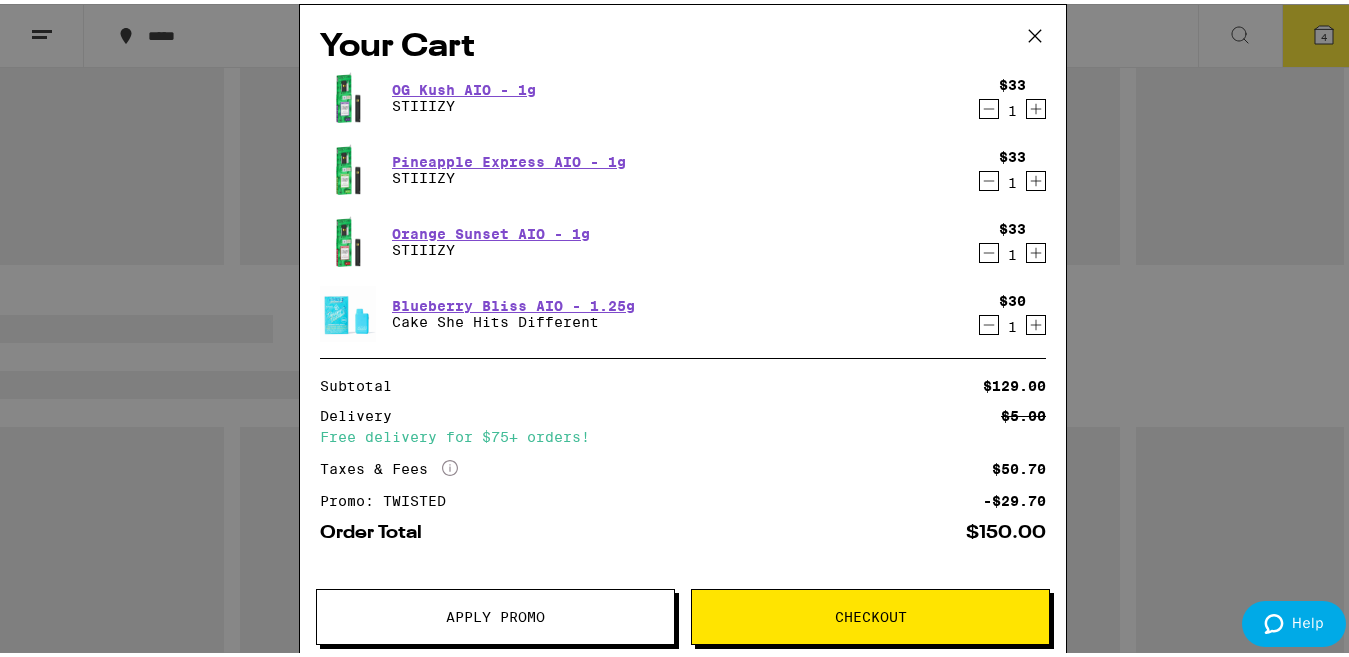 scroll, scrollTop: 0, scrollLeft: 0, axis: both 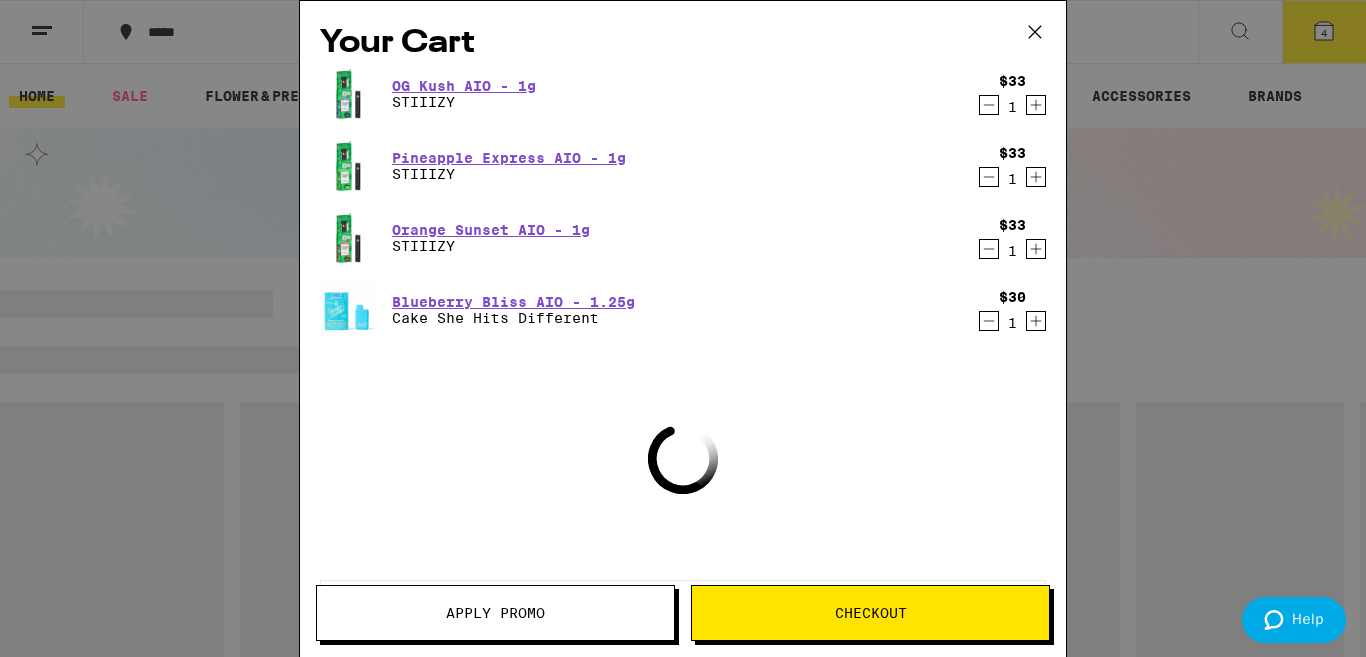 click on "1" at bounding box center [1012, 251] 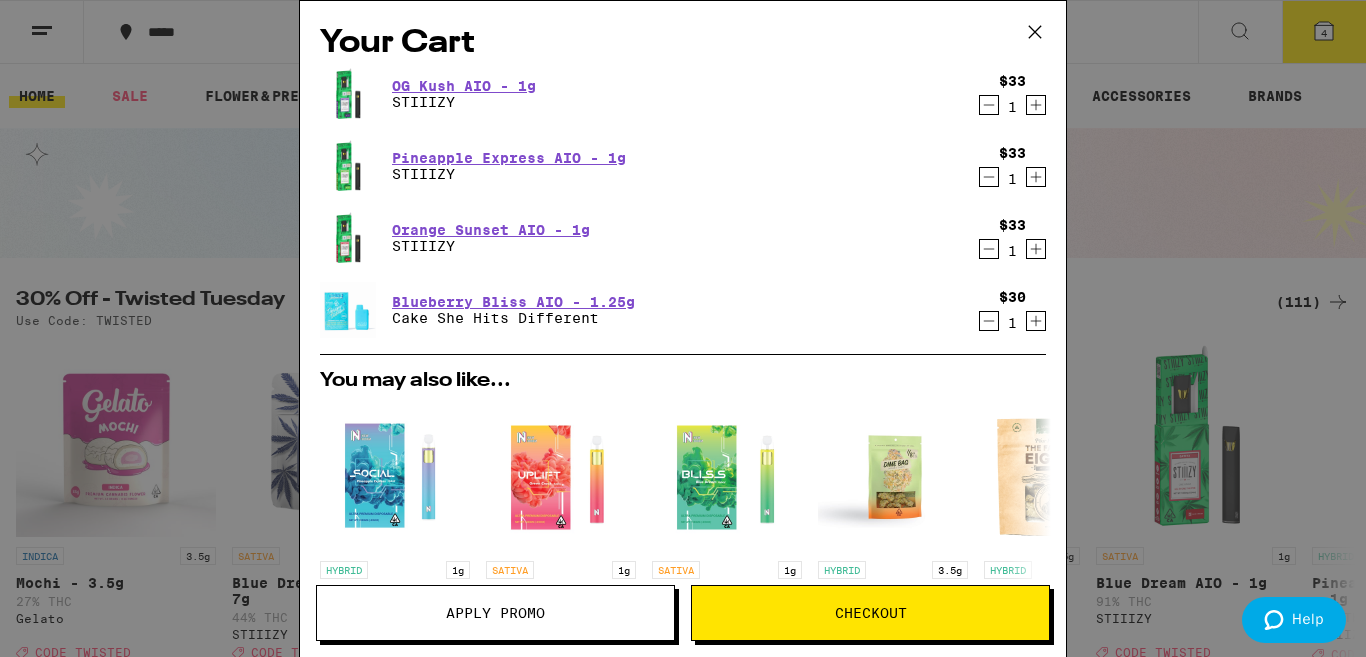 click 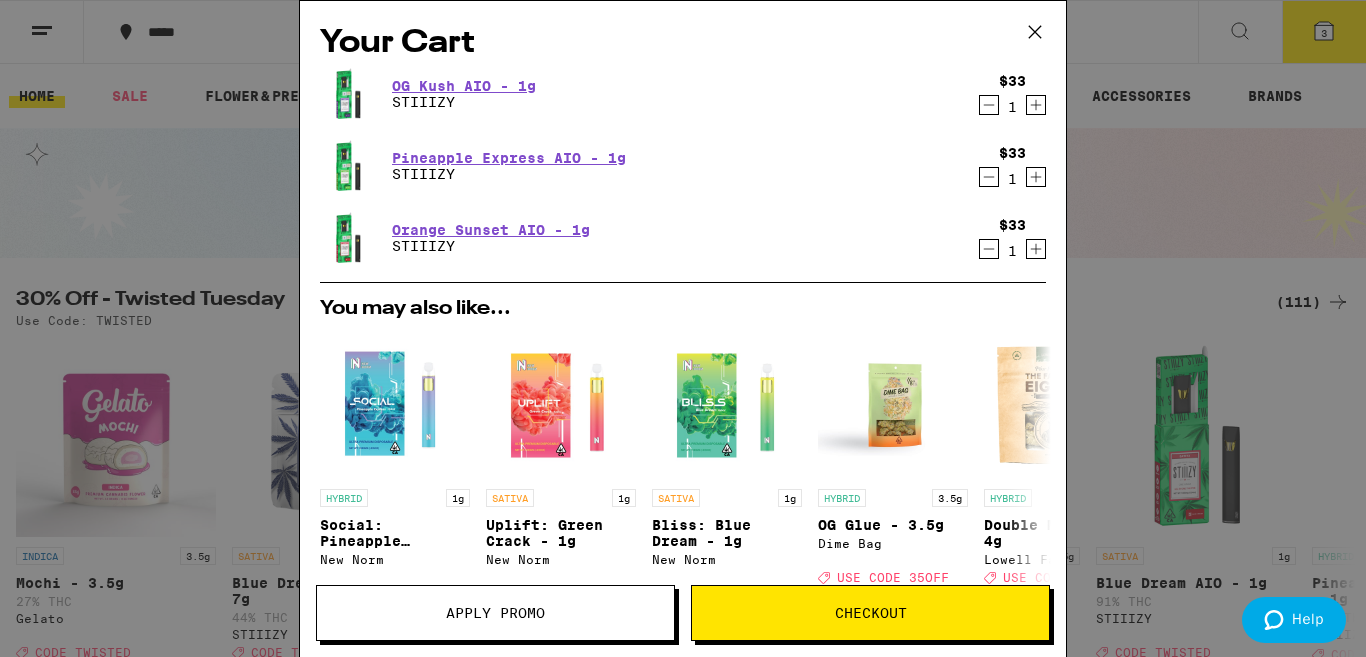 click on "Checkout" at bounding box center [870, 613] 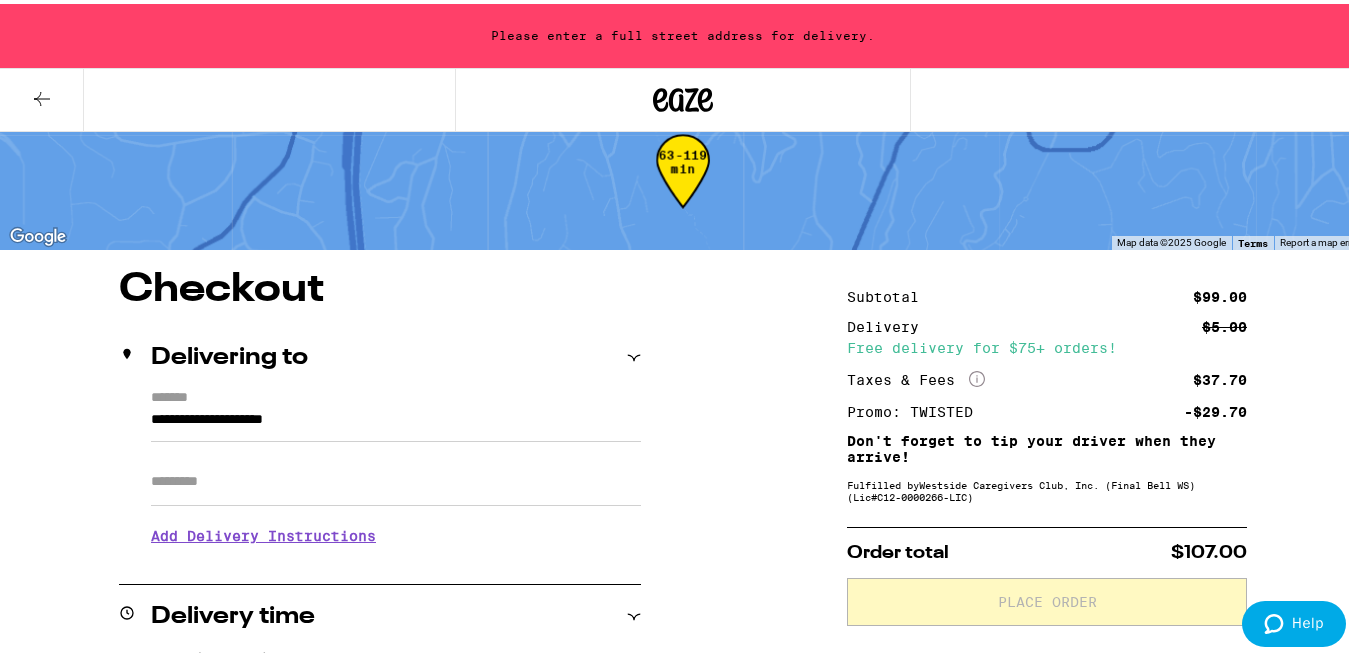 scroll, scrollTop: 53, scrollLeft: 0, axis: vertical 